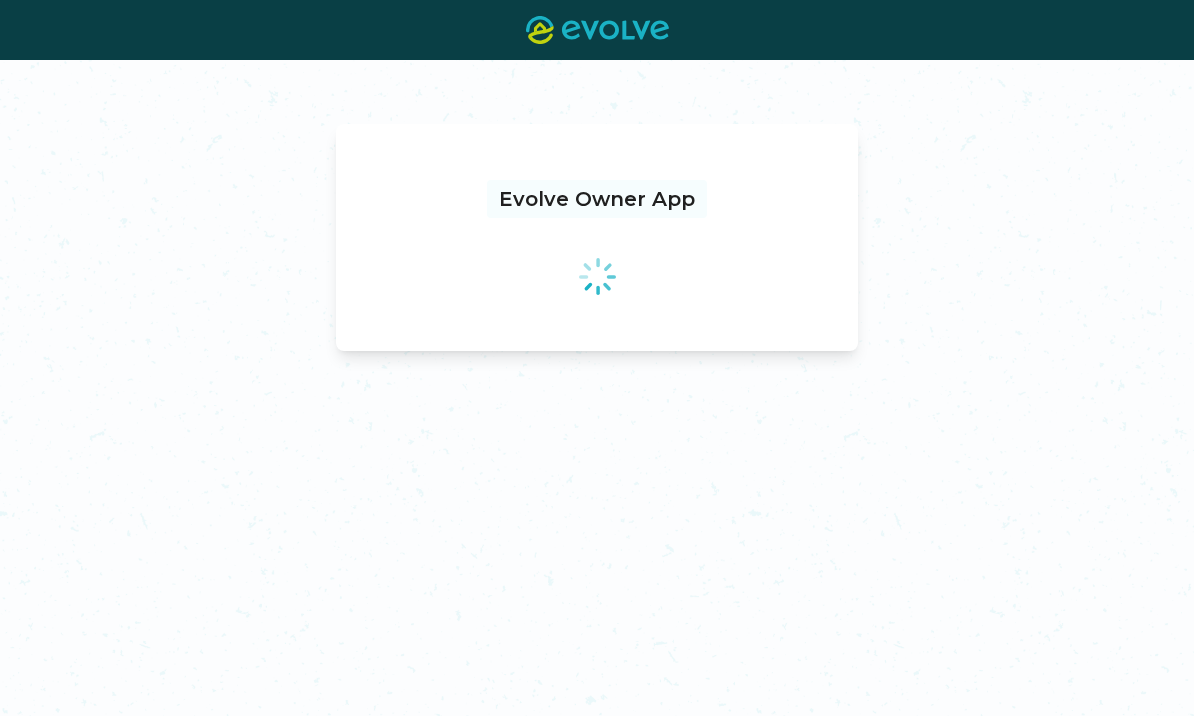 scroll, scrollTop: 0, scrollLeft: 0, axis: both 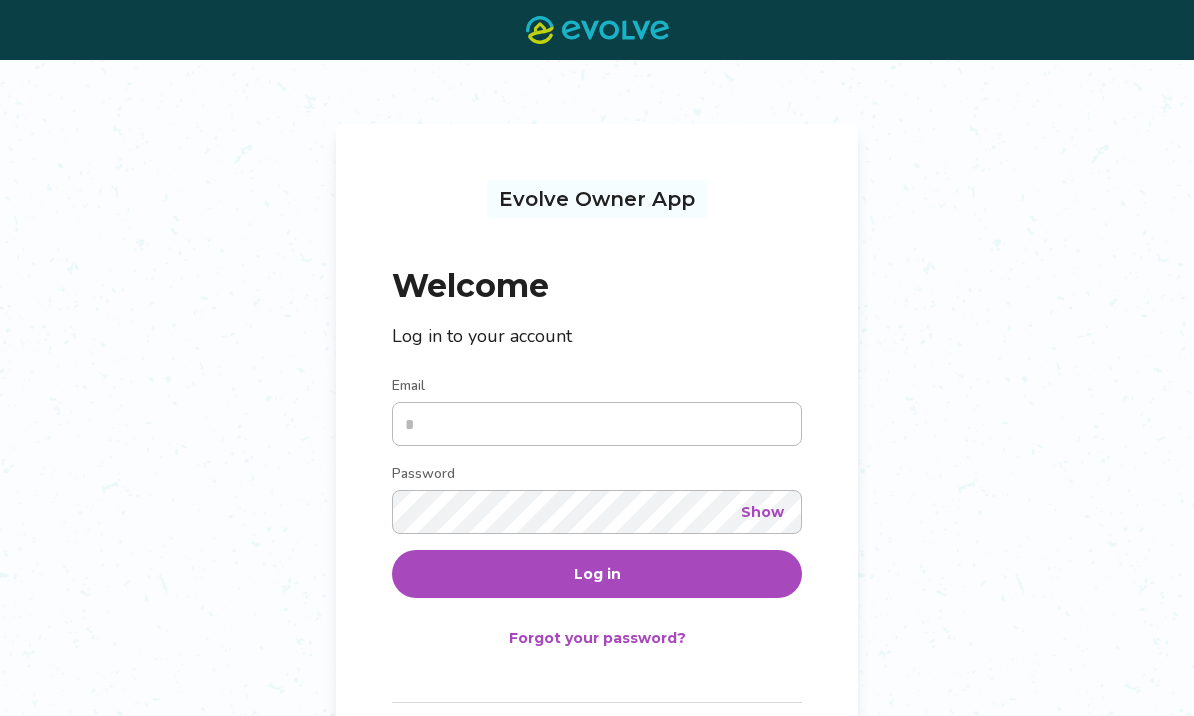 click on "Log in" at bounding box center [597, 574] 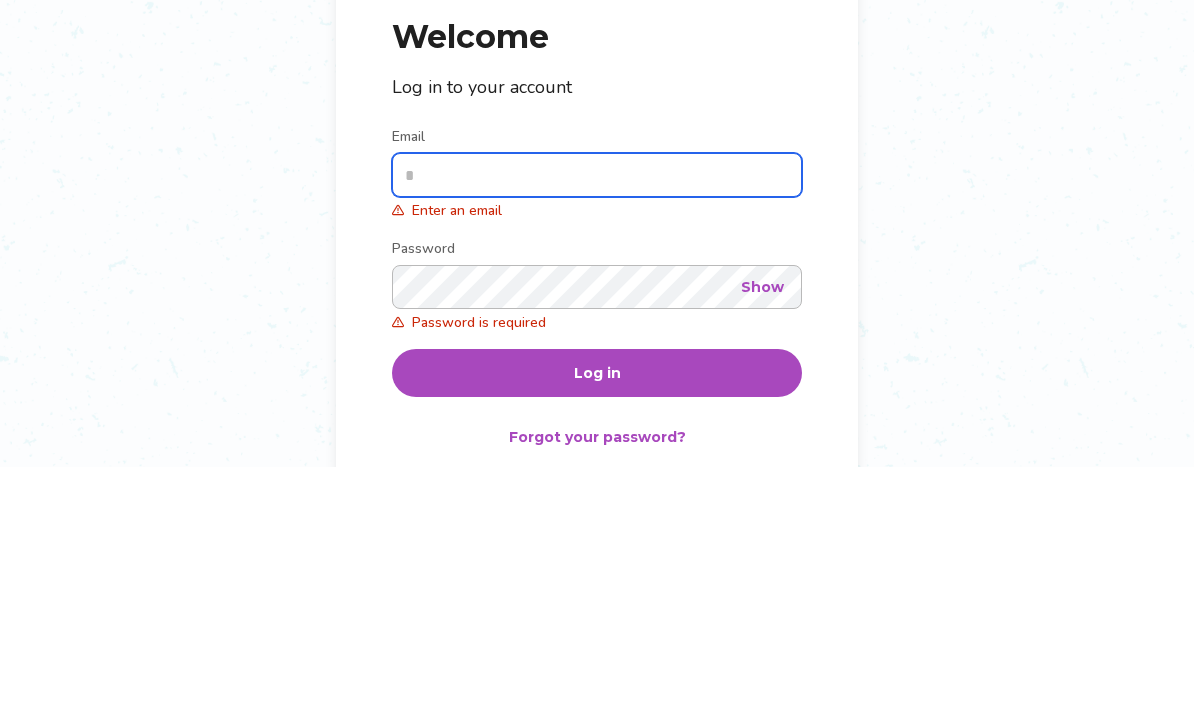type on "**********" 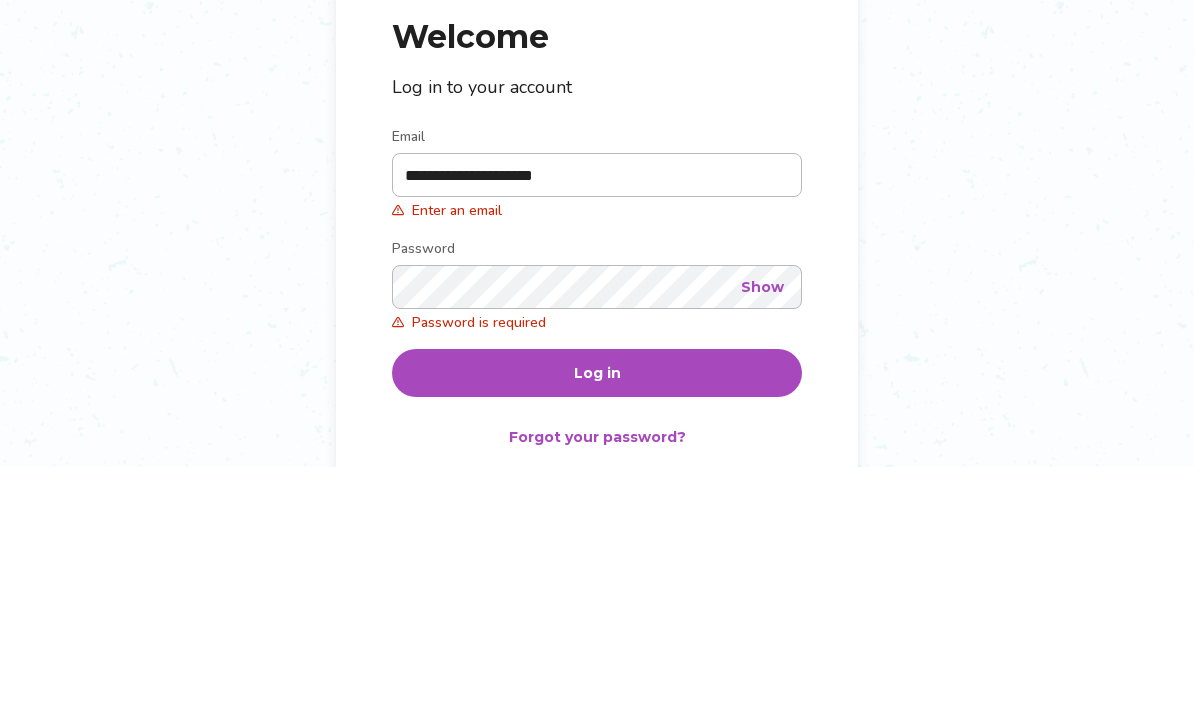 click on "Log in" at bounding box center (597, 622) 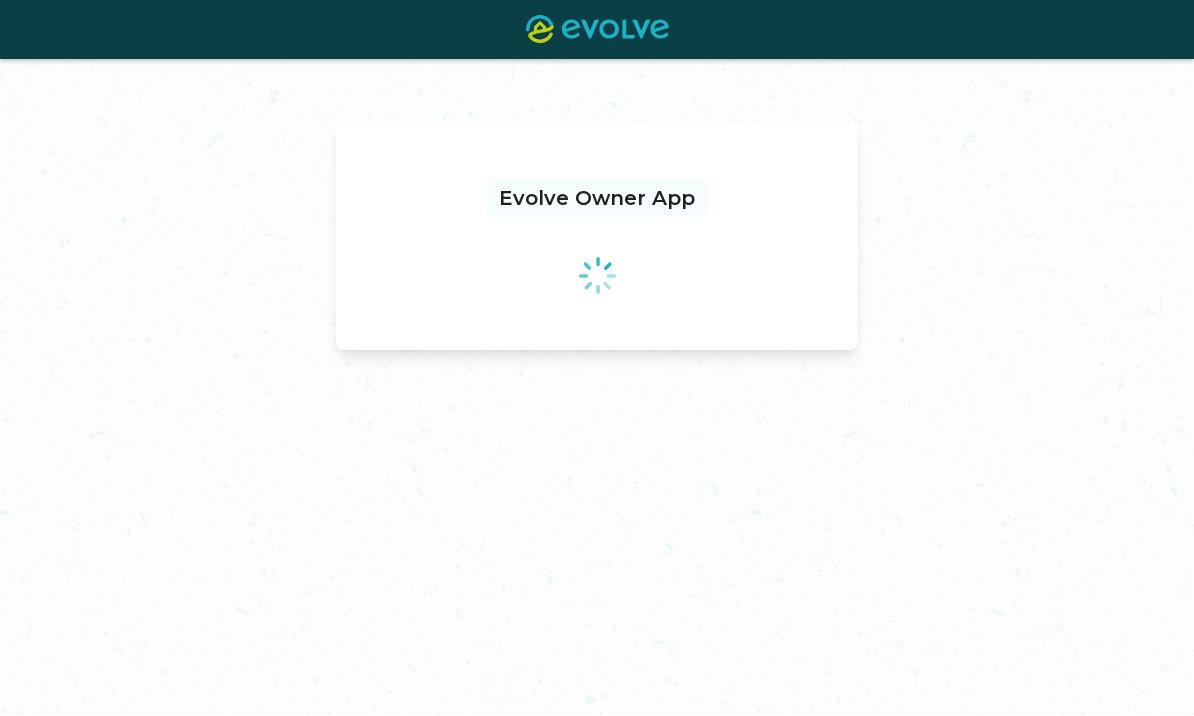 scroll, scrollTop: 0, scrollLeft: 0, axis: both 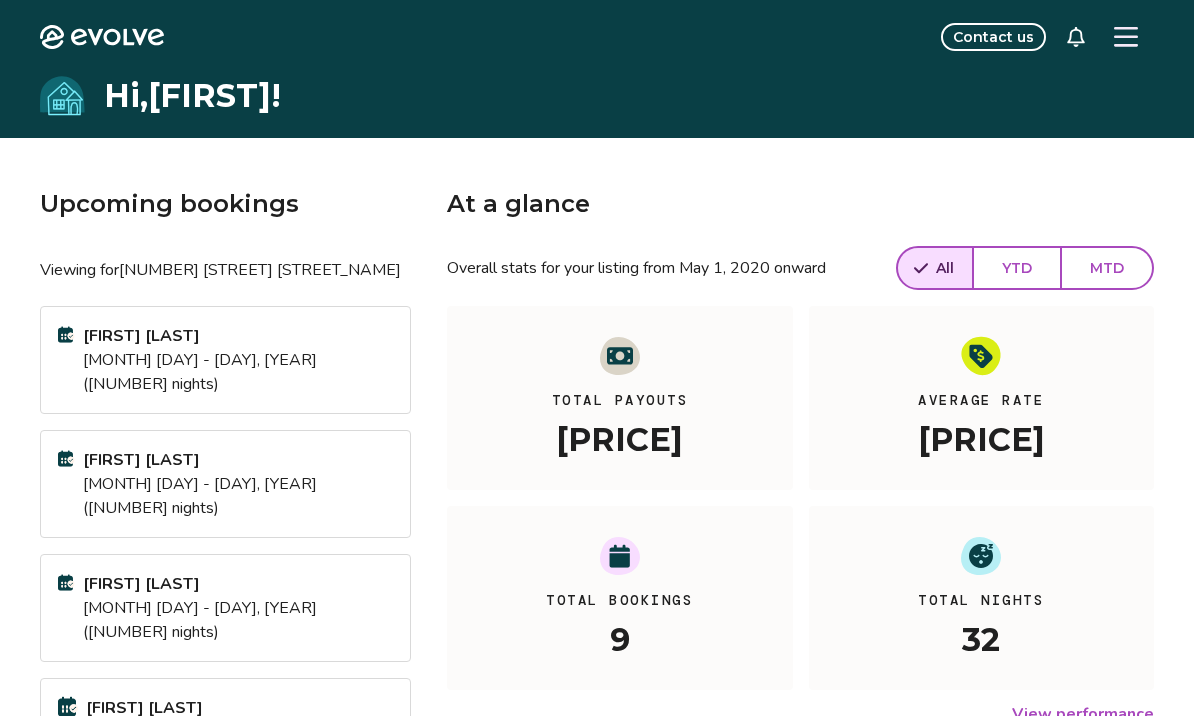 click 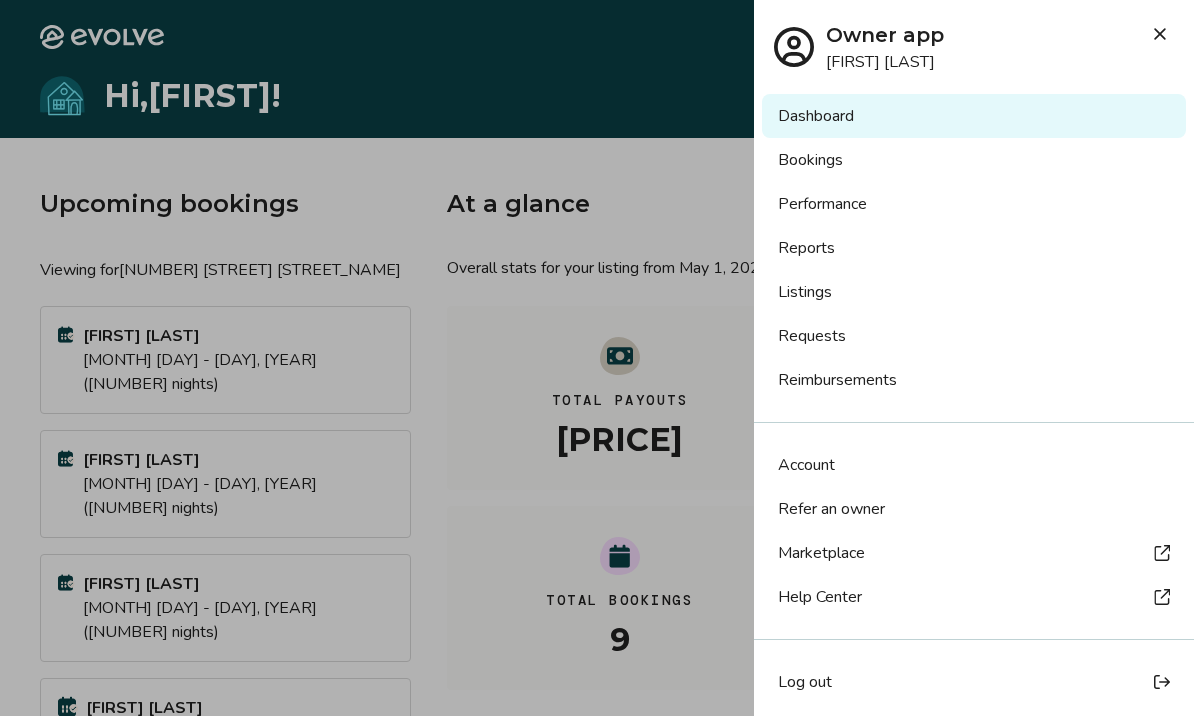 scroll, scrollTop: 0, scrollLeft: 0, axis: both 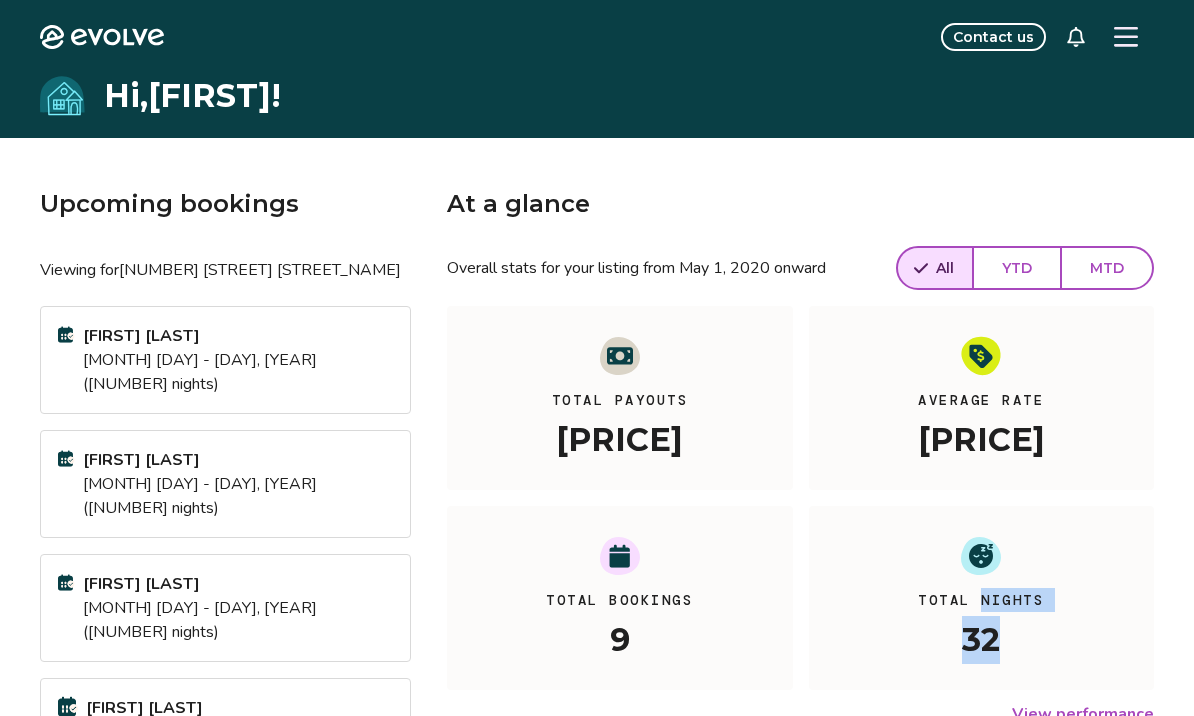 click 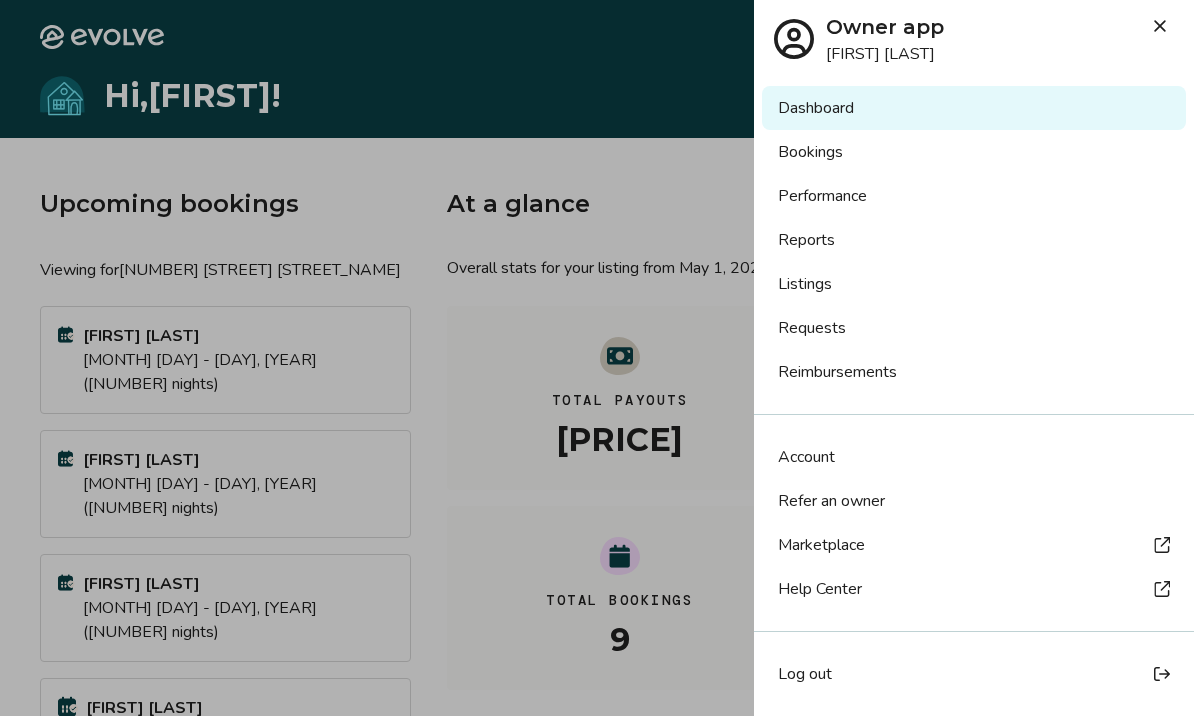 scroll, scrollTop: 8, scrollLeft: 0, axis: vertical 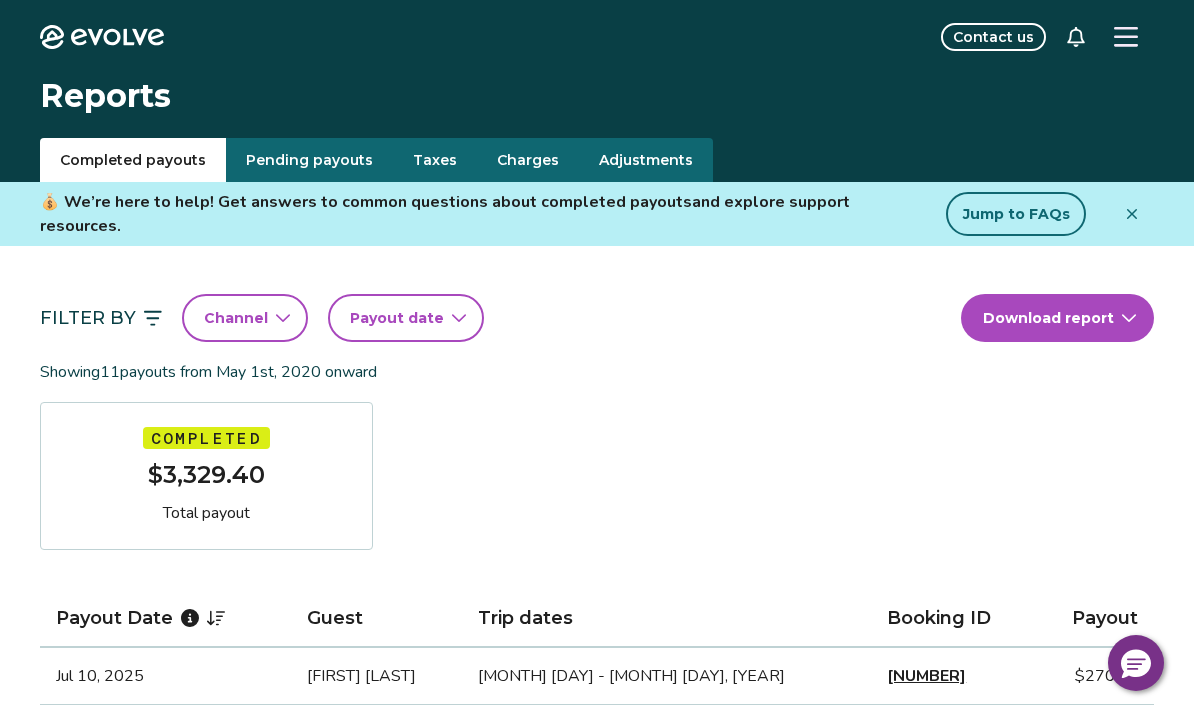 click 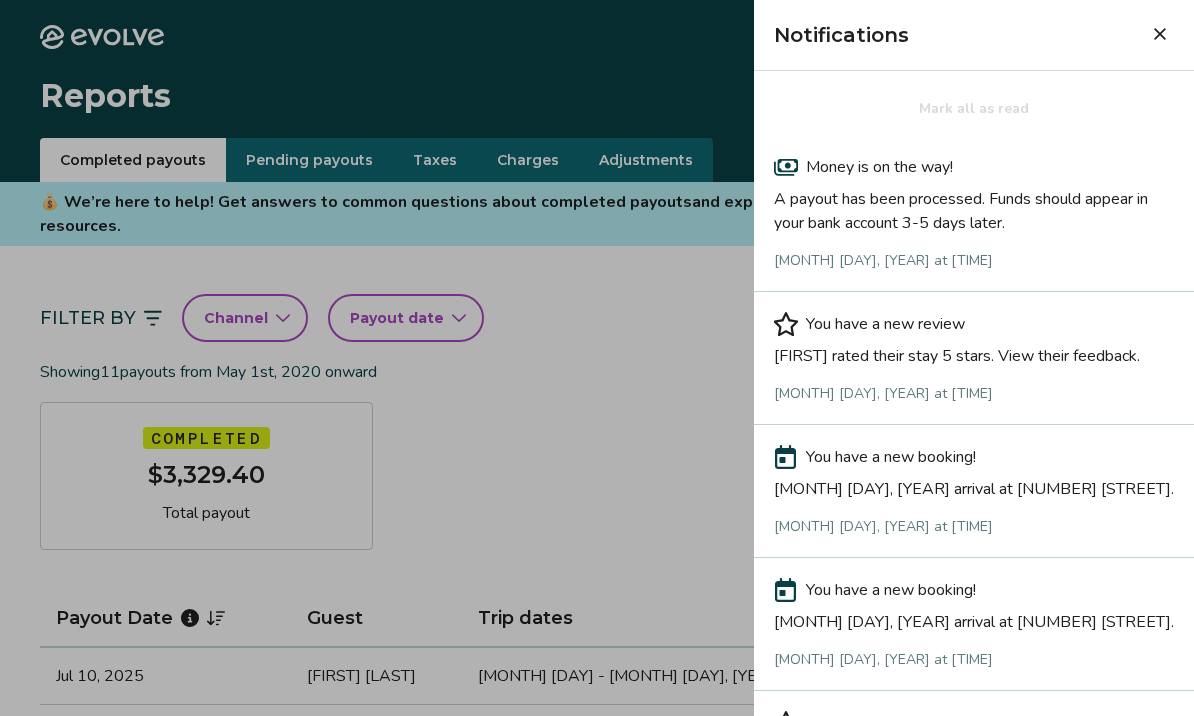 click on "[FIRST] rated their stay 5 stars. View their feedback." at bounding box center [974, 352] 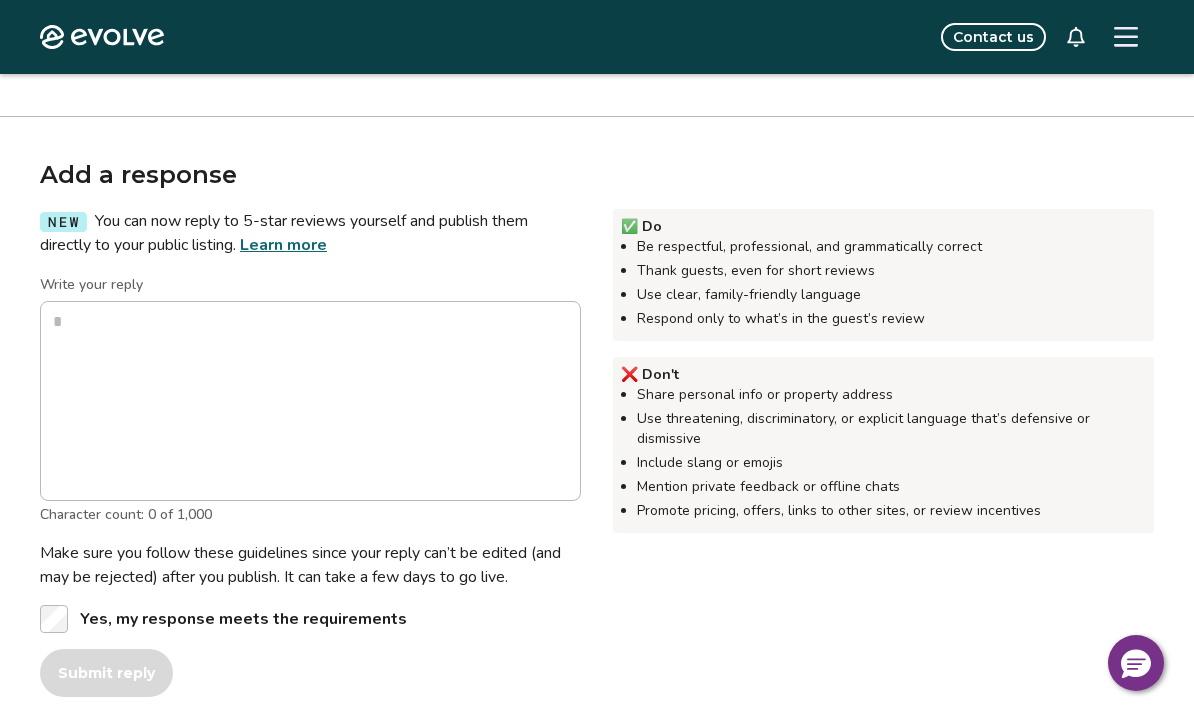 scroll, scrollTop: 524, scrollLeft: 0, axis: vertical 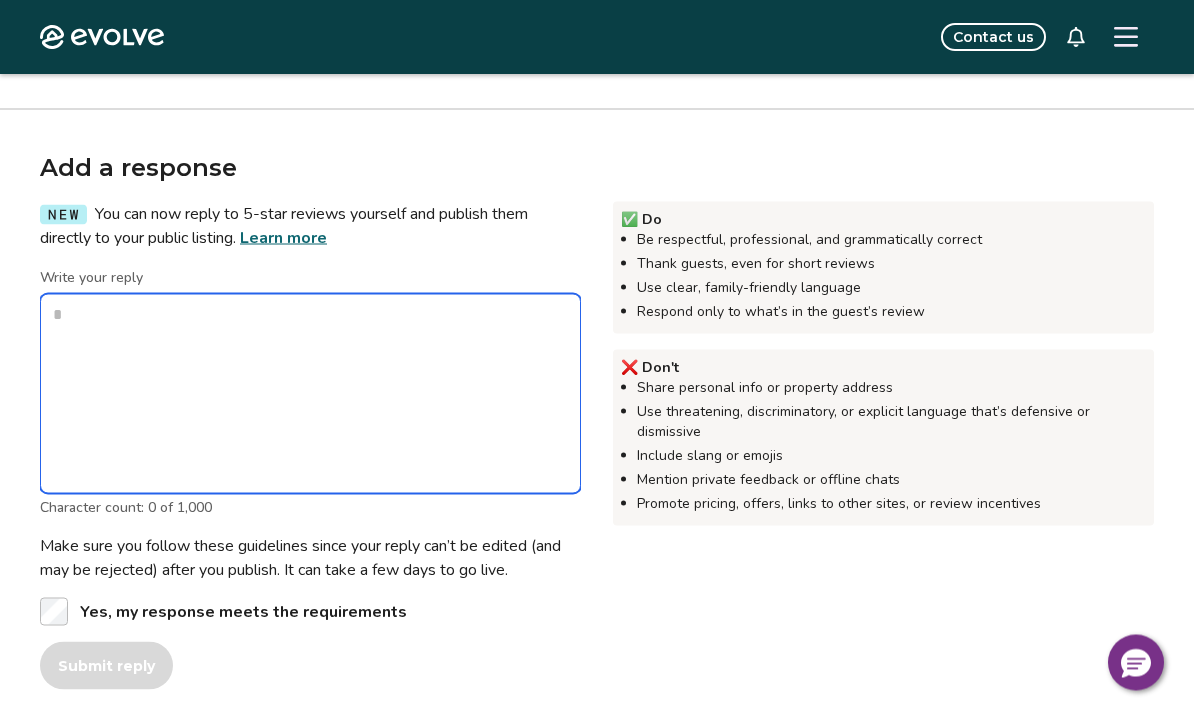 click on "Write your reply" at bounding box center [310, 394] 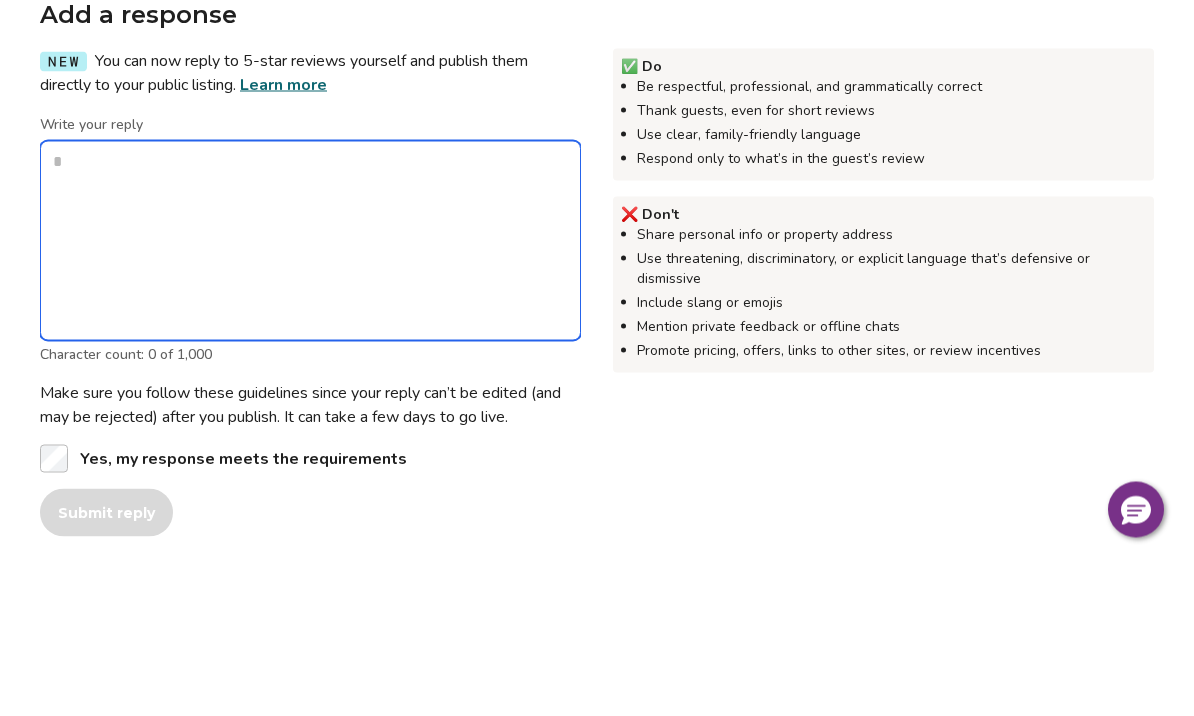 scroll, scrollTop: 613, scrollLeft: 0, axis: vertical 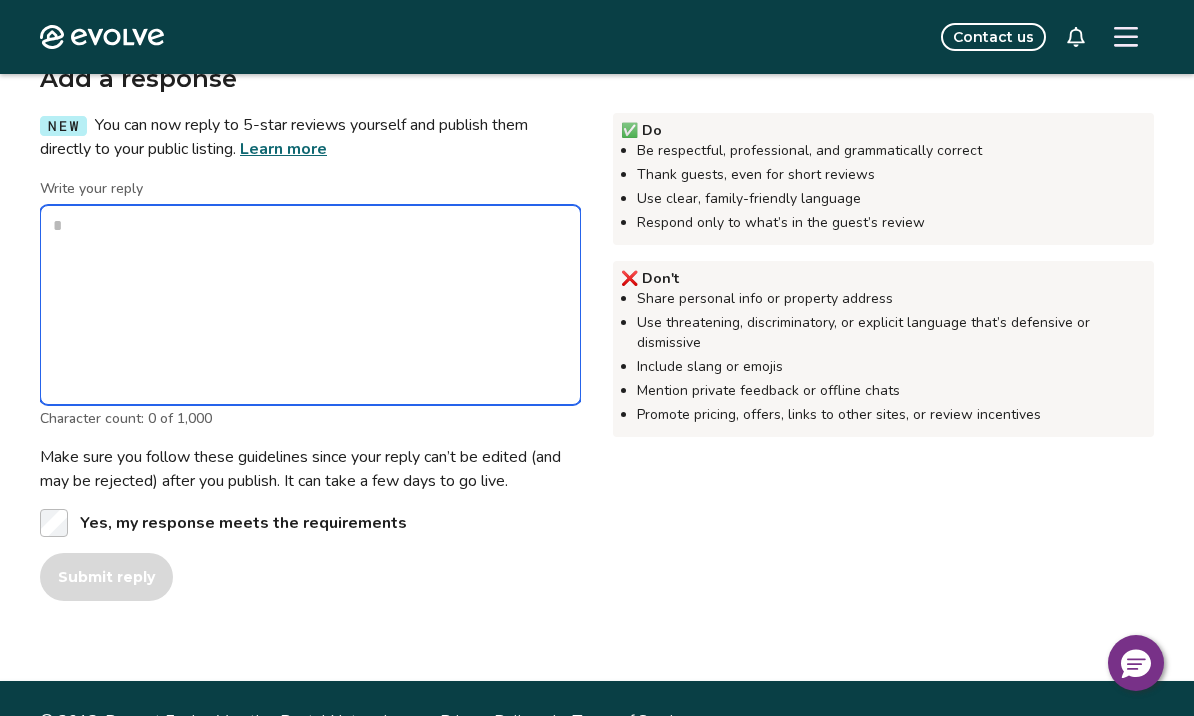 type on "*" 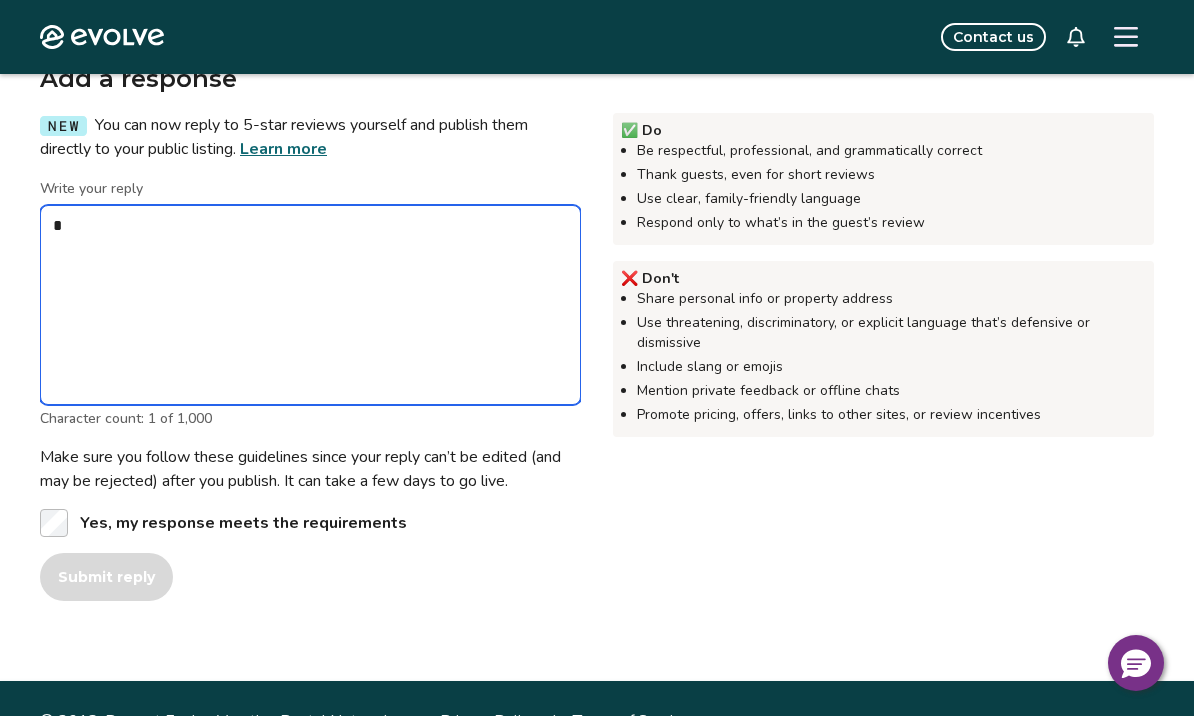 type on "*" 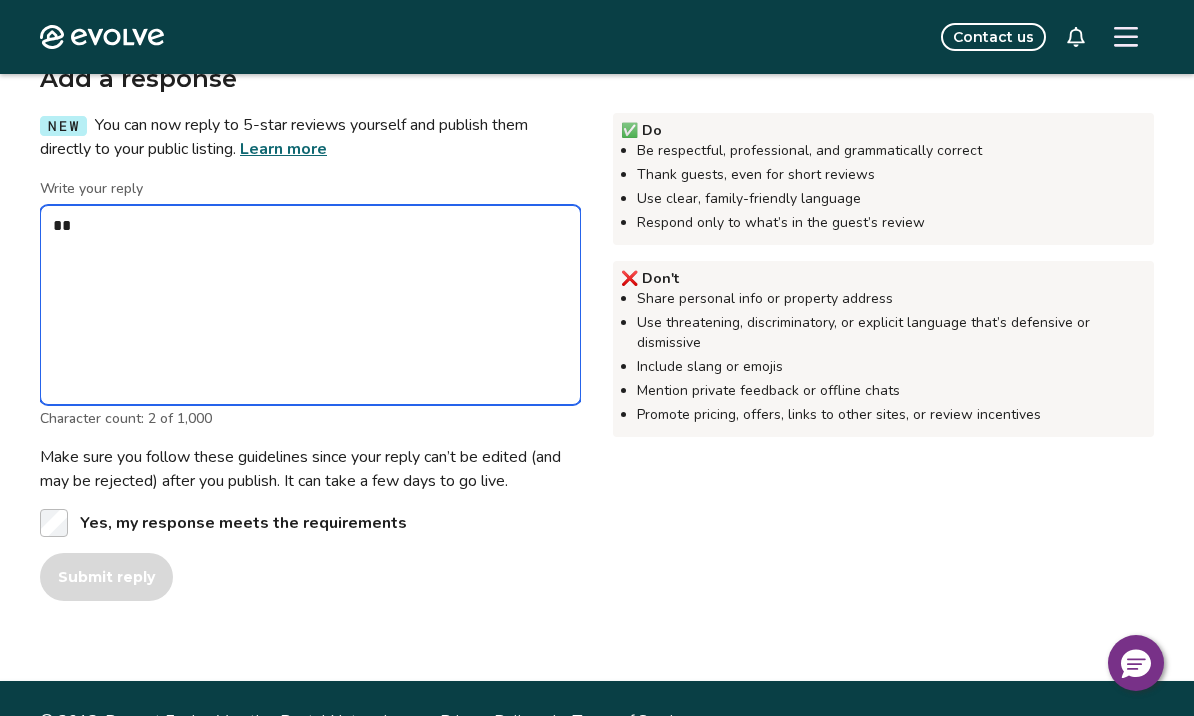 type on "*" 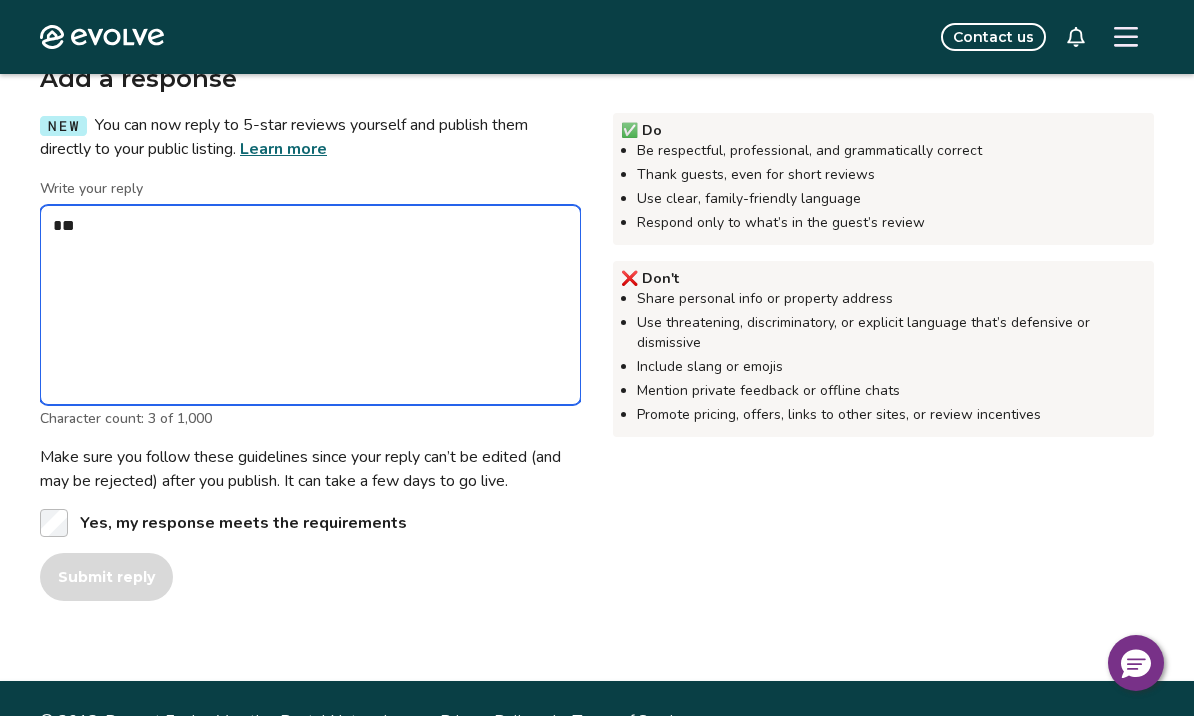 type on "*" 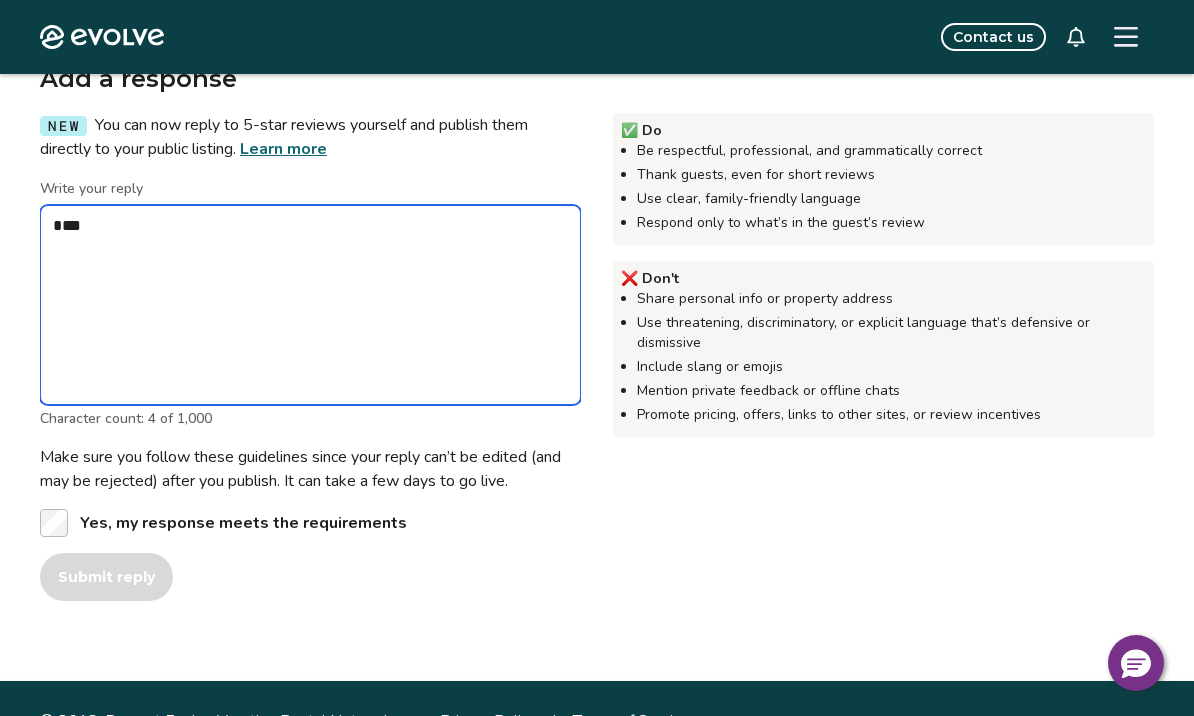 type on "*" 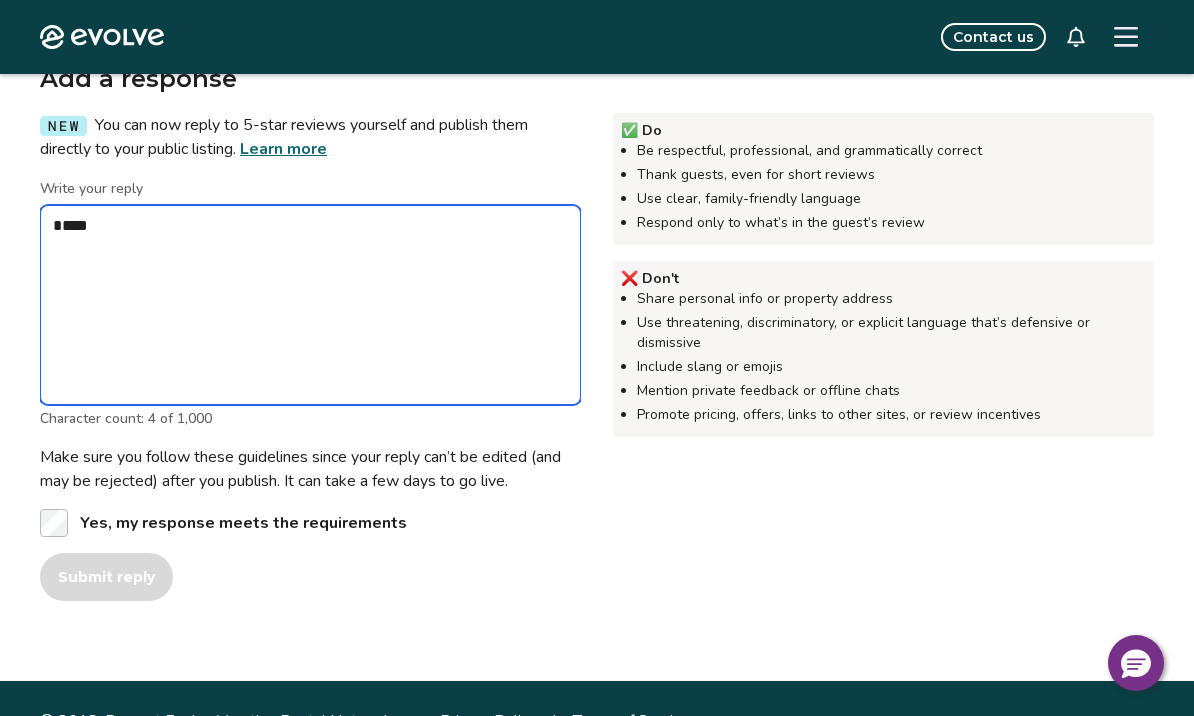 type on "*" 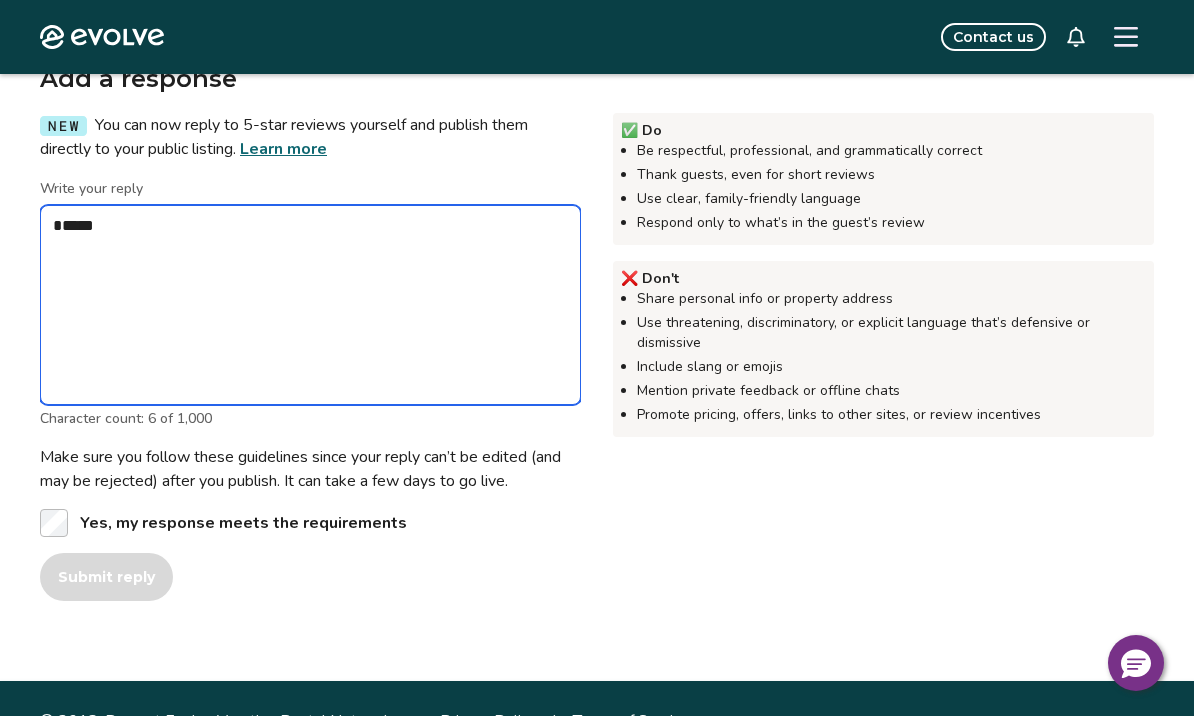 type on "*" 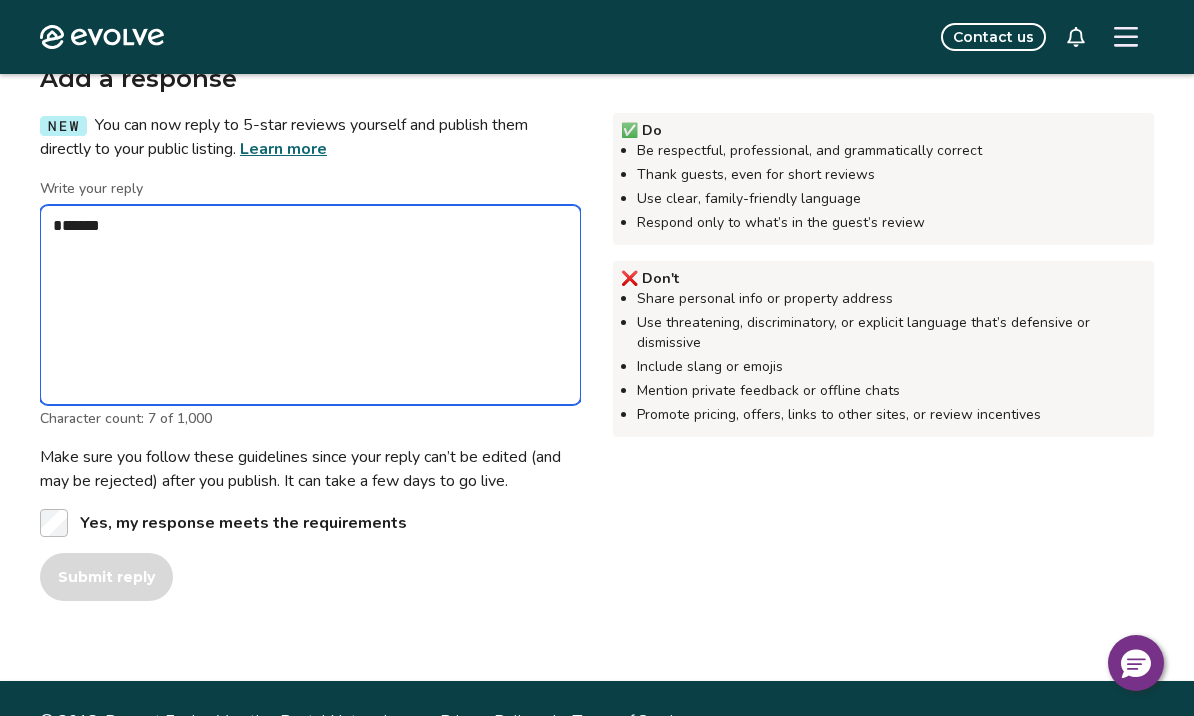 type on "*" 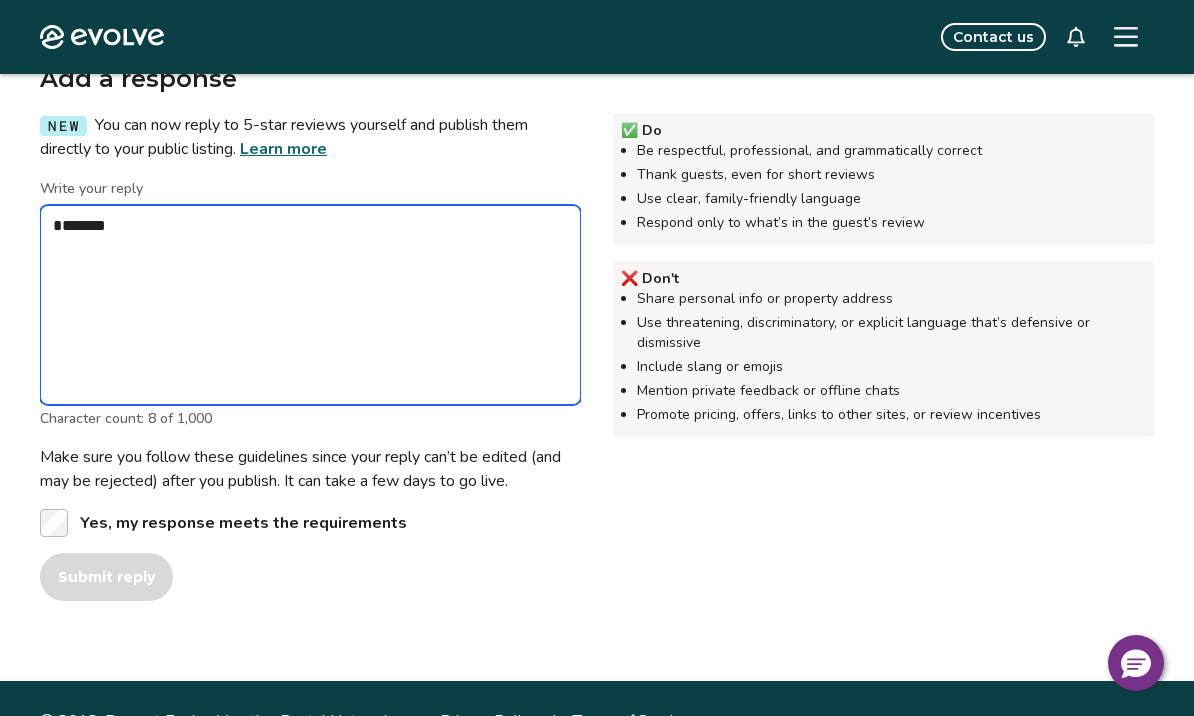 type on "*" 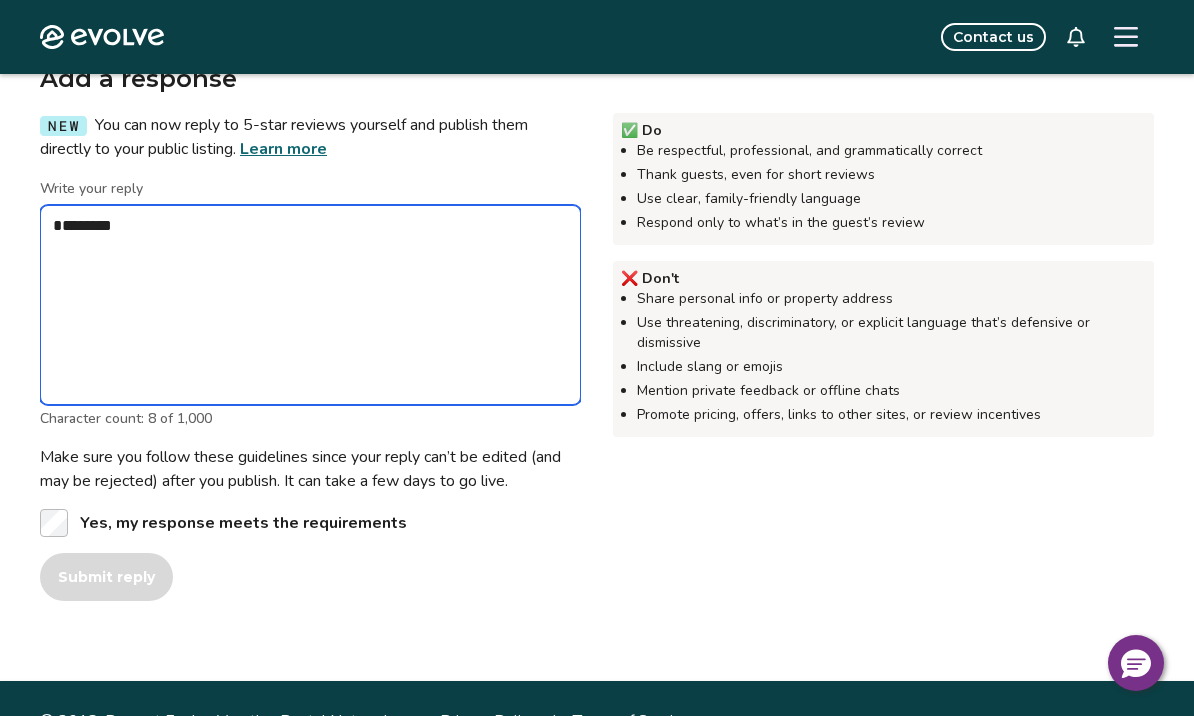 type on "*" 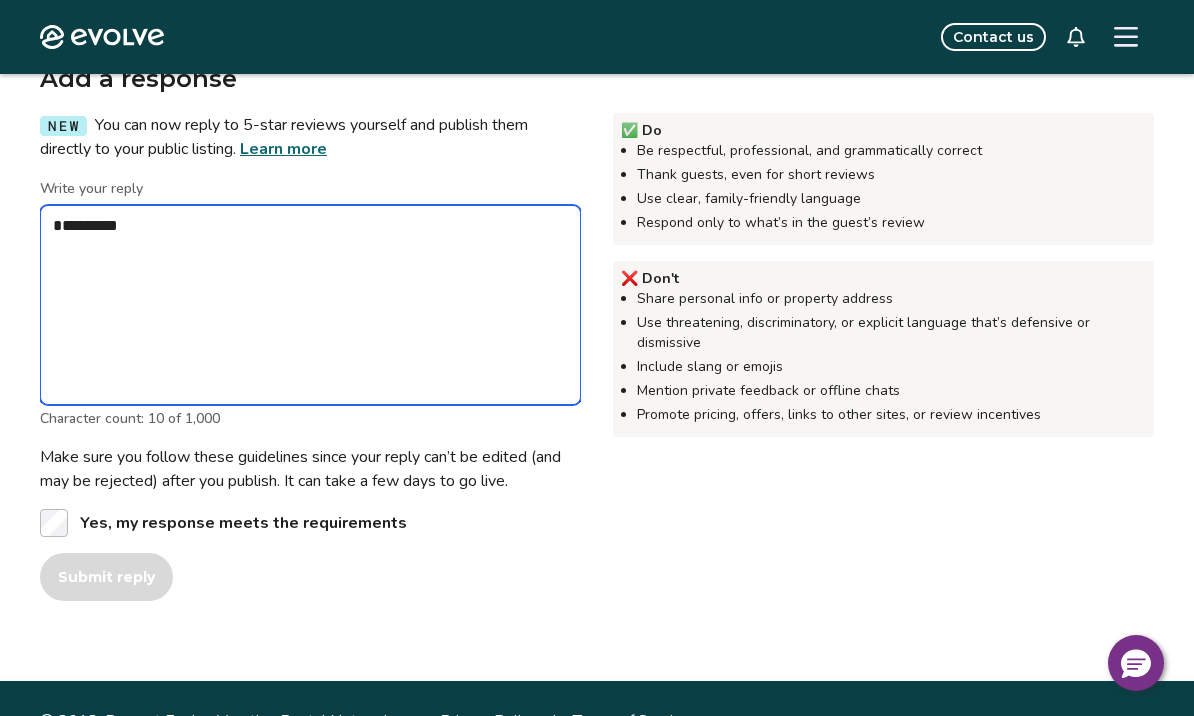 type on "*" 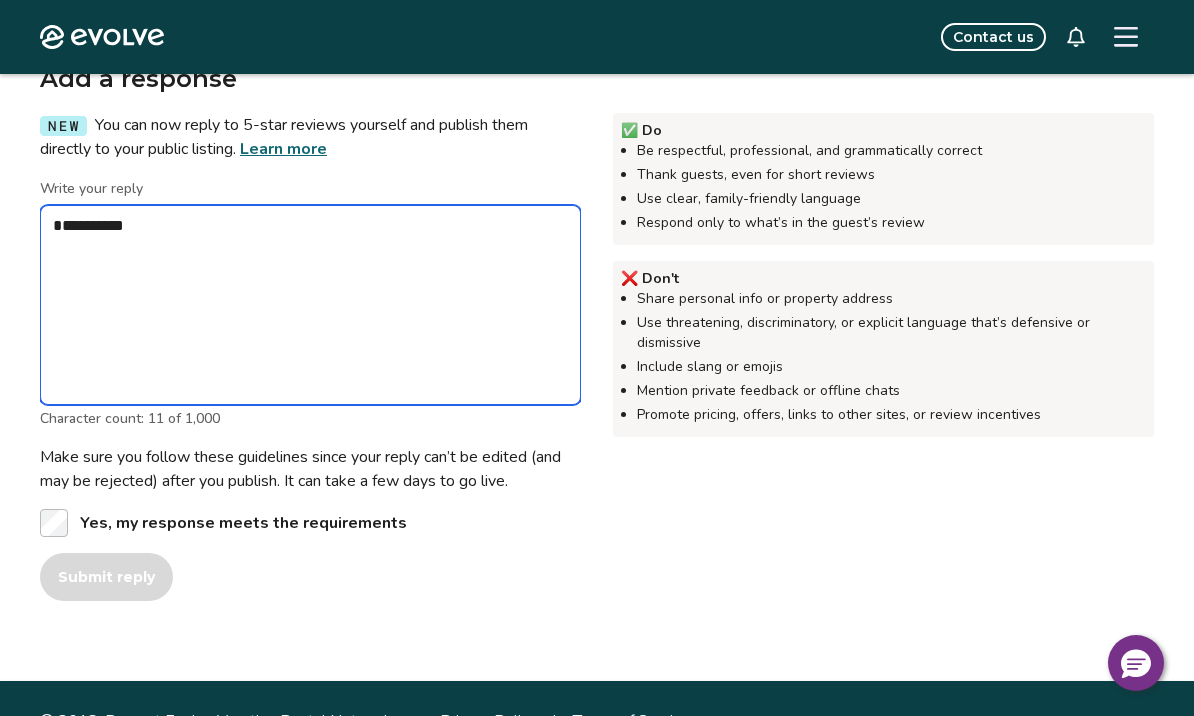 type on "*" 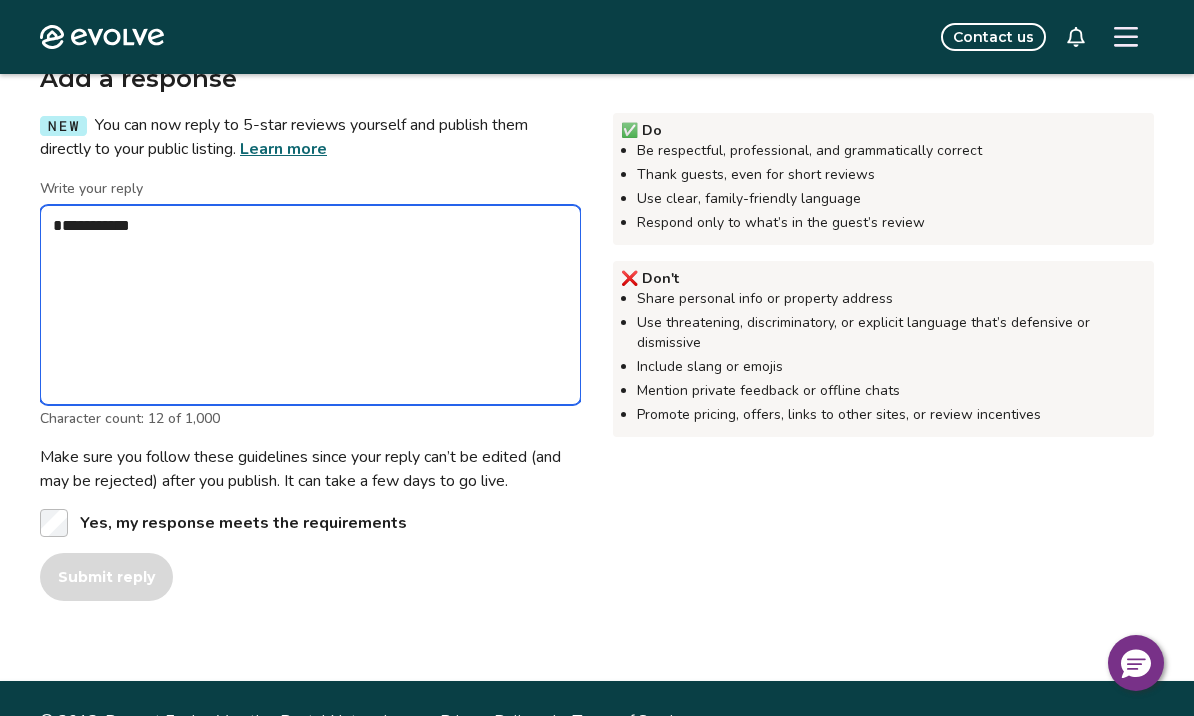 type on "*" 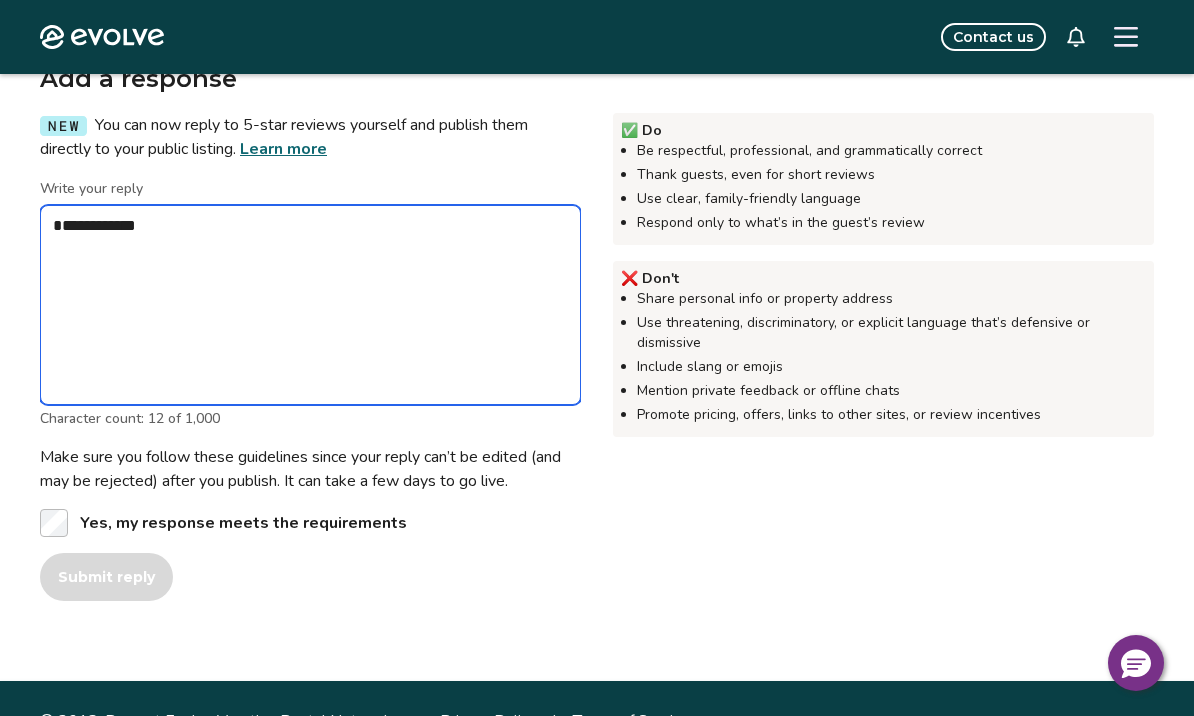 type on "*" 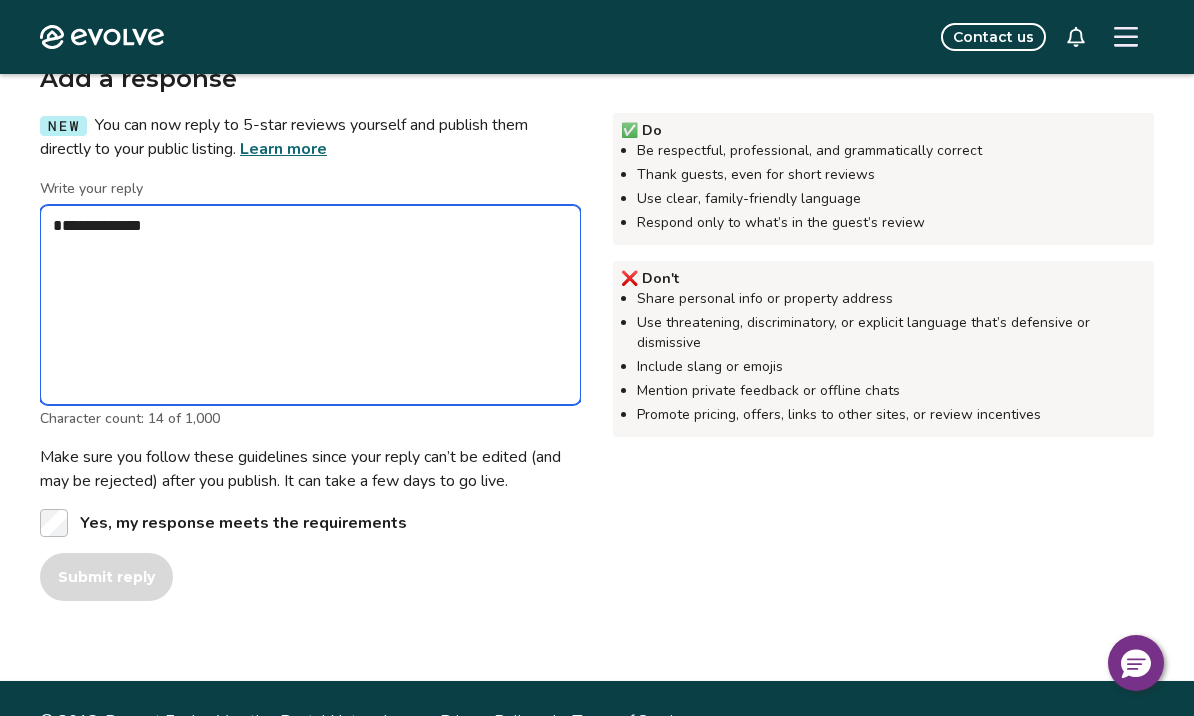 type on "*" 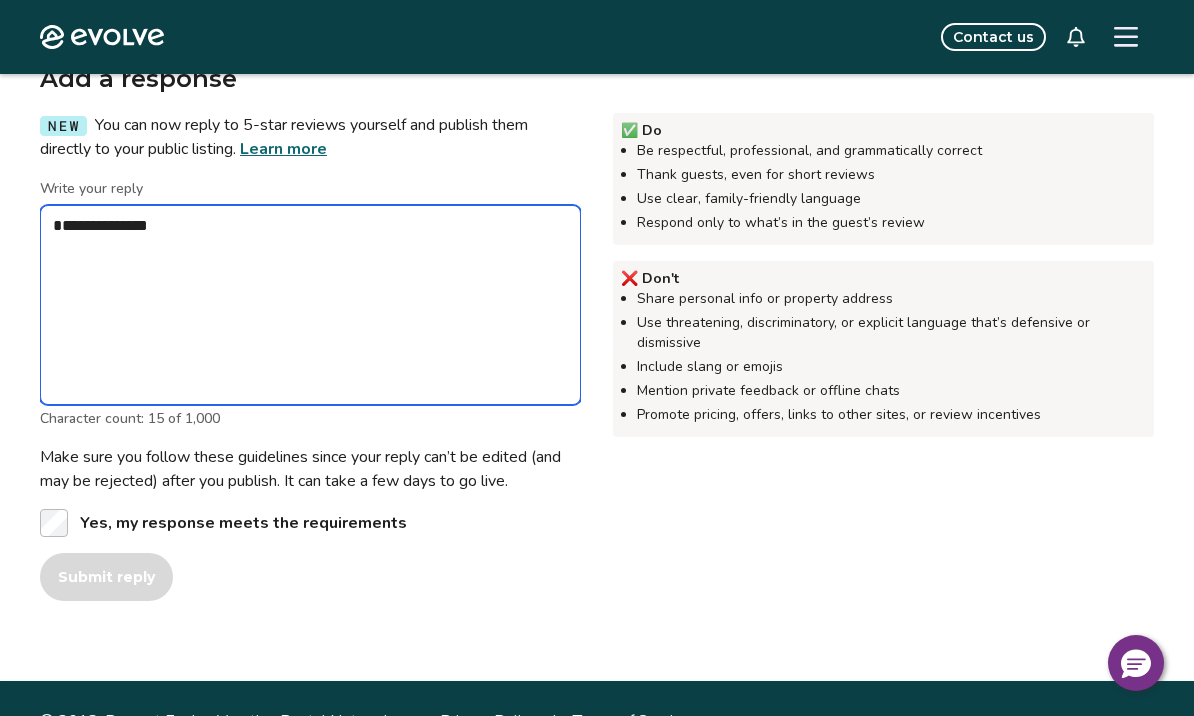 type on "*" 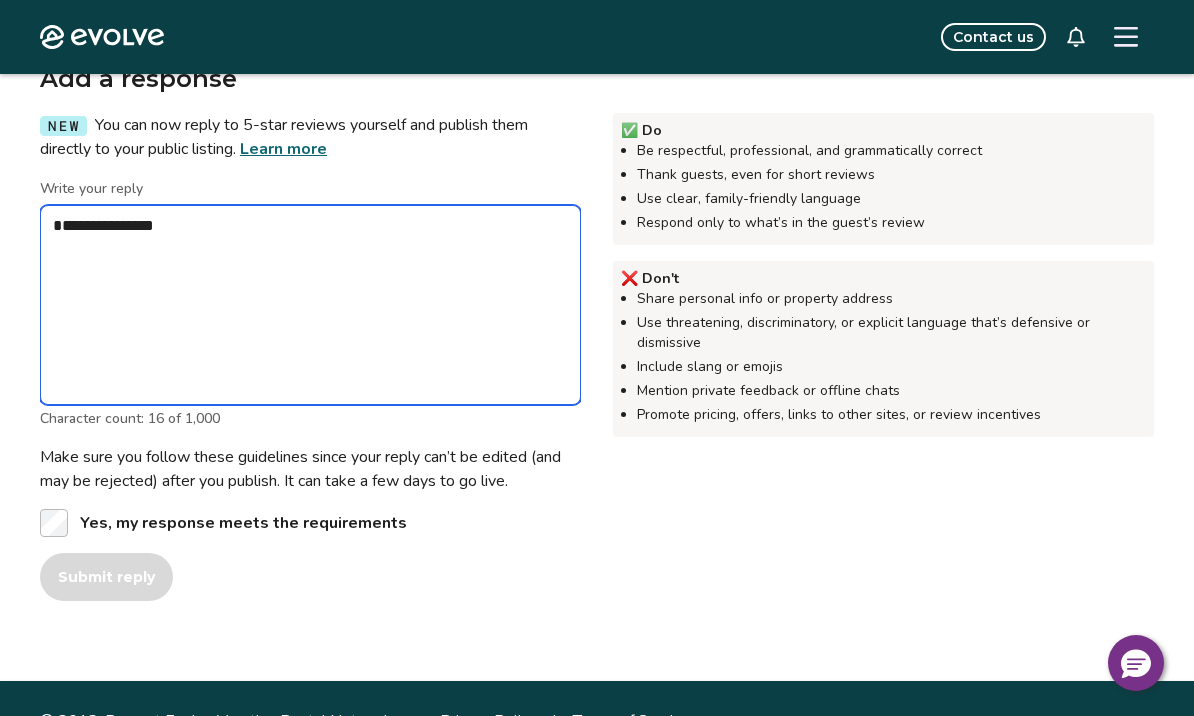 type on "*" 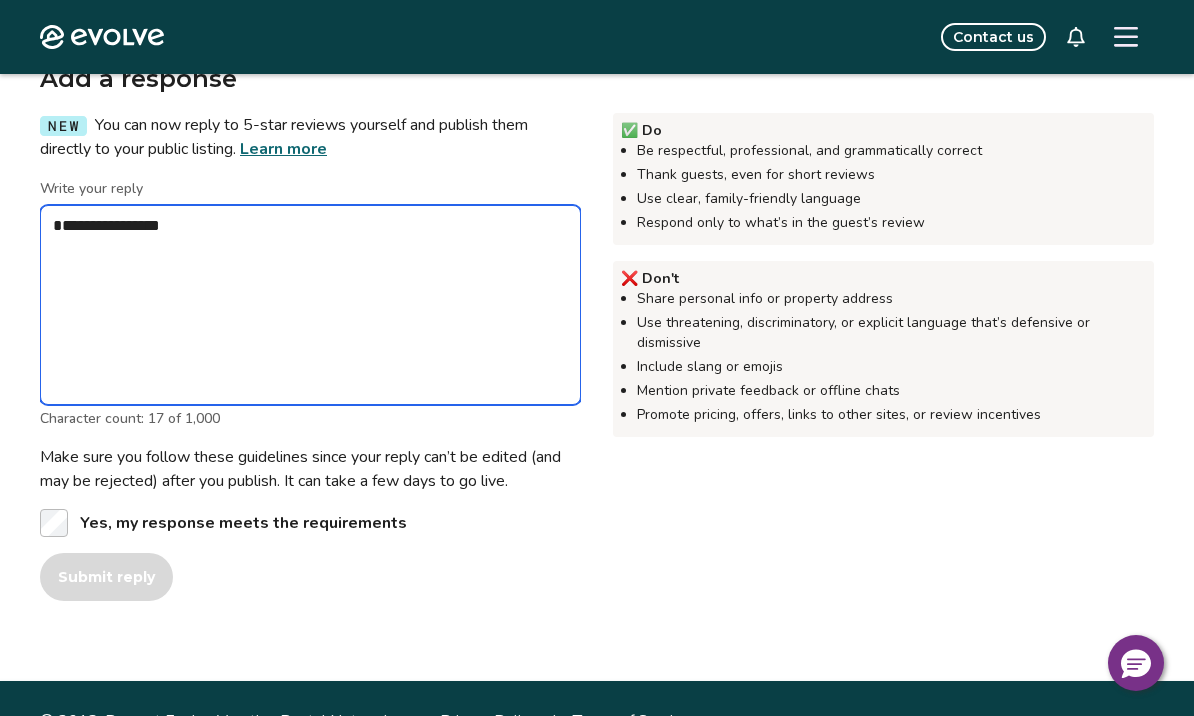 type on "*" 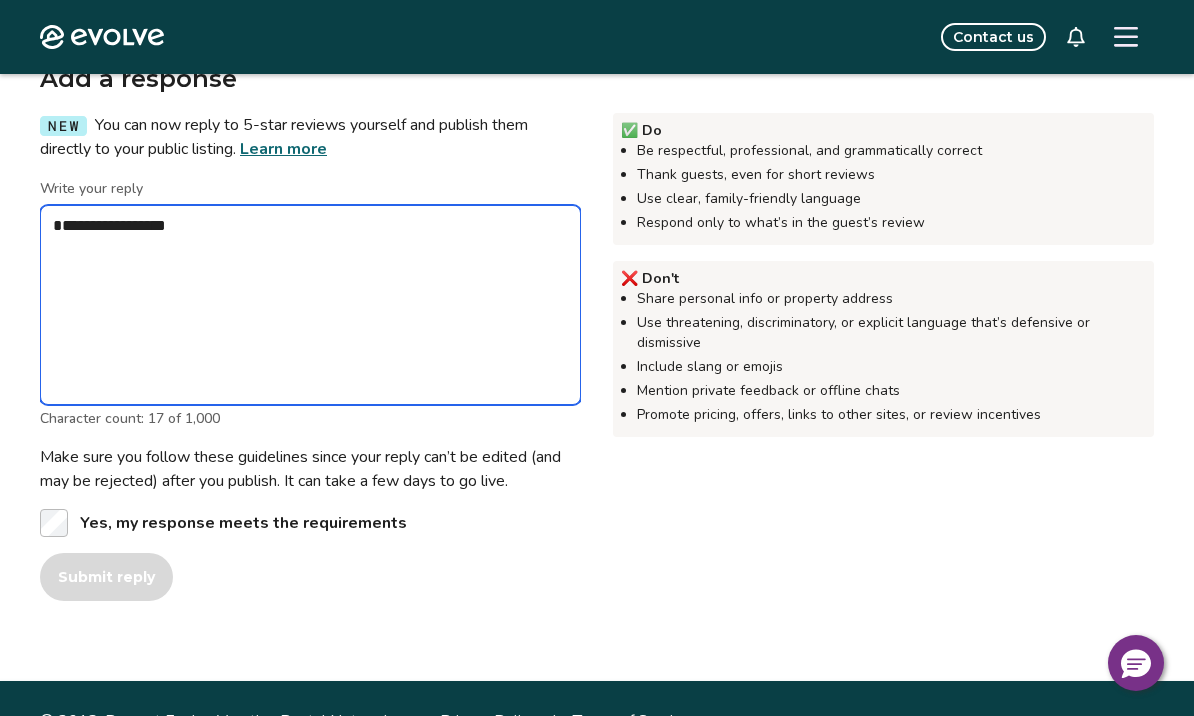 type on "*" 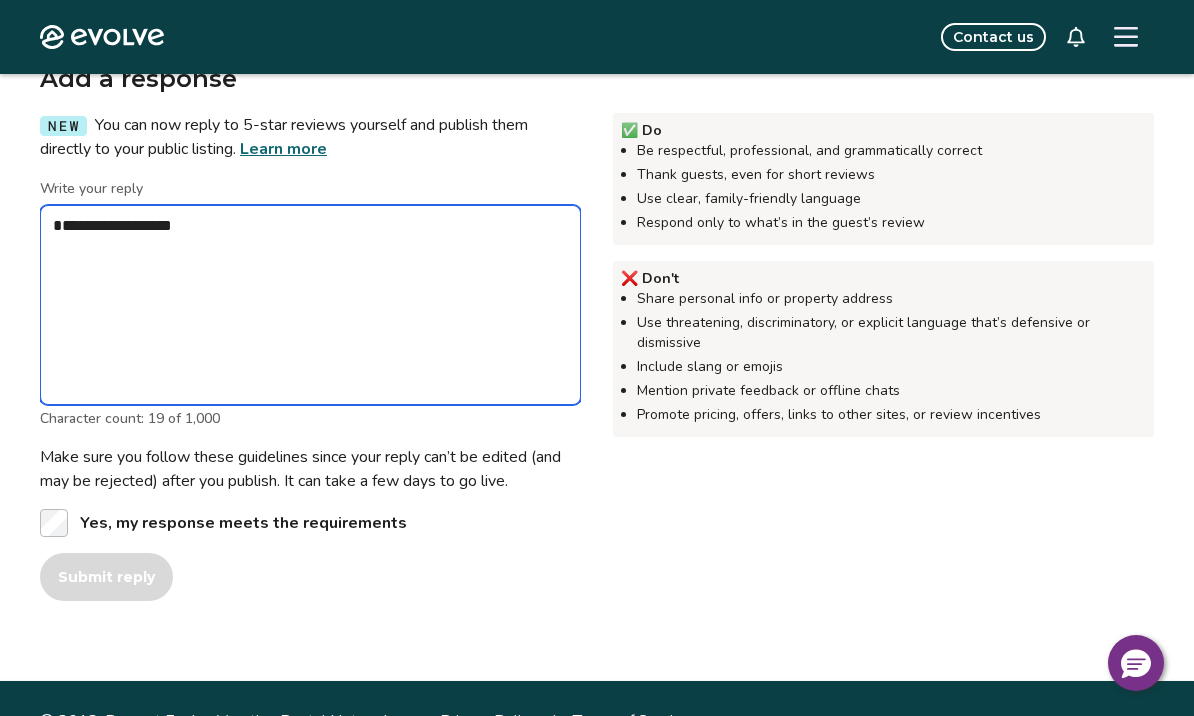 type on "*" 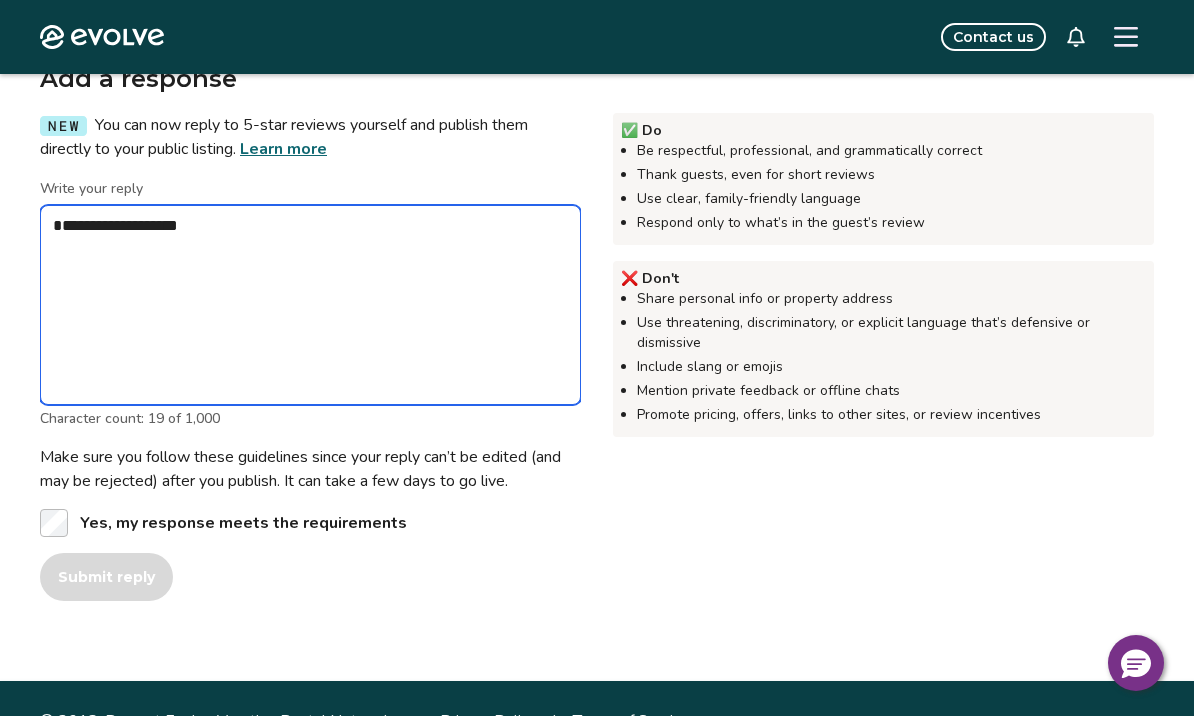 type on "*" 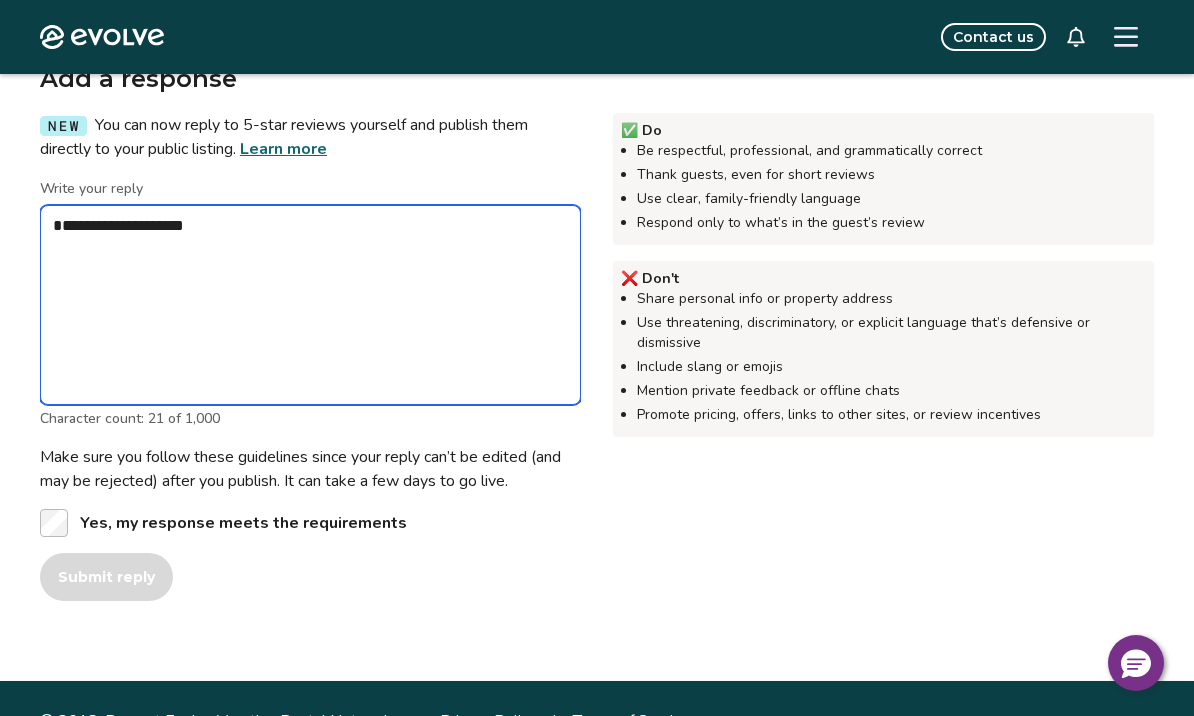 type on "*" 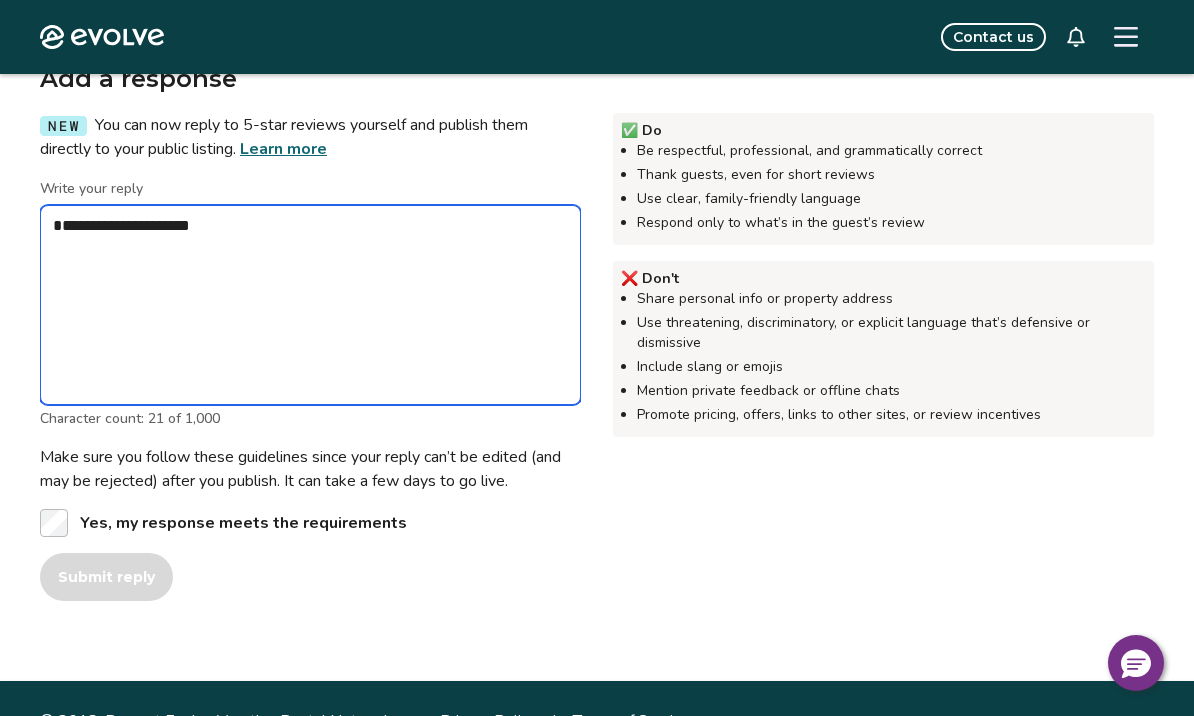 type on "*" 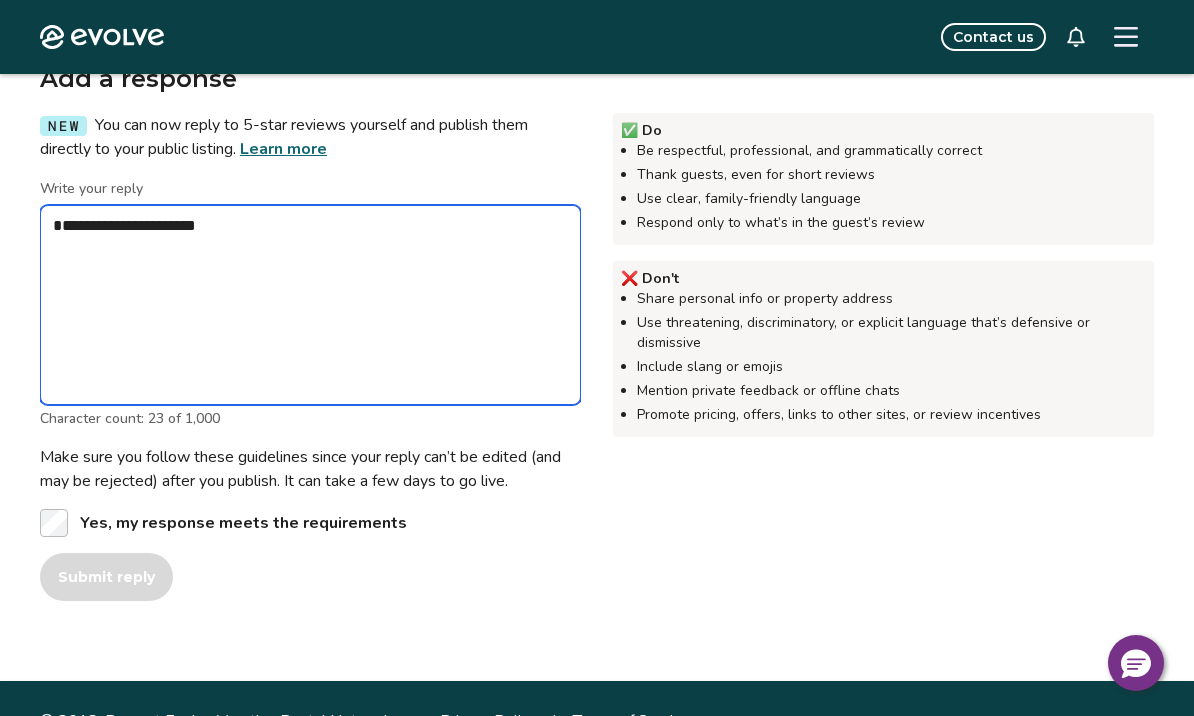 type on "*" 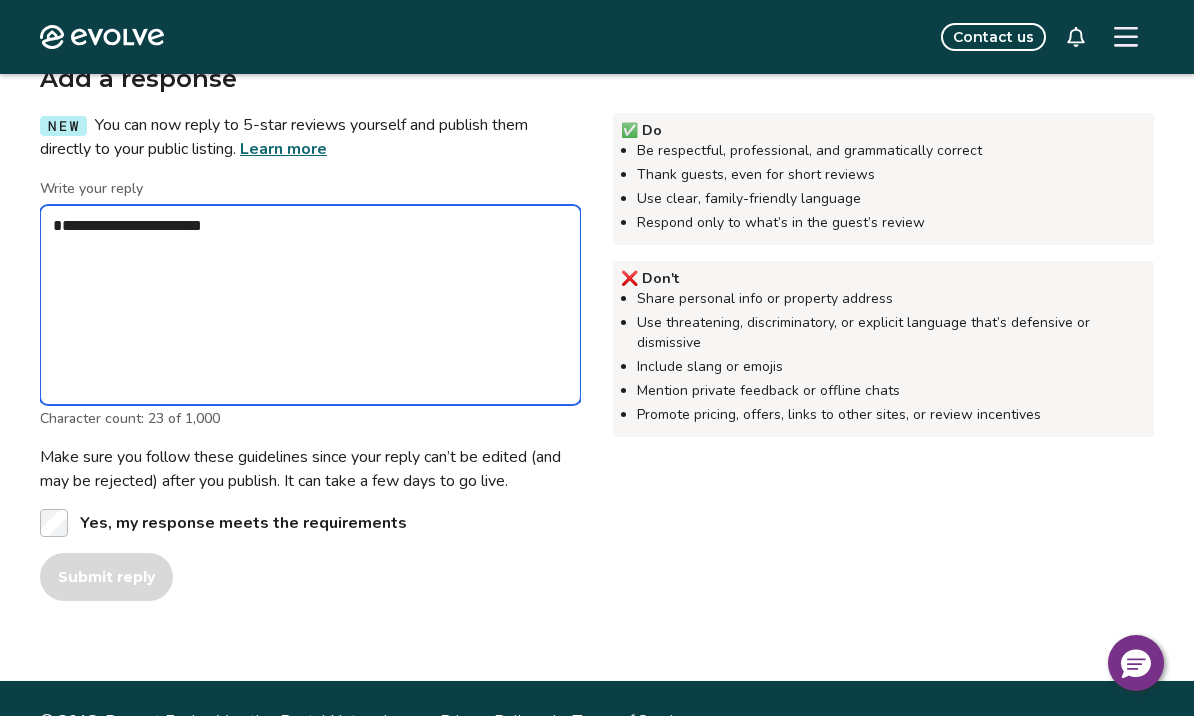 type on "*" 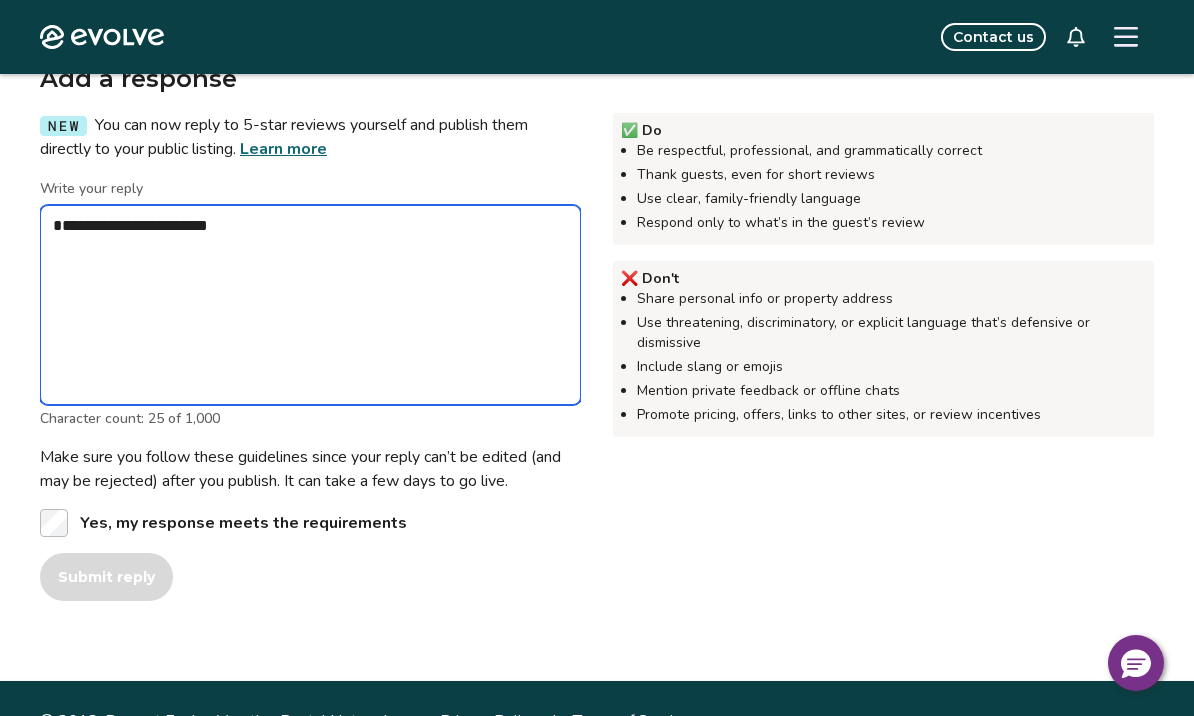 type on "*" 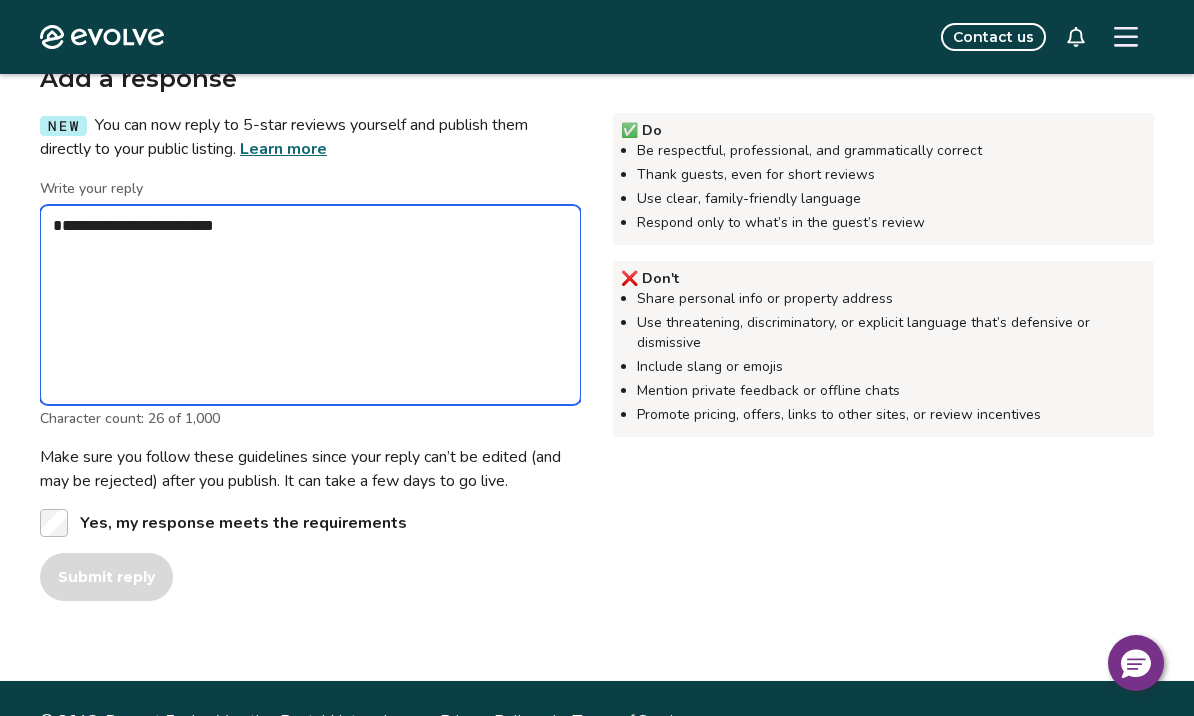 type on "*" 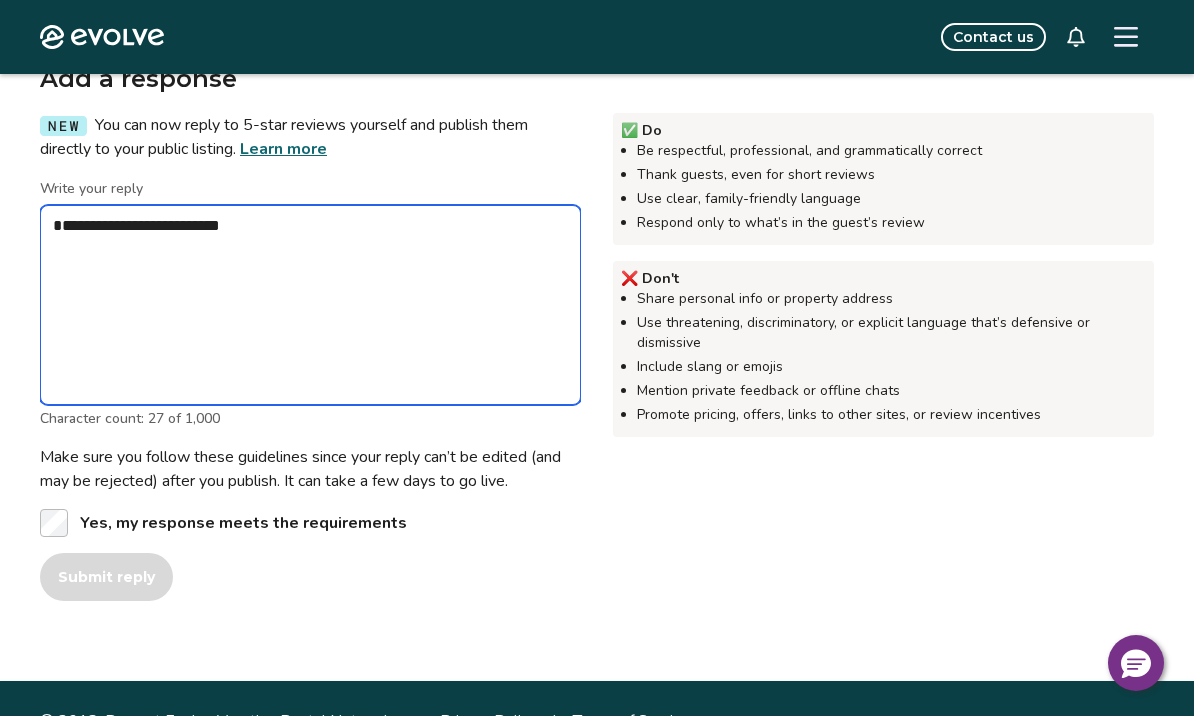 type on "*" 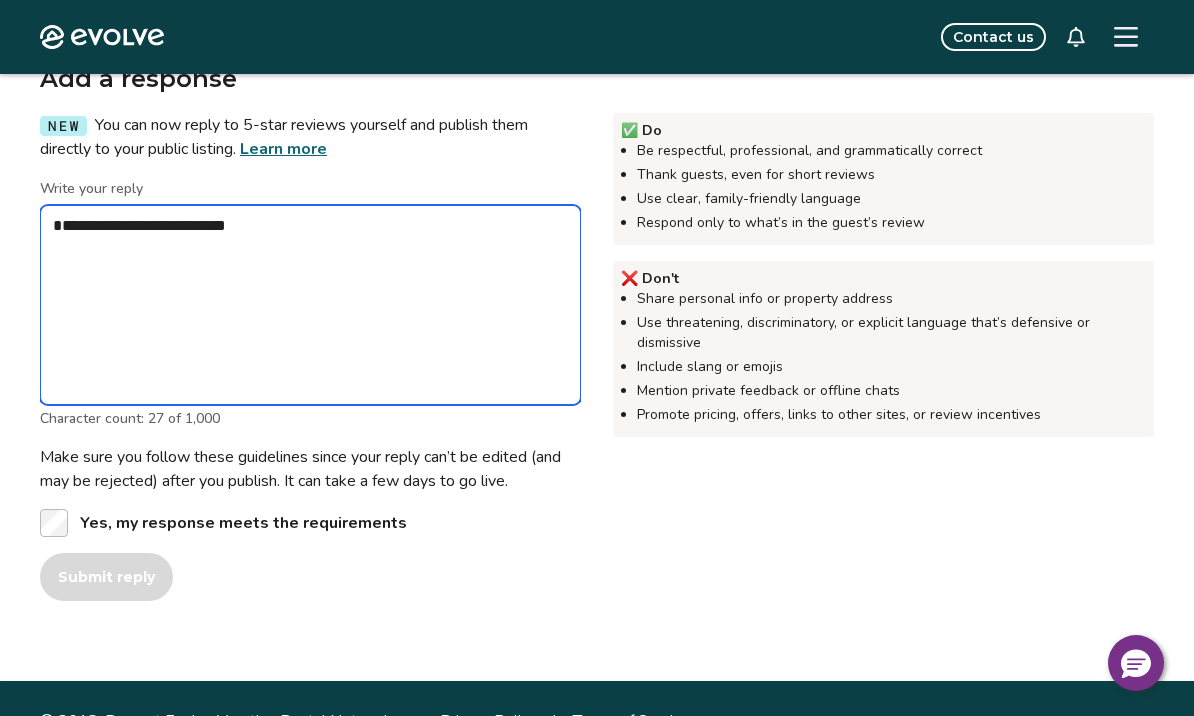 type on "*" 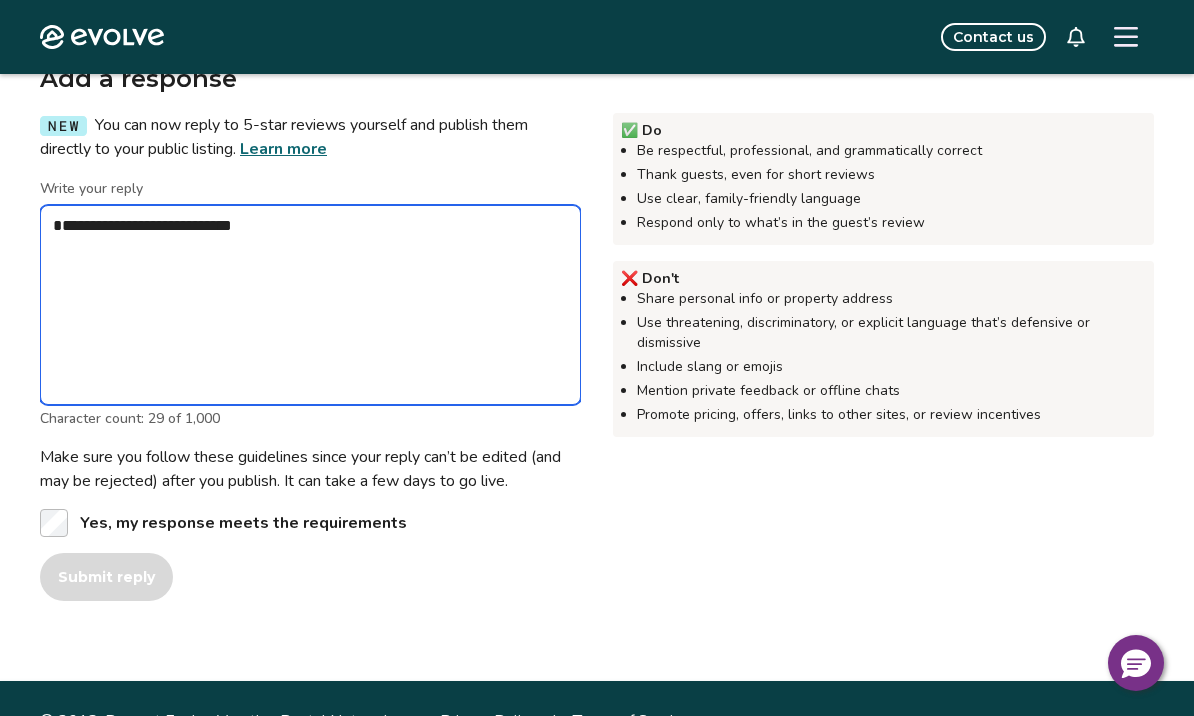 type on "*" 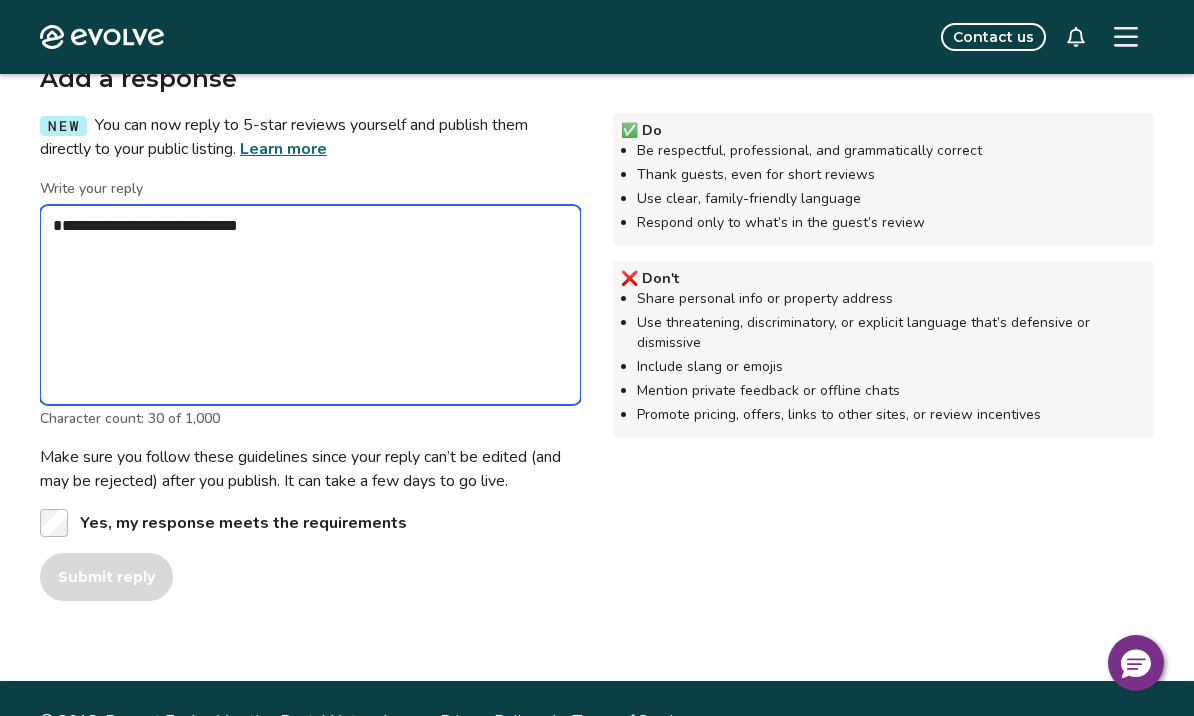 type on "*" 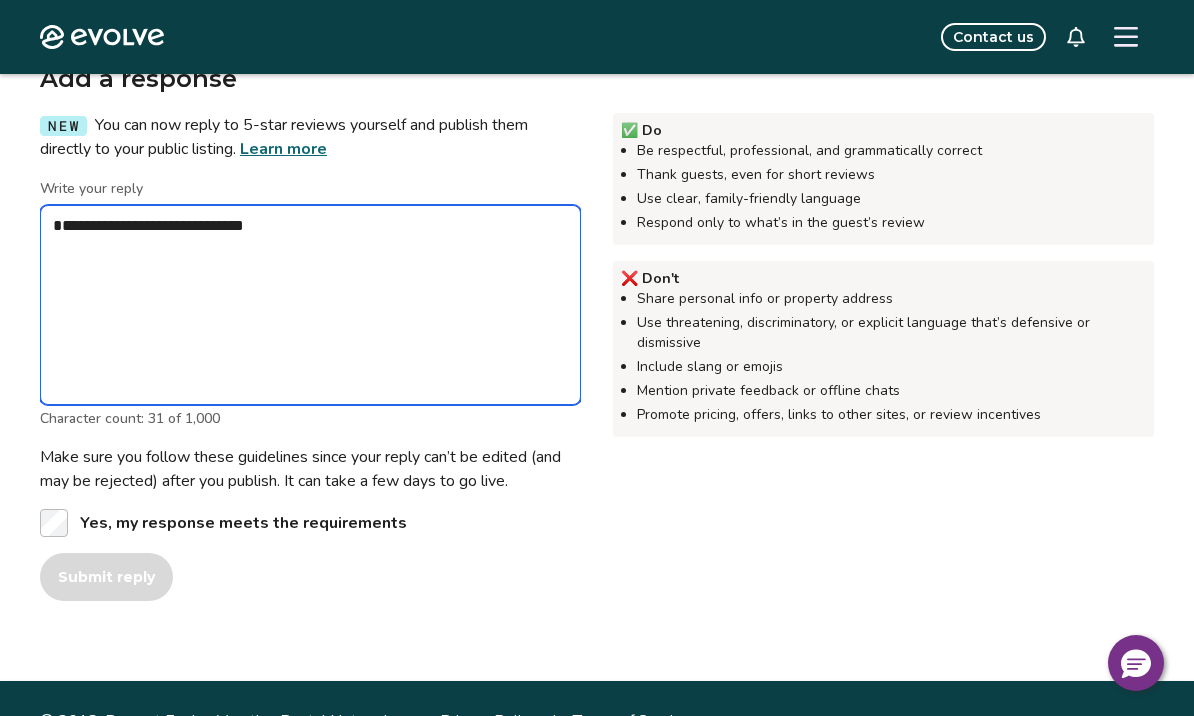 type on "*" 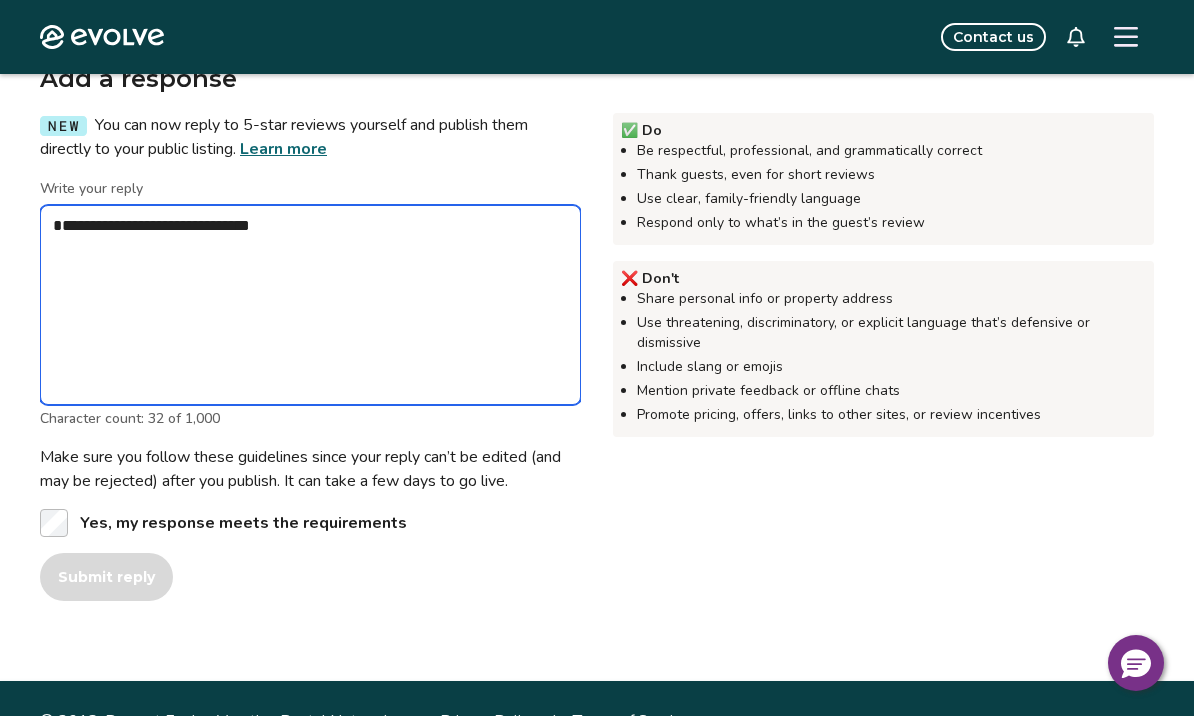 type on "*" 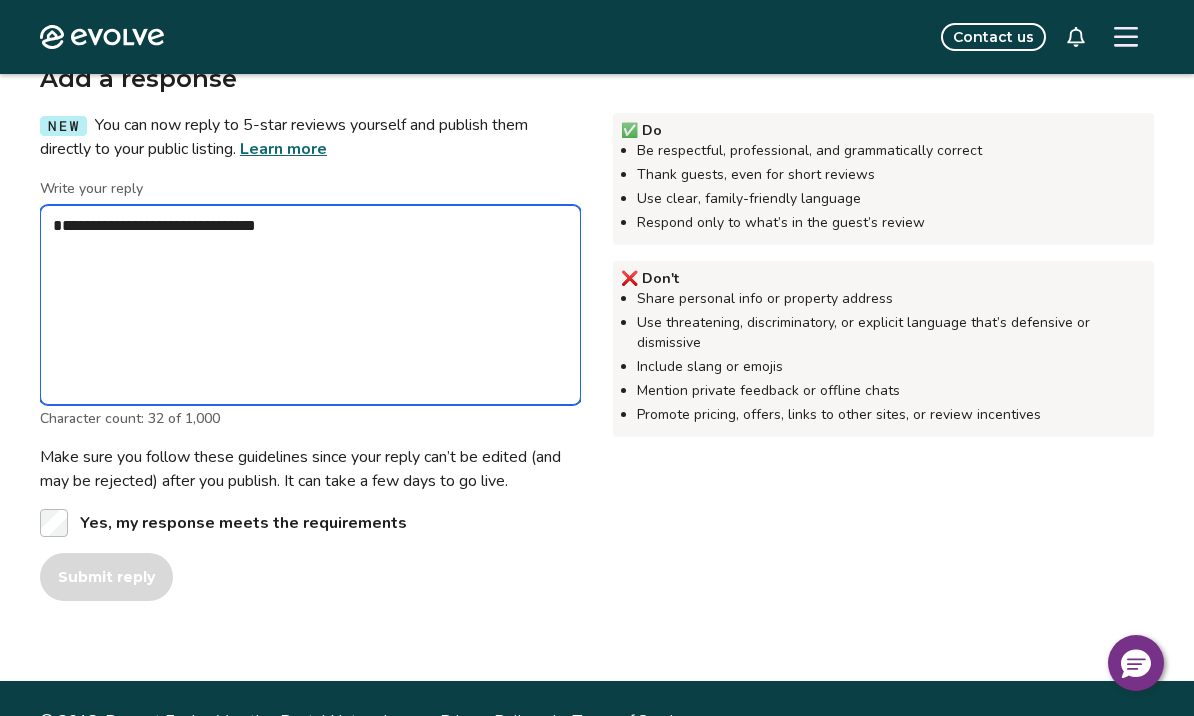 type on "*" 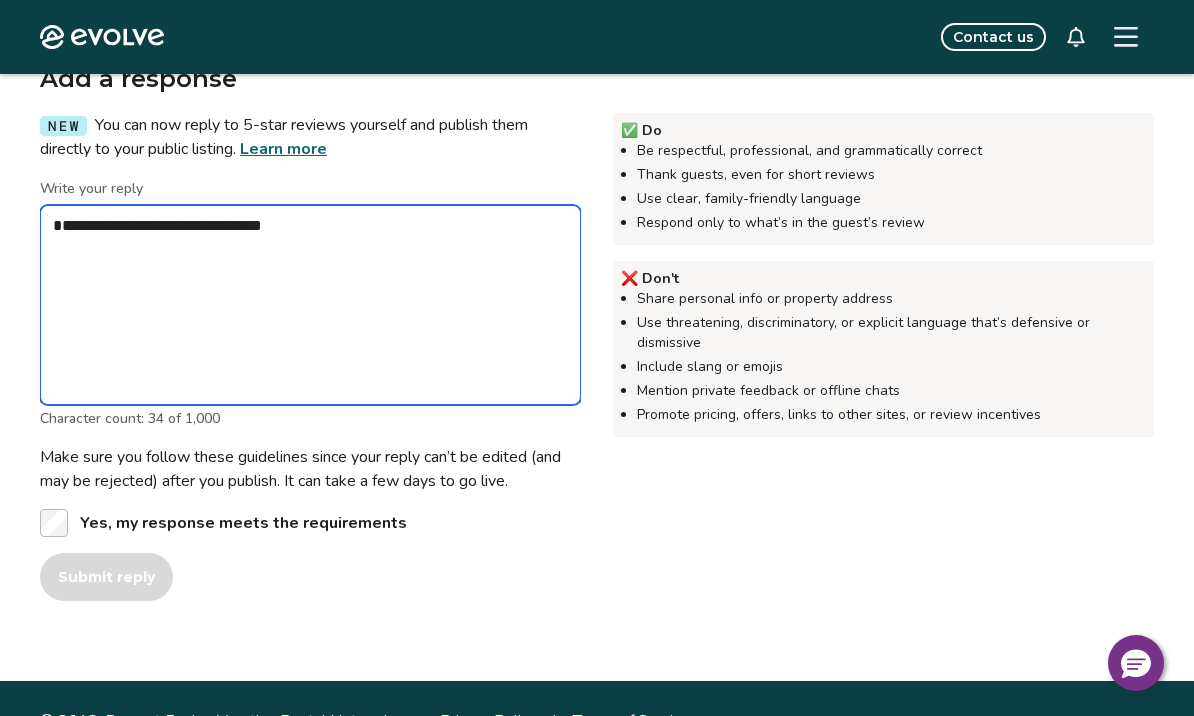 type on "*" 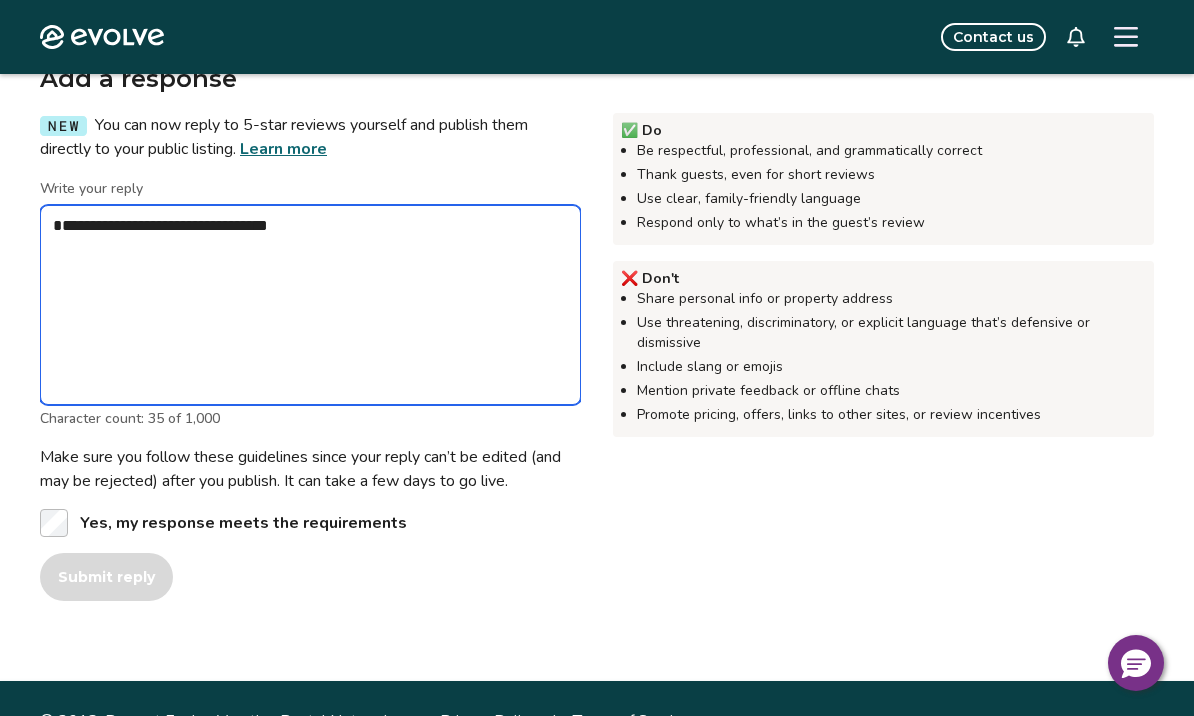type on "*" 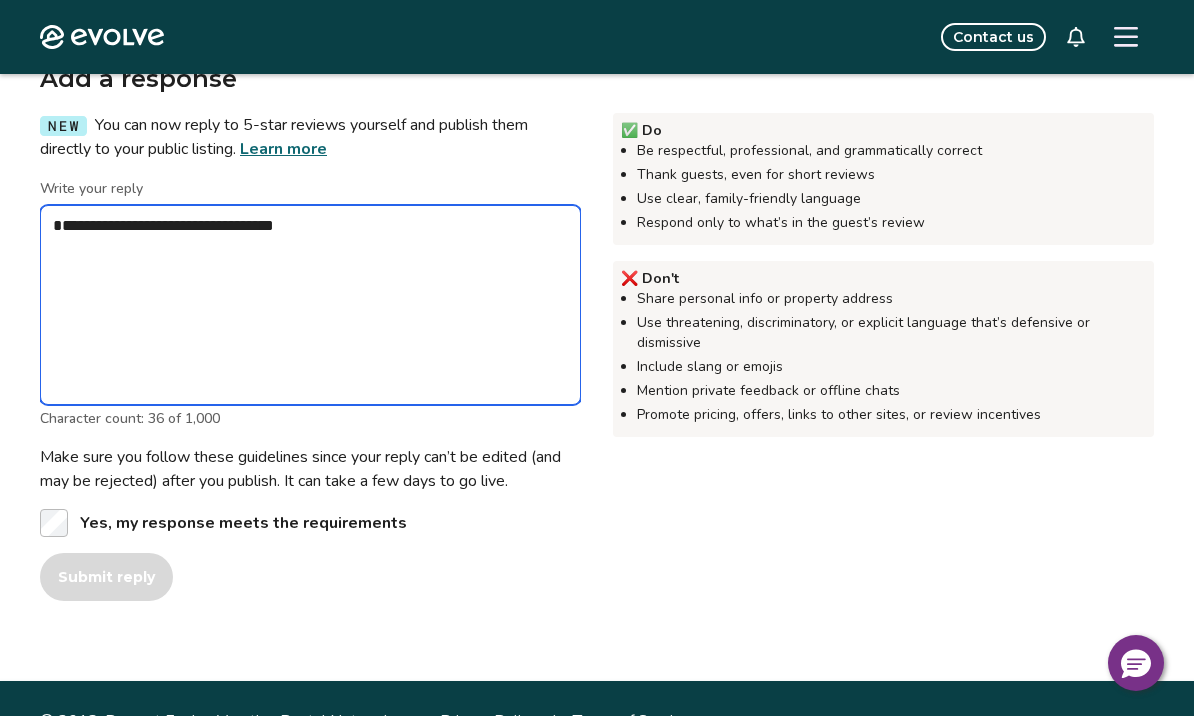 type on "*" 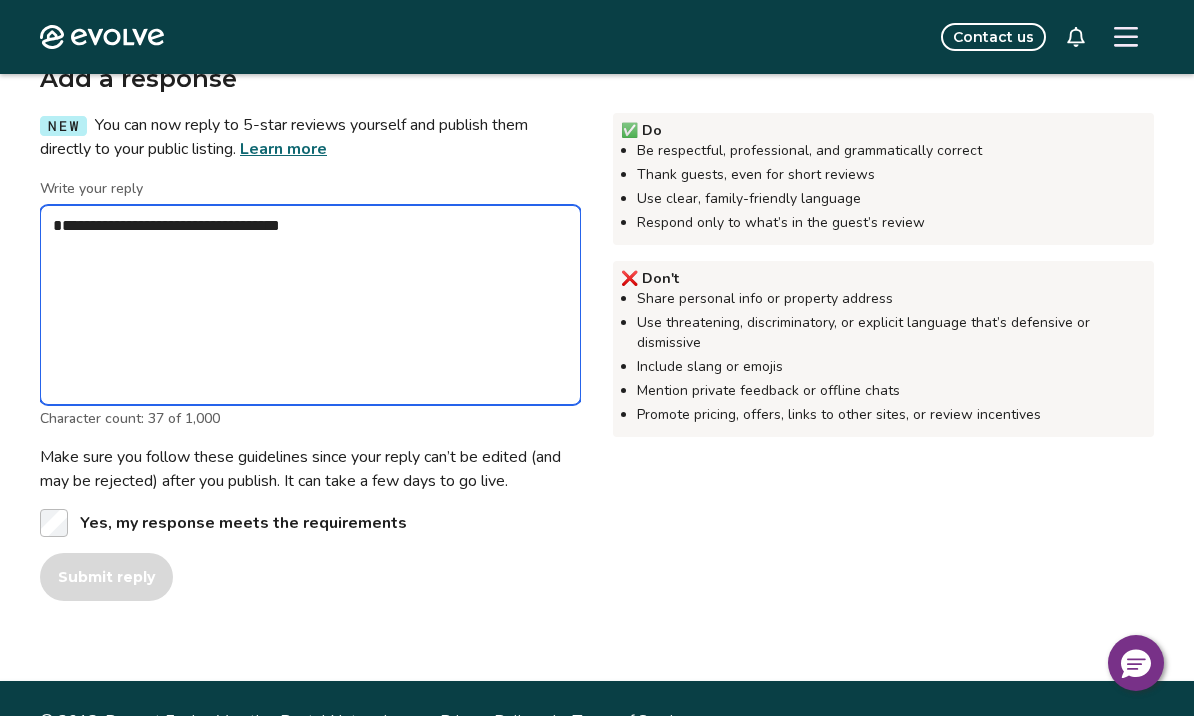 type on "*" 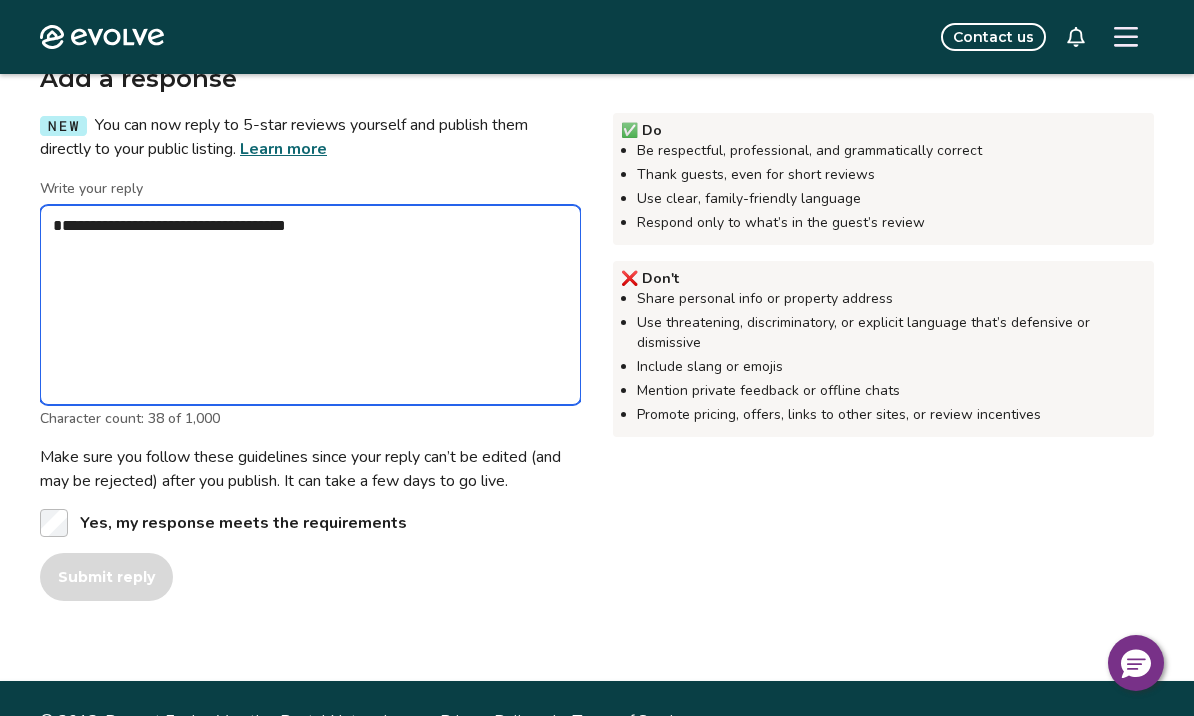 type on "*" 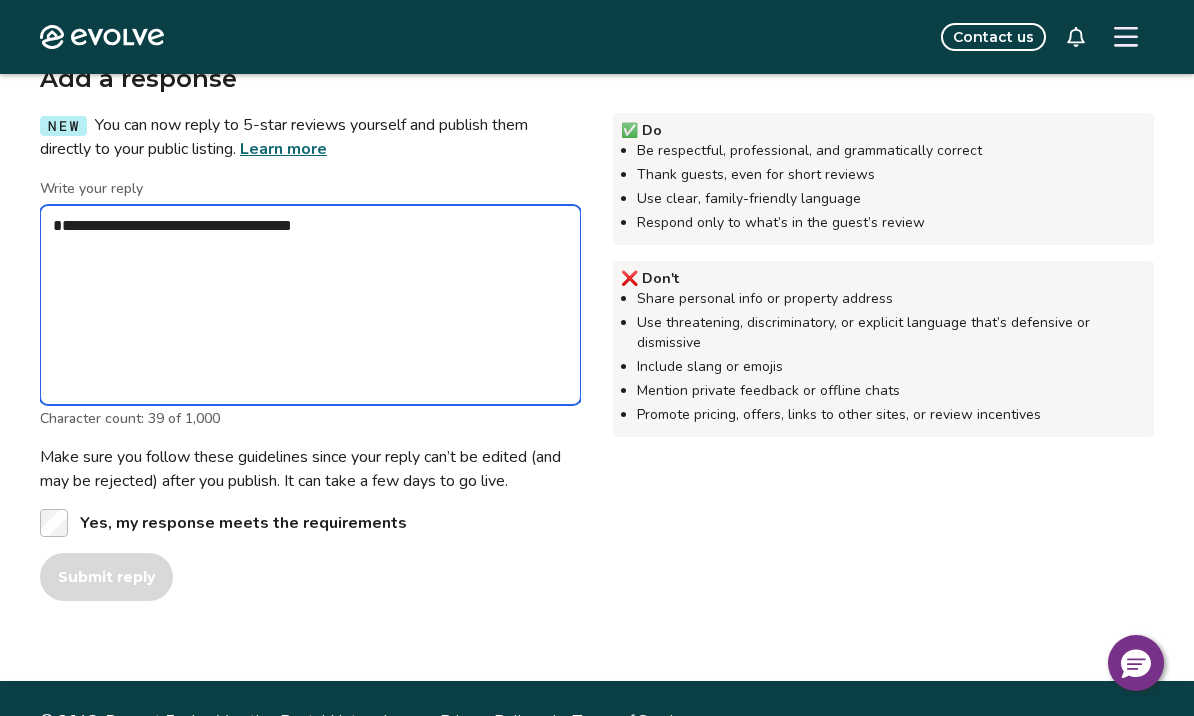 type on "*" 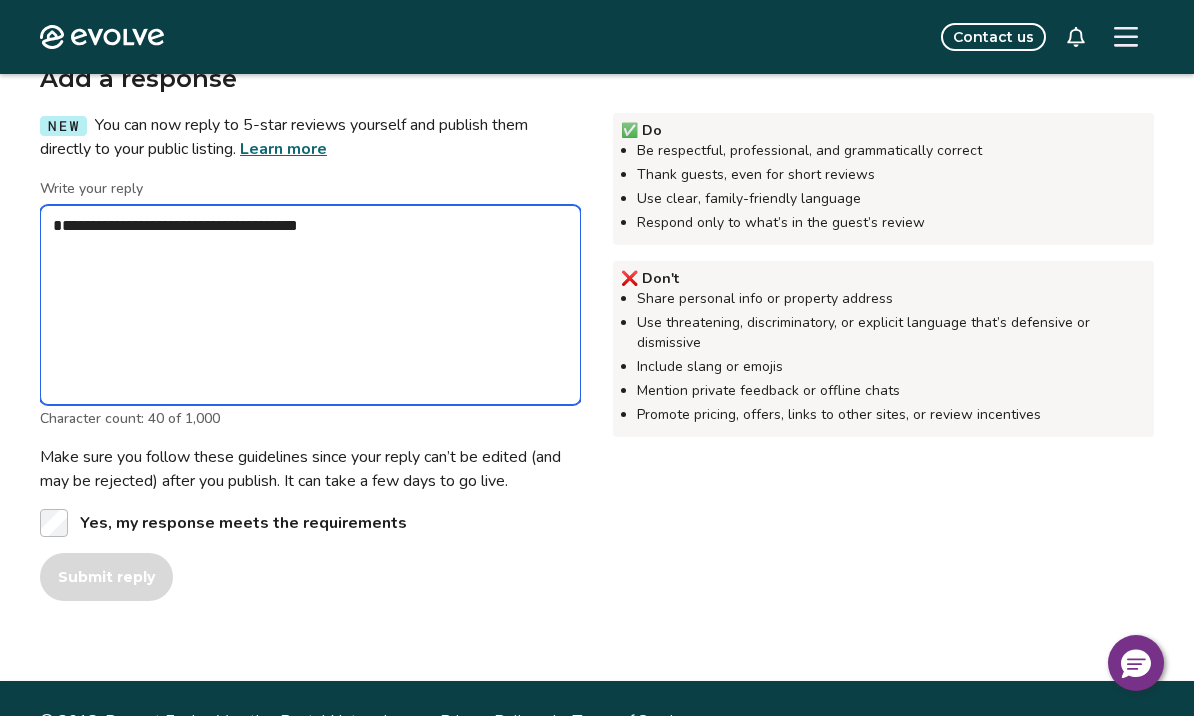 type on "*" 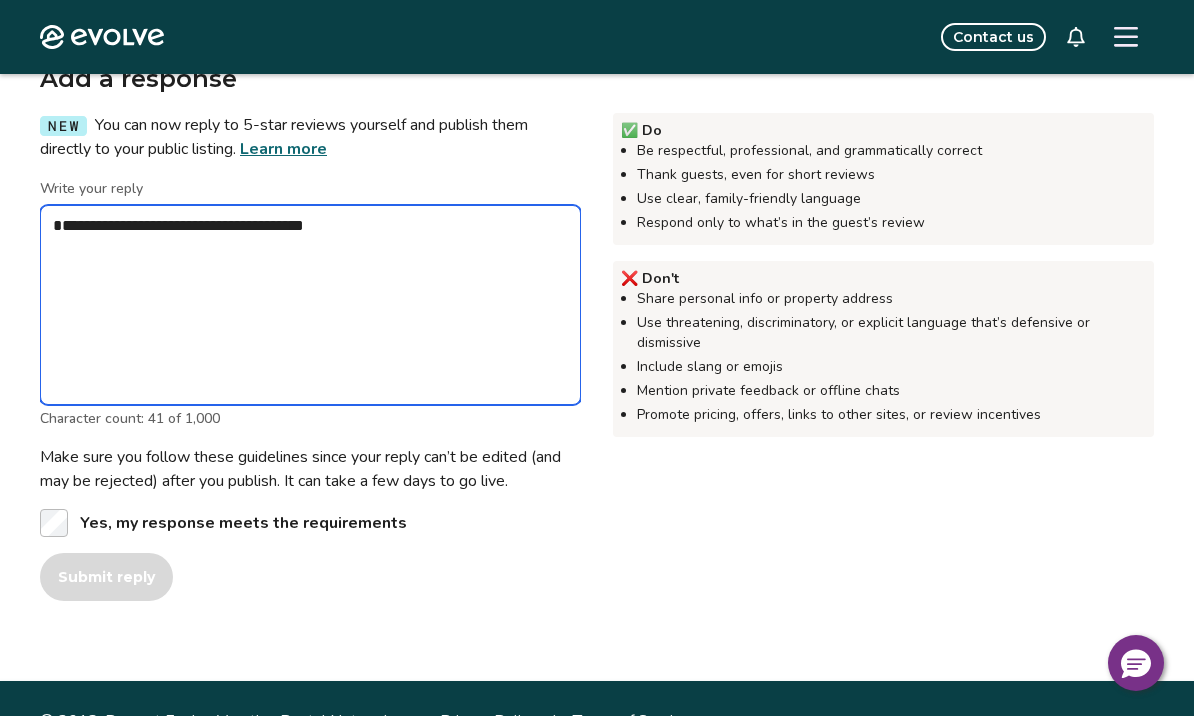 type on "*" 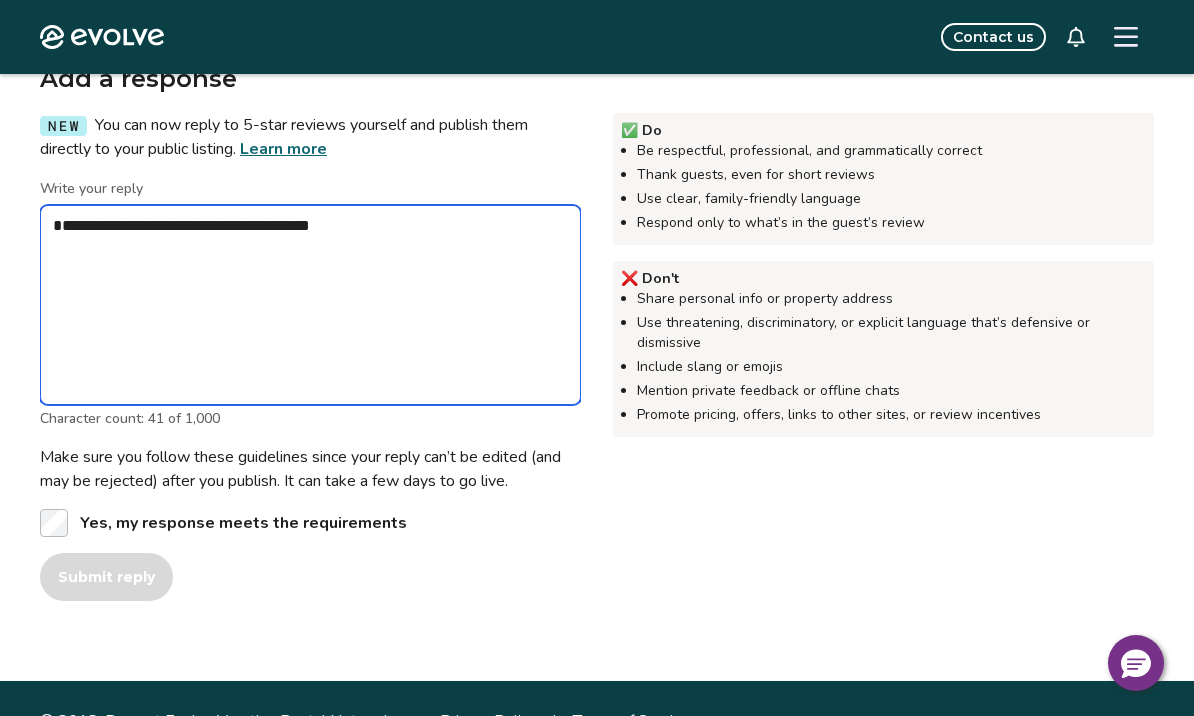 type on "*" 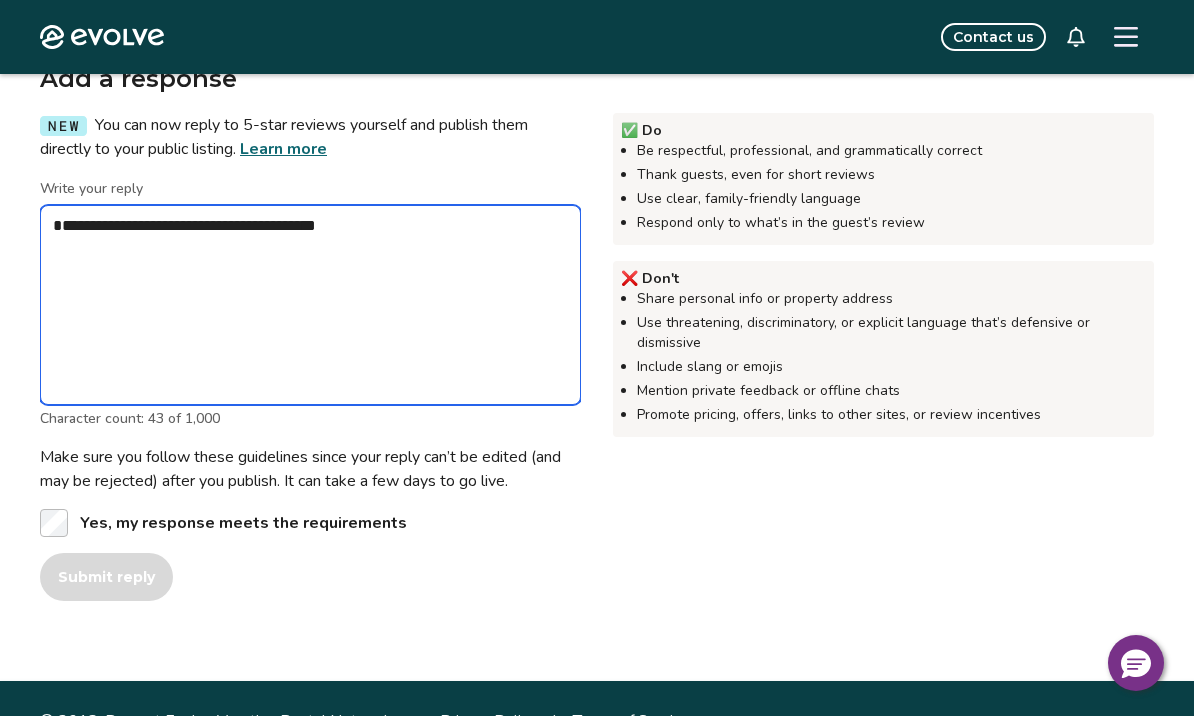 type on "*" 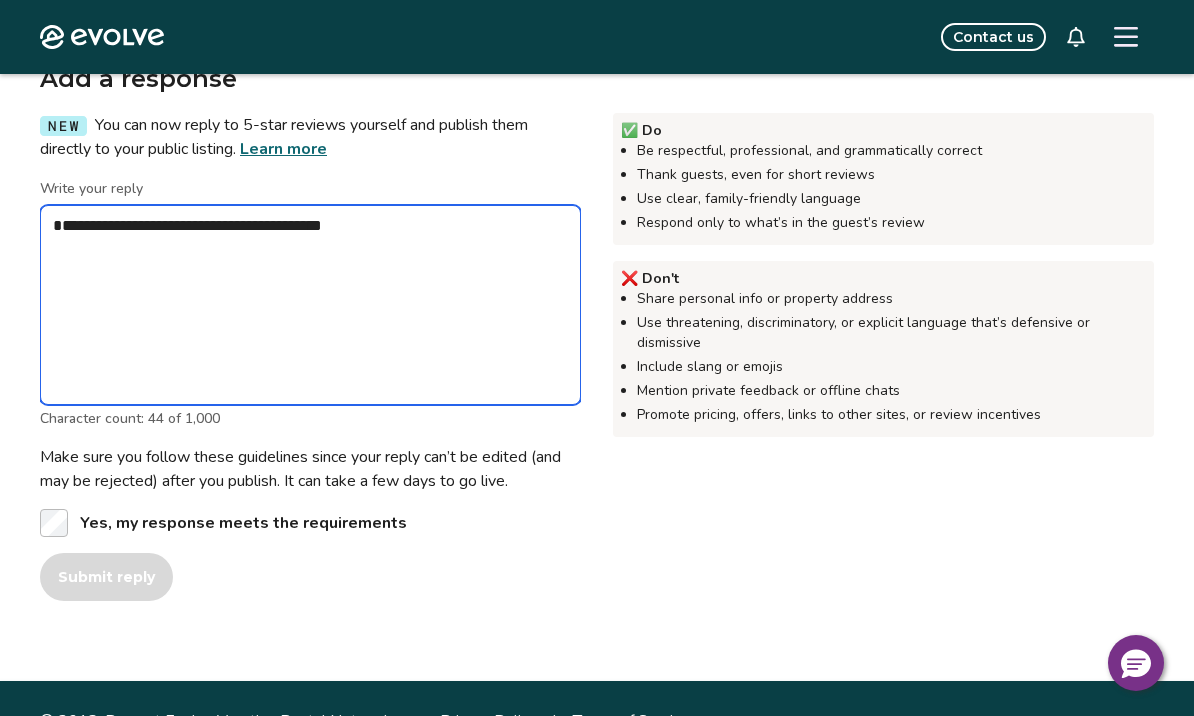 type on "*" 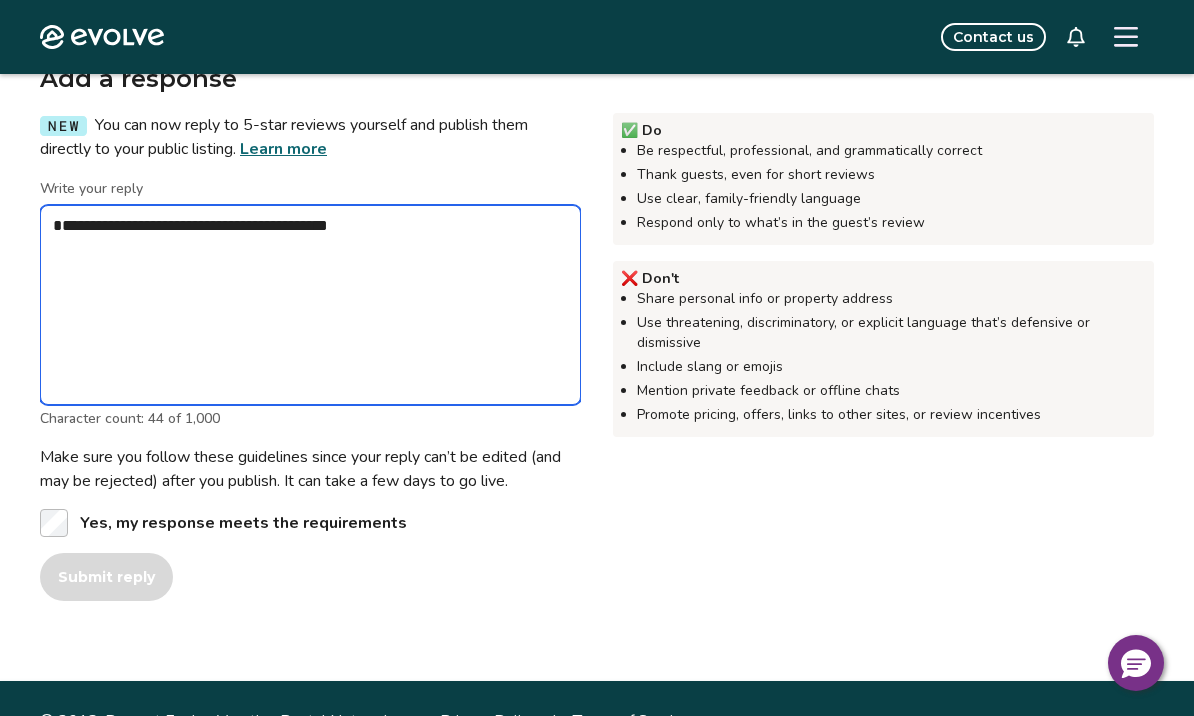 type on "*" 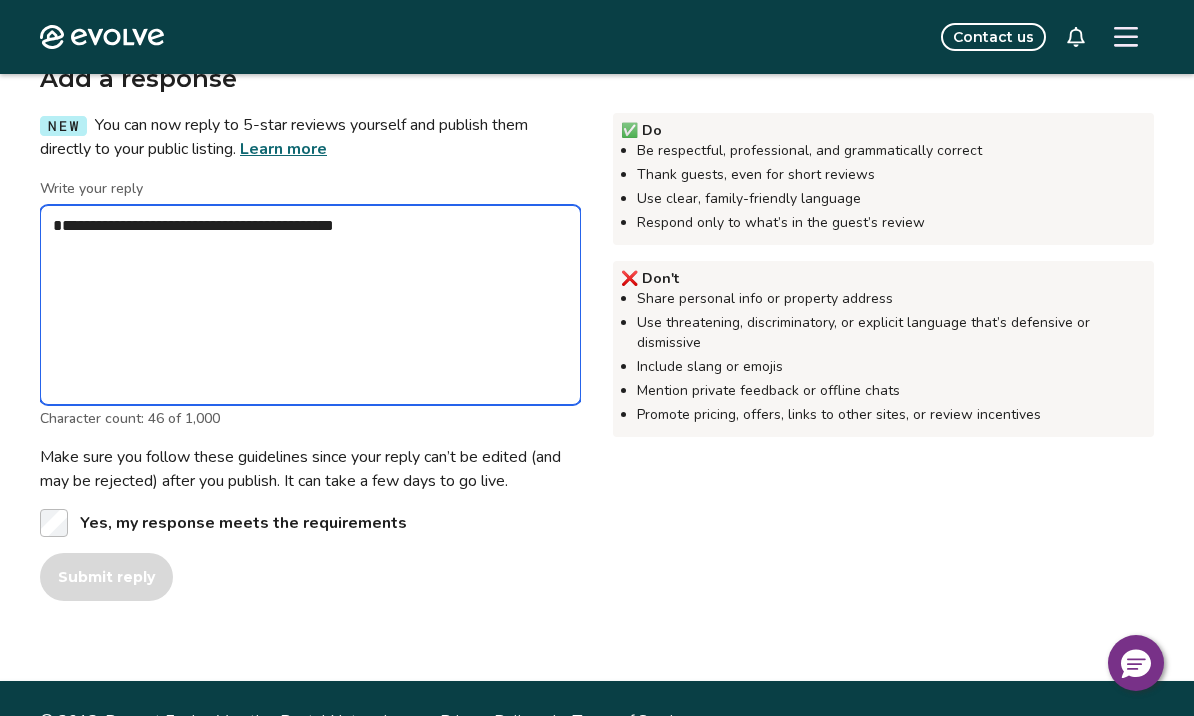 type on "**********" 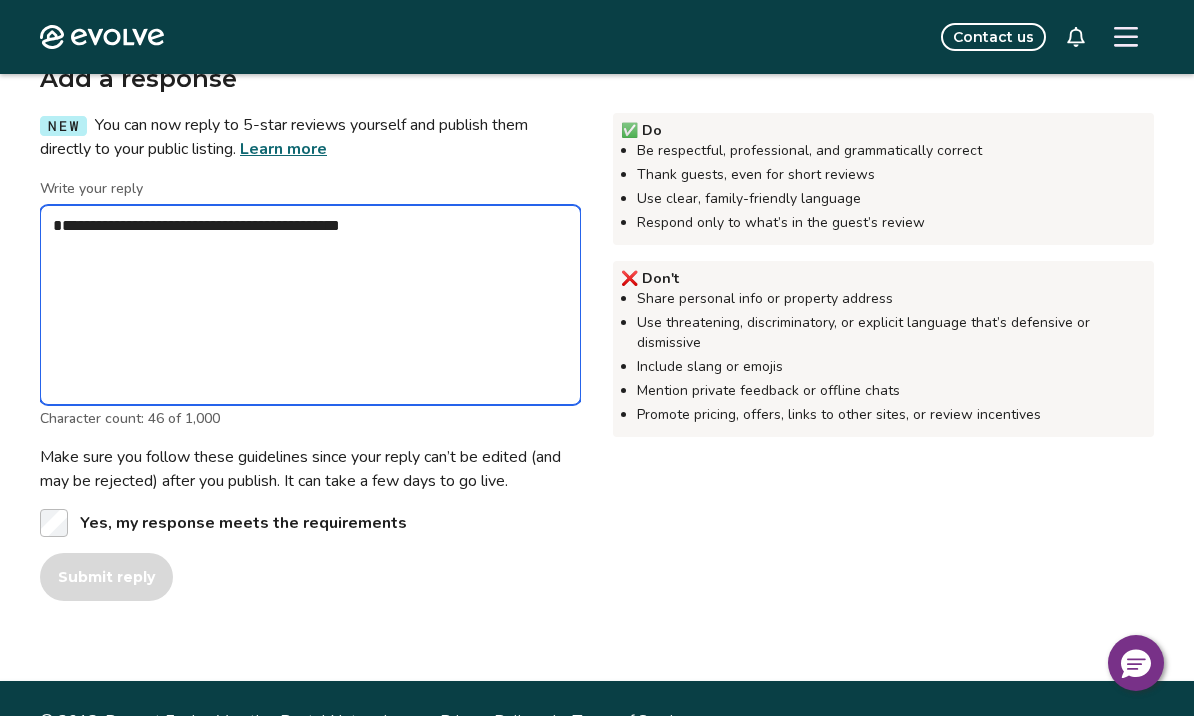 type on "*" 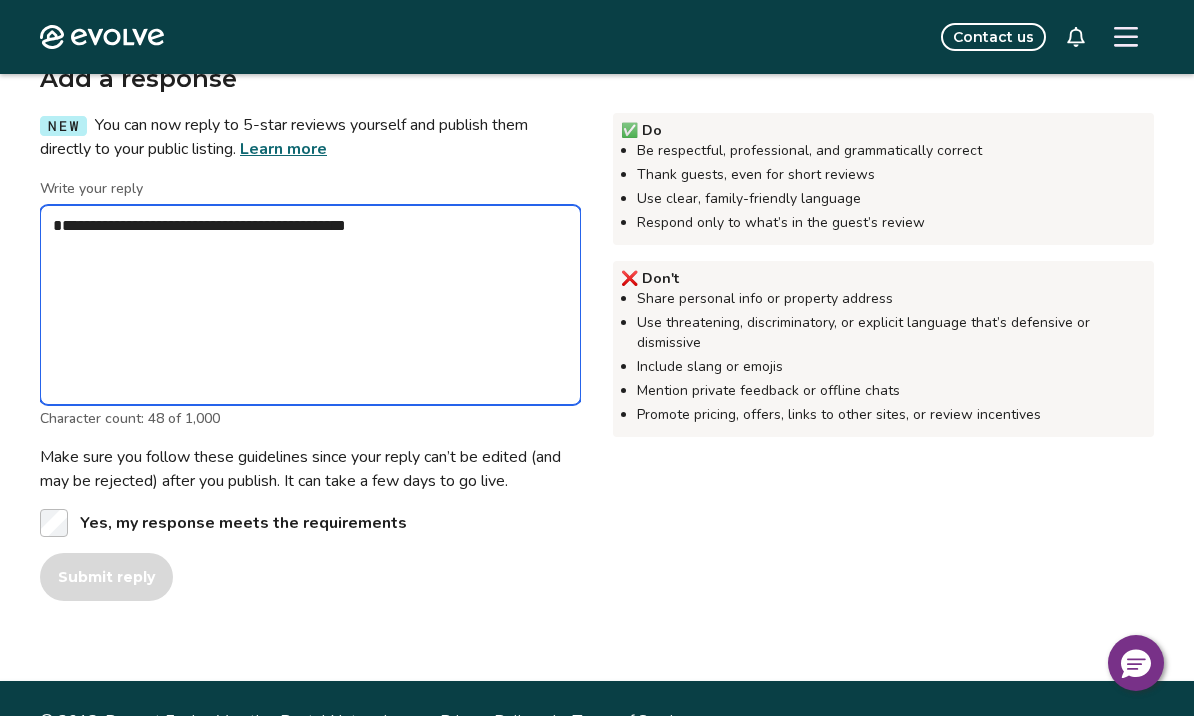 type on "*" 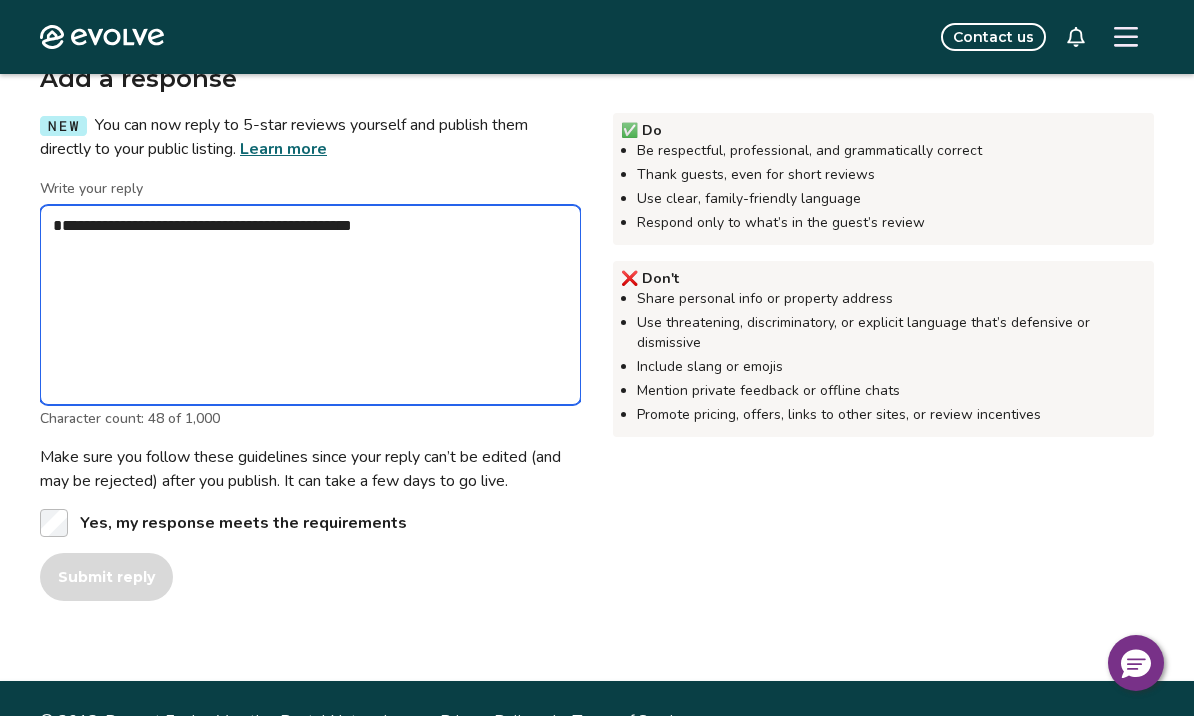 type on "*" 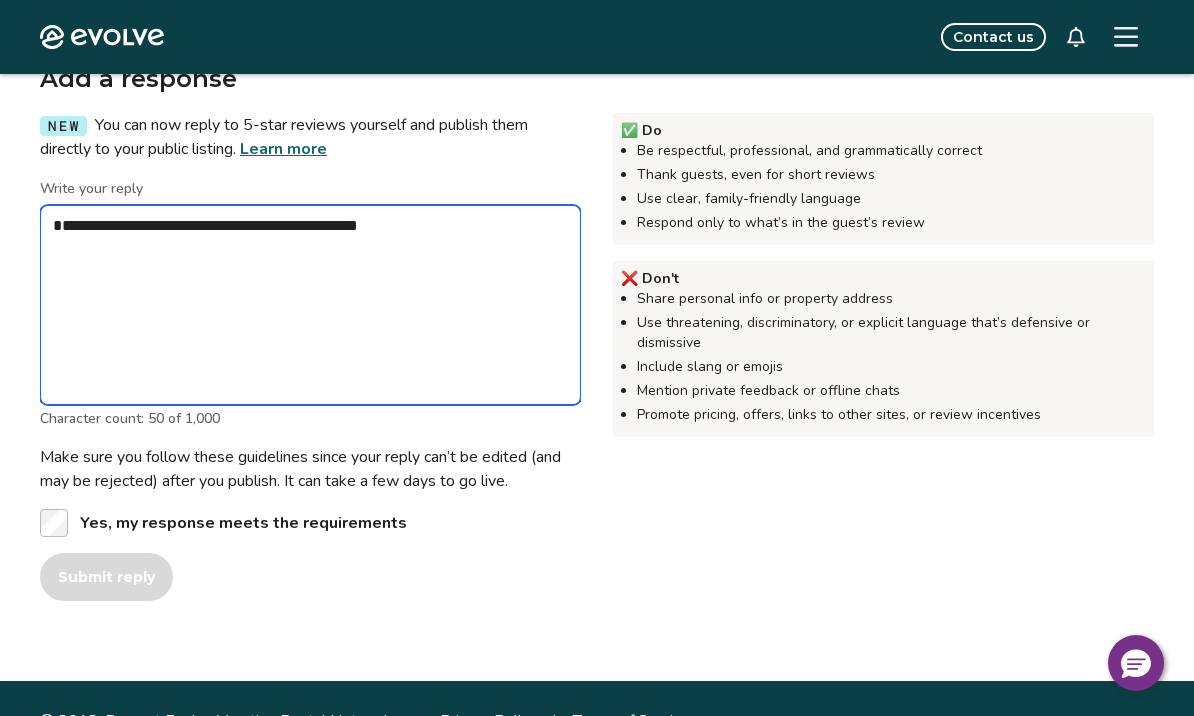 type on "*" 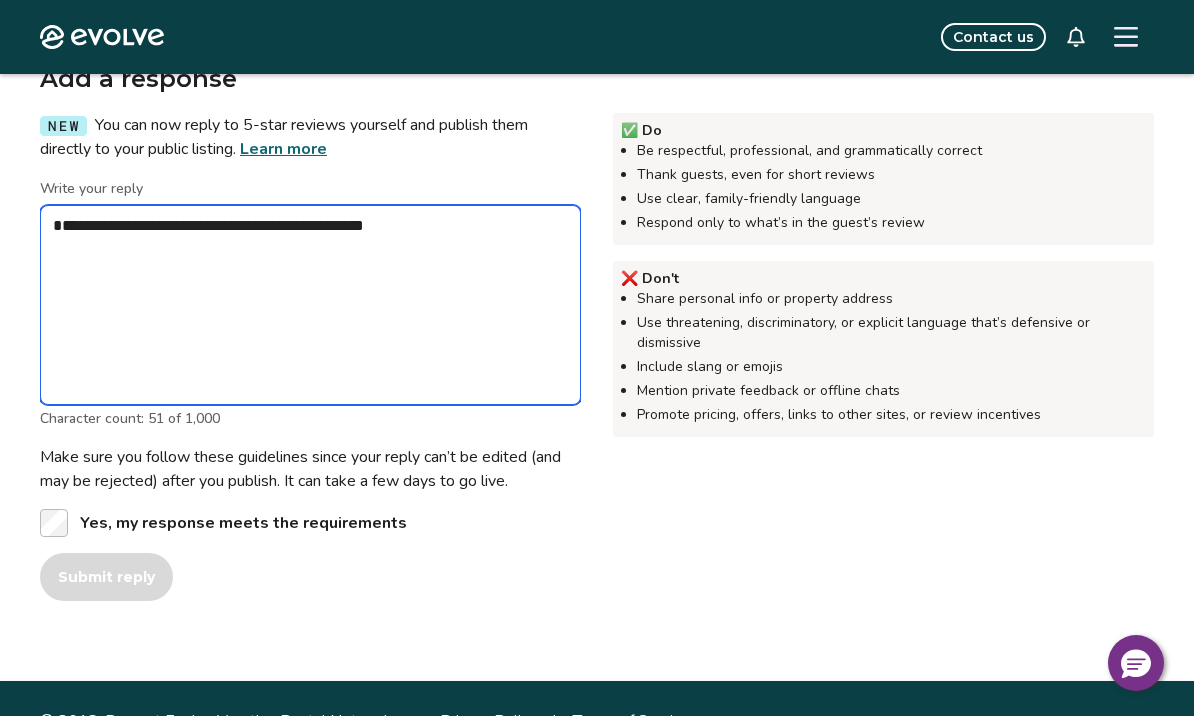 type on "*" 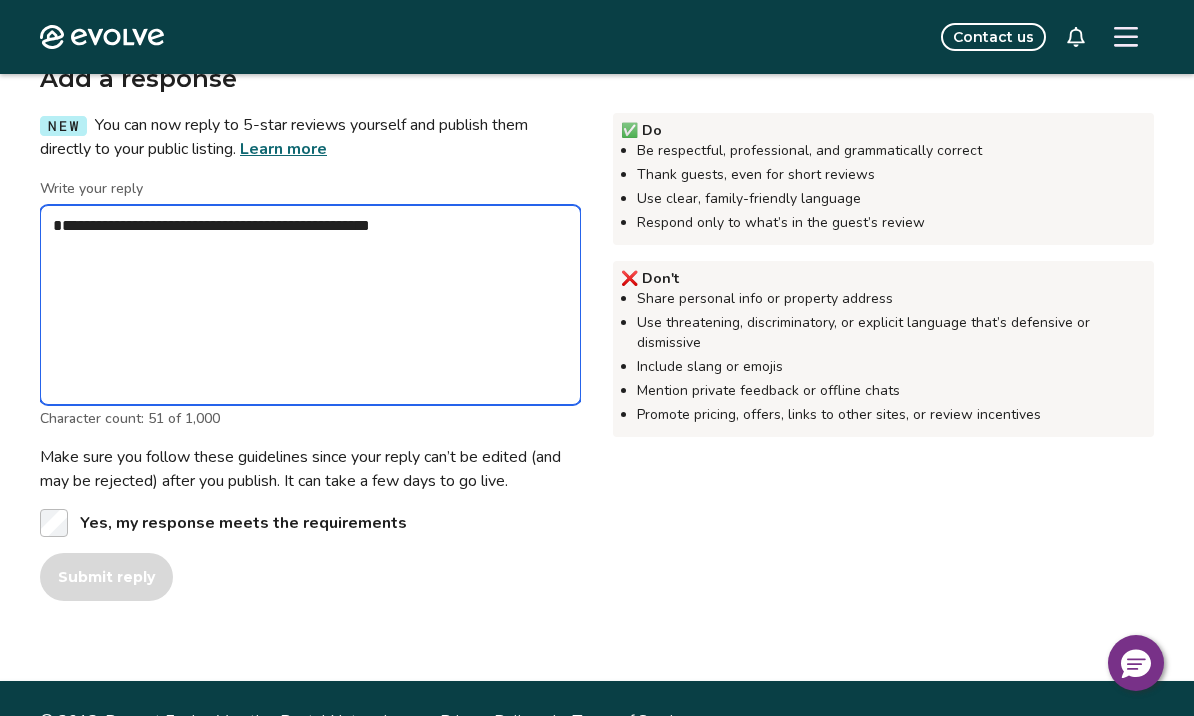 type on "**********" 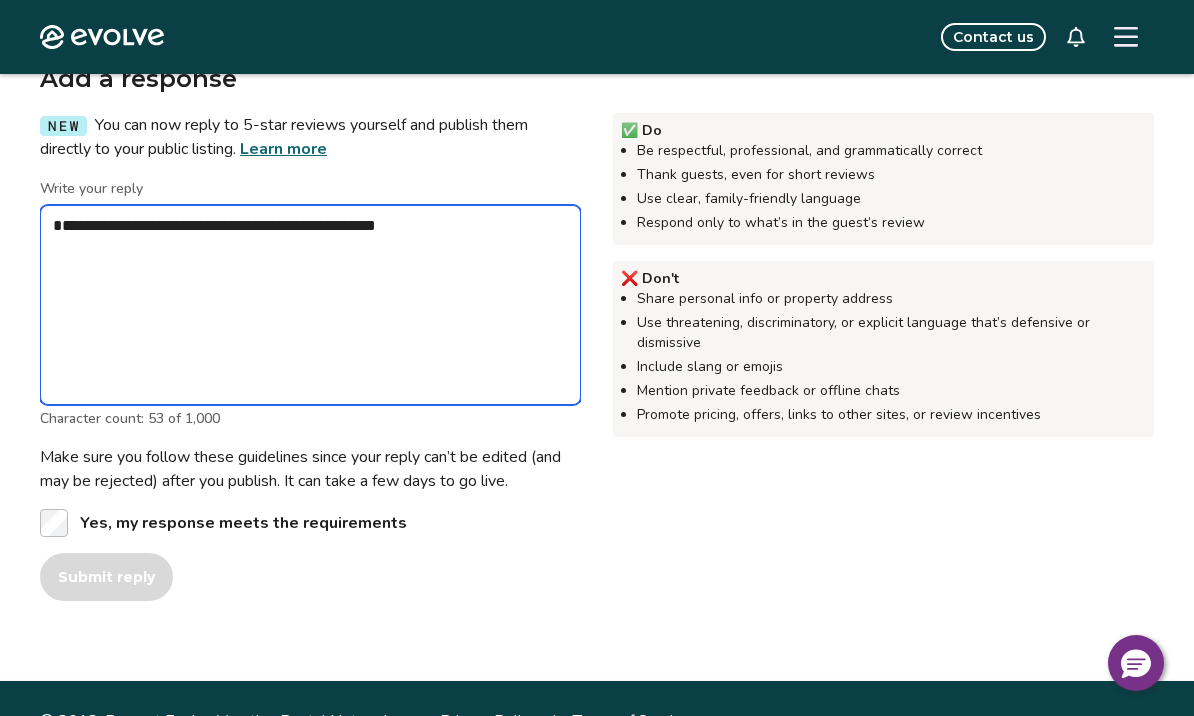 type on "*" 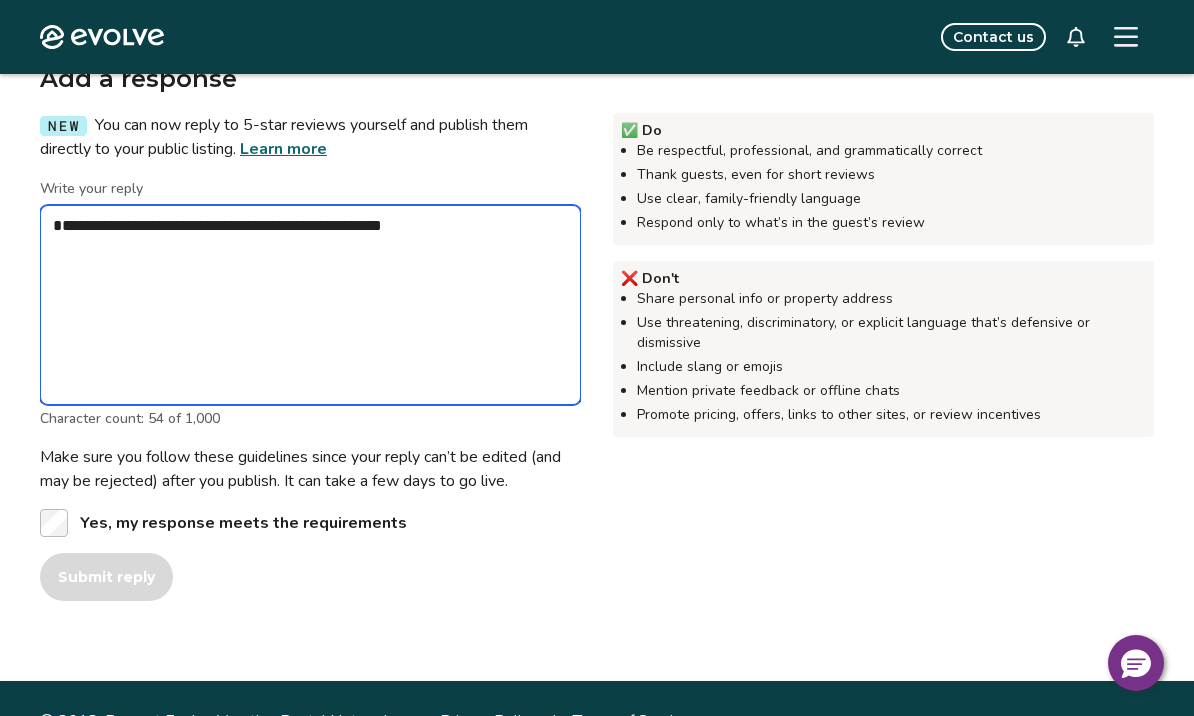 type on "*" 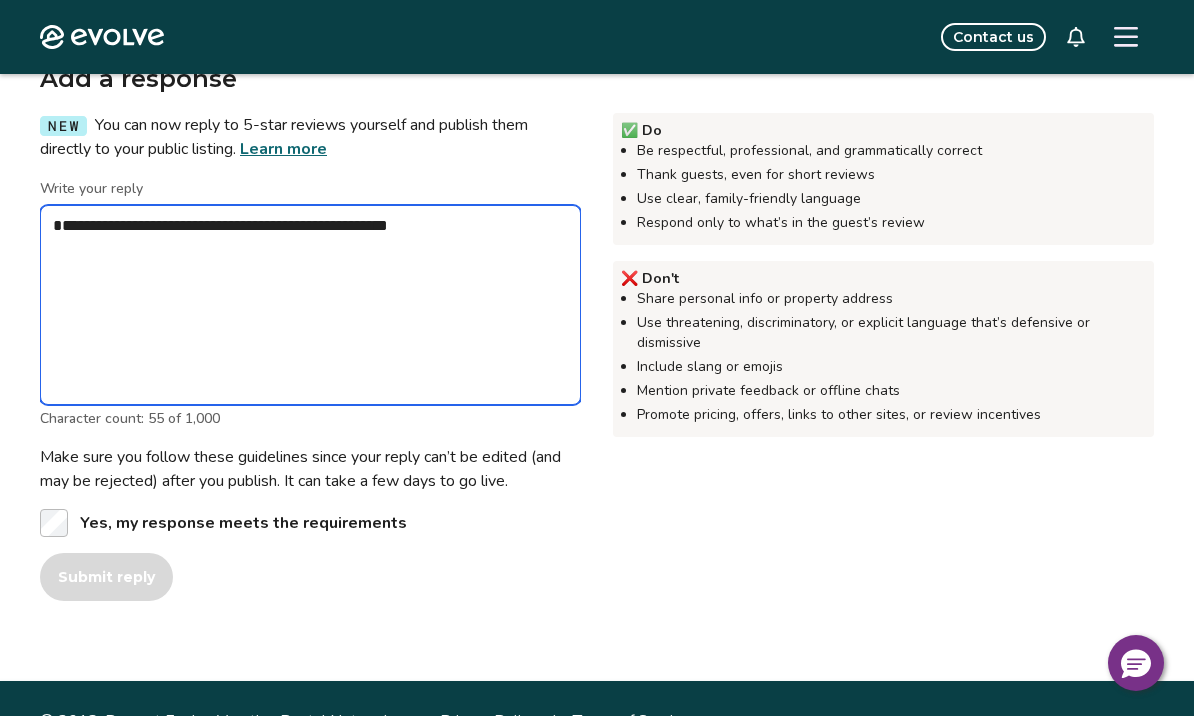 type on "*" 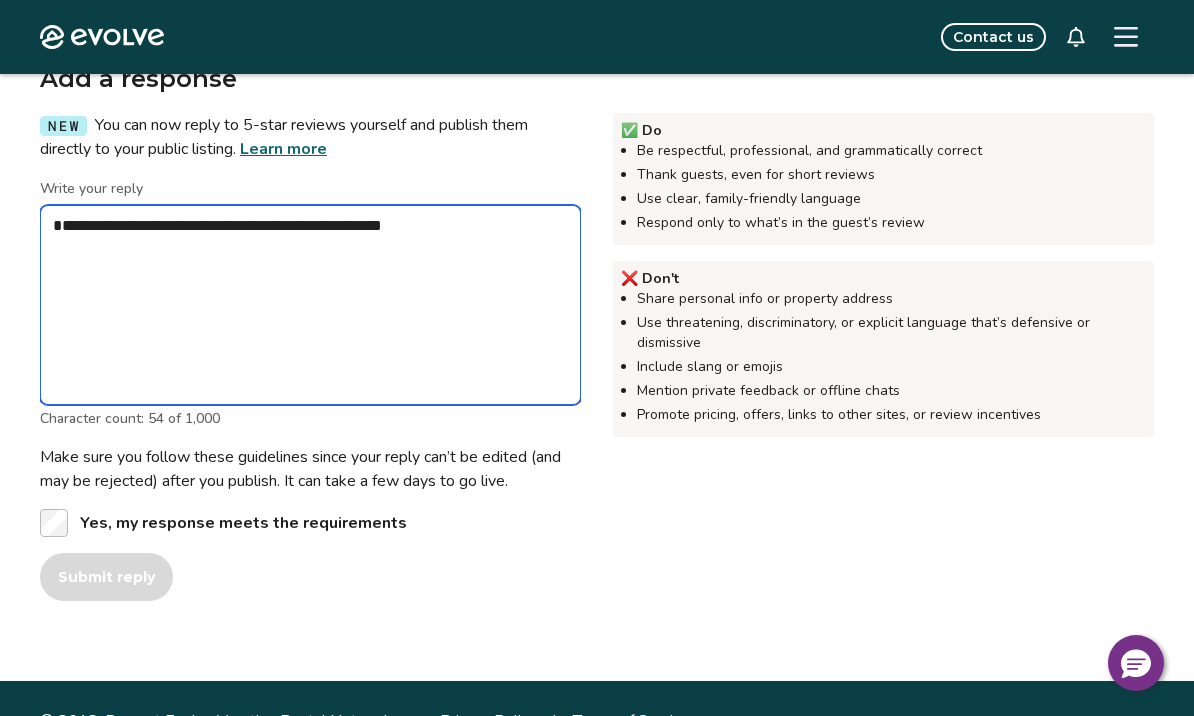 type on "*" 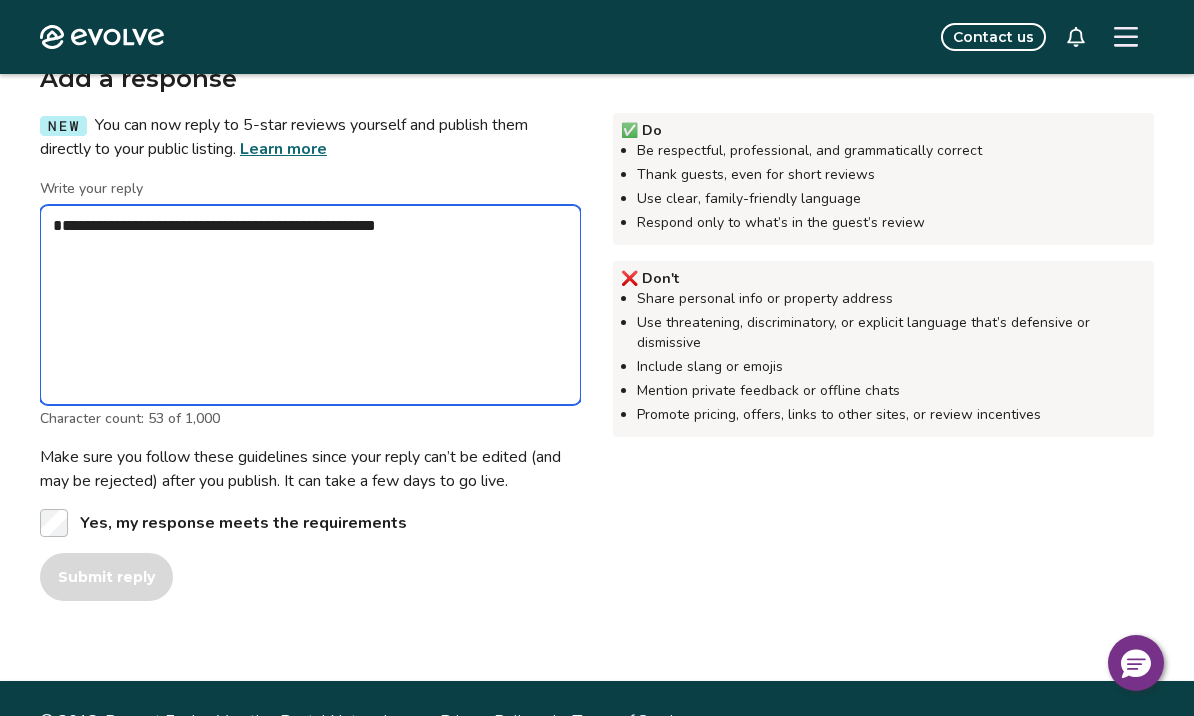 type on "*" 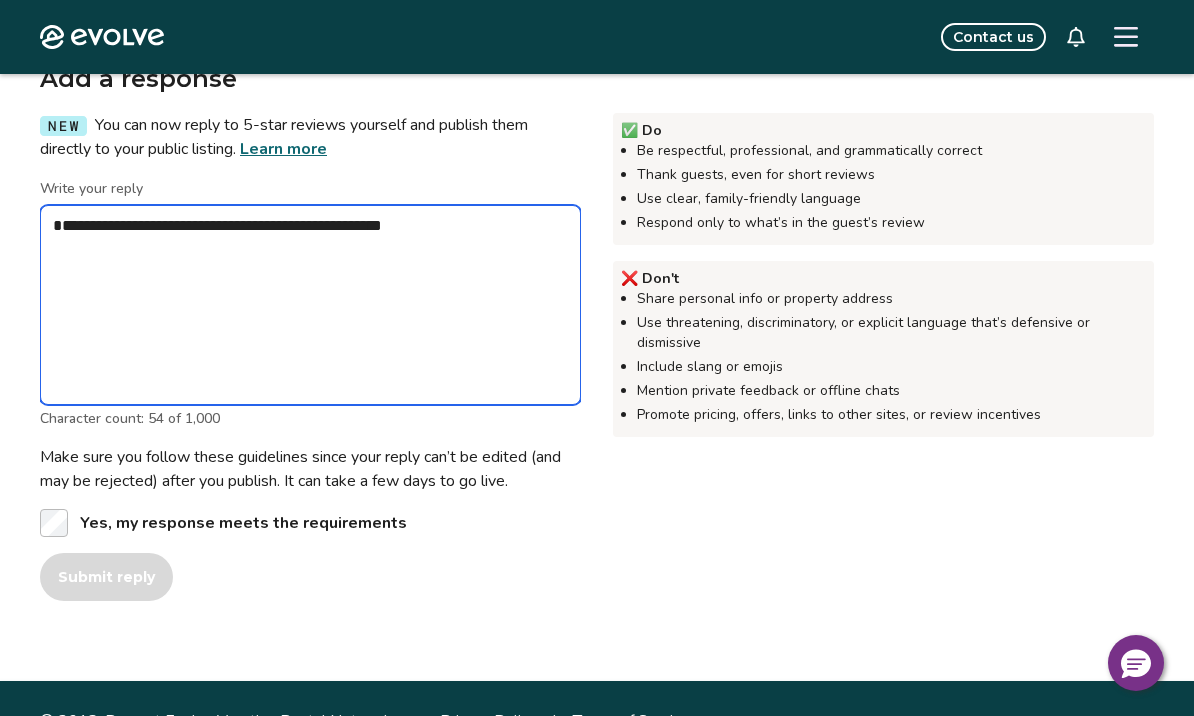 type on "*" 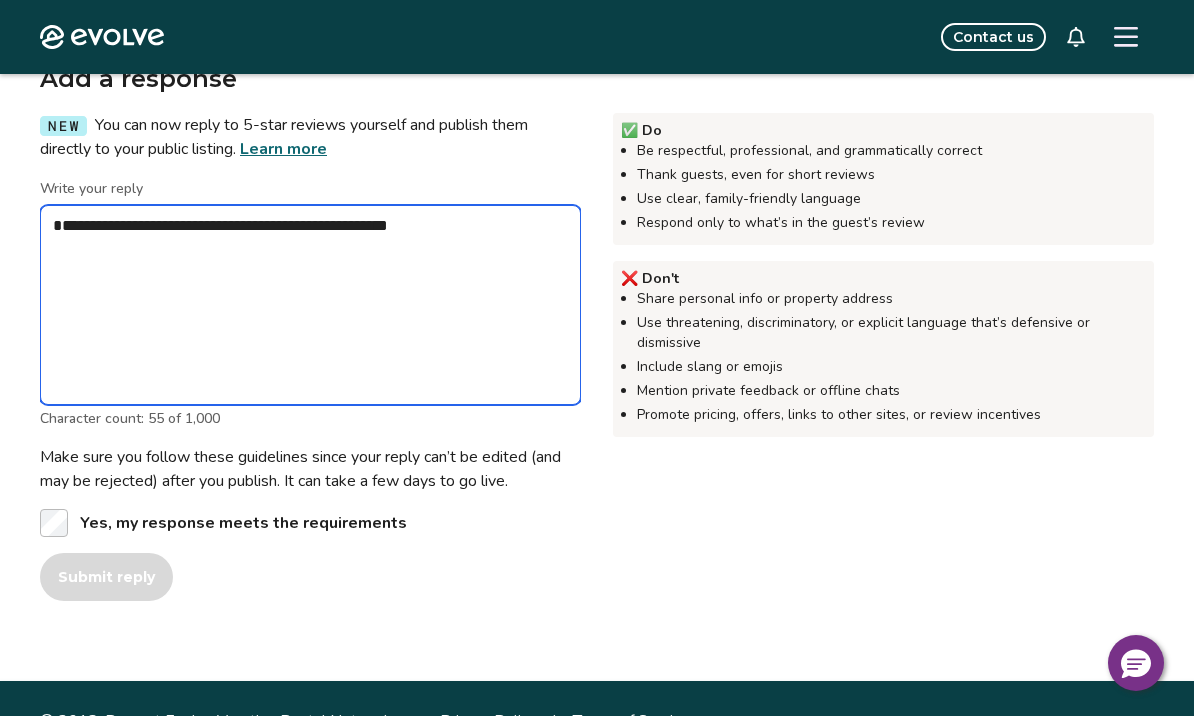 type on "*" 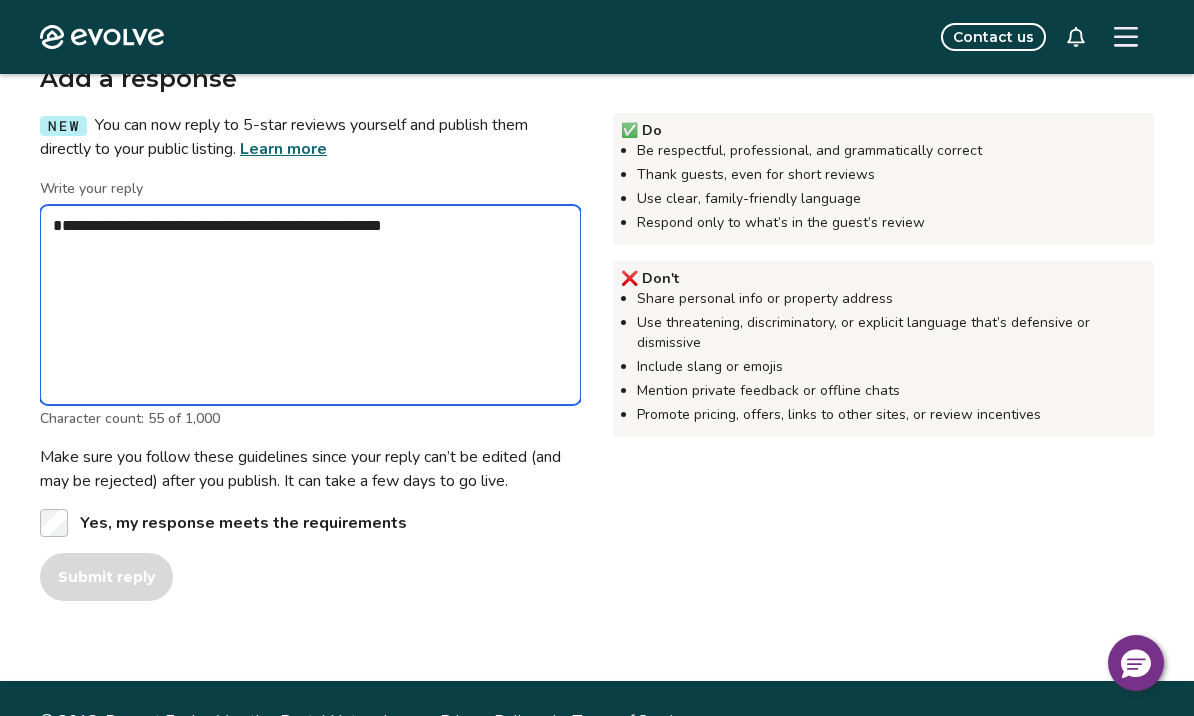 type on "*" 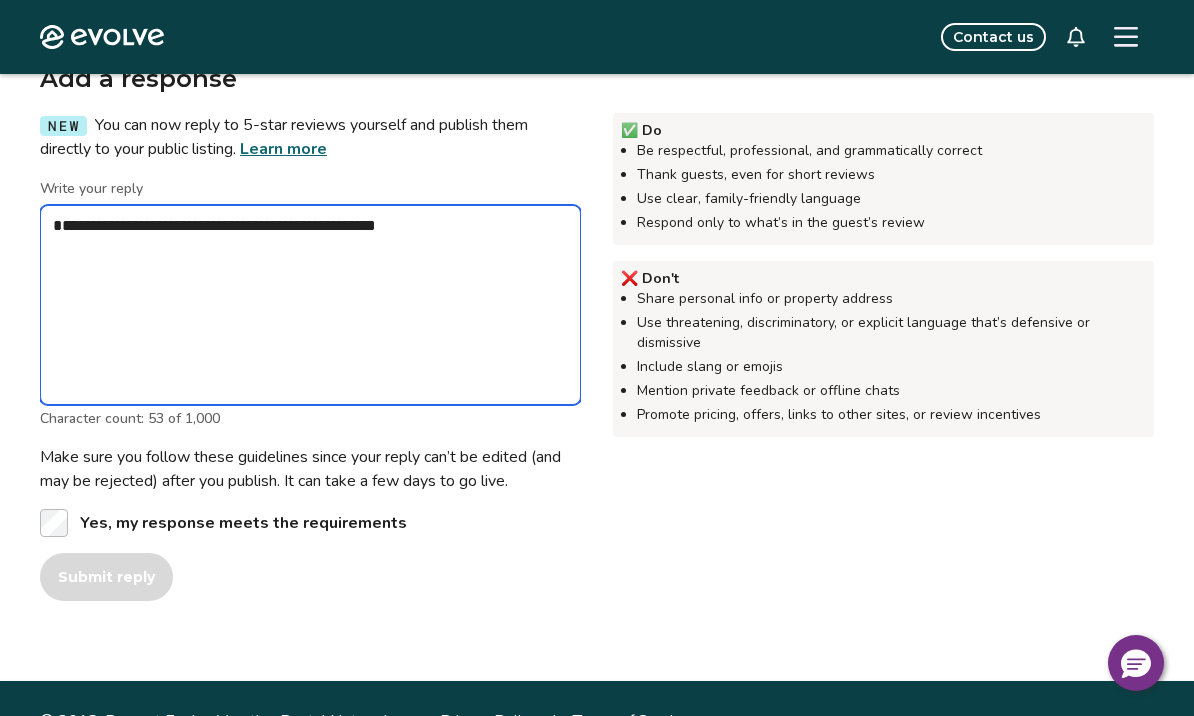 type on "*" 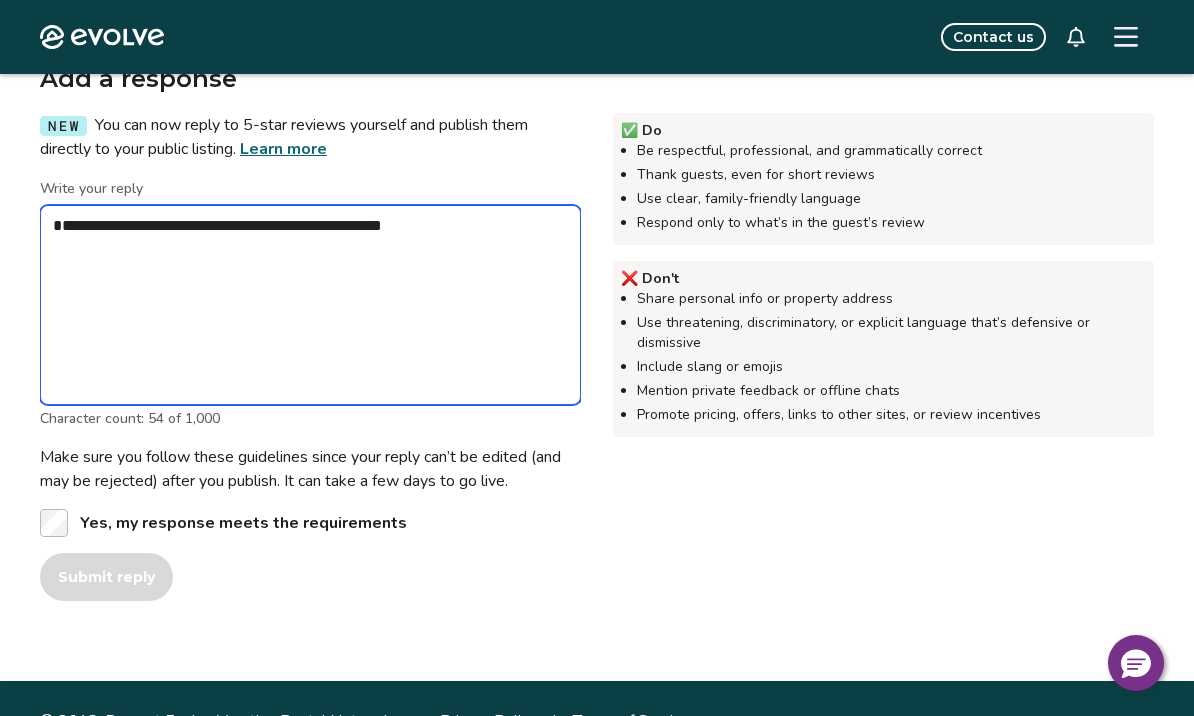 type on "*" 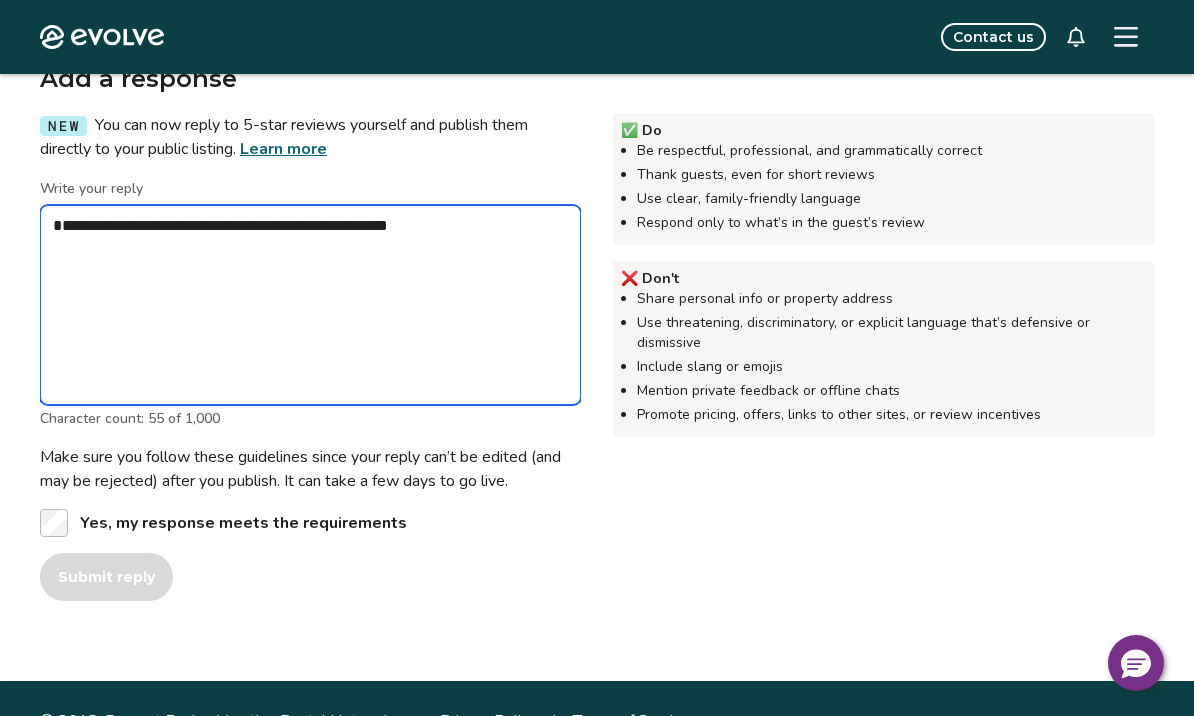 type on "*" 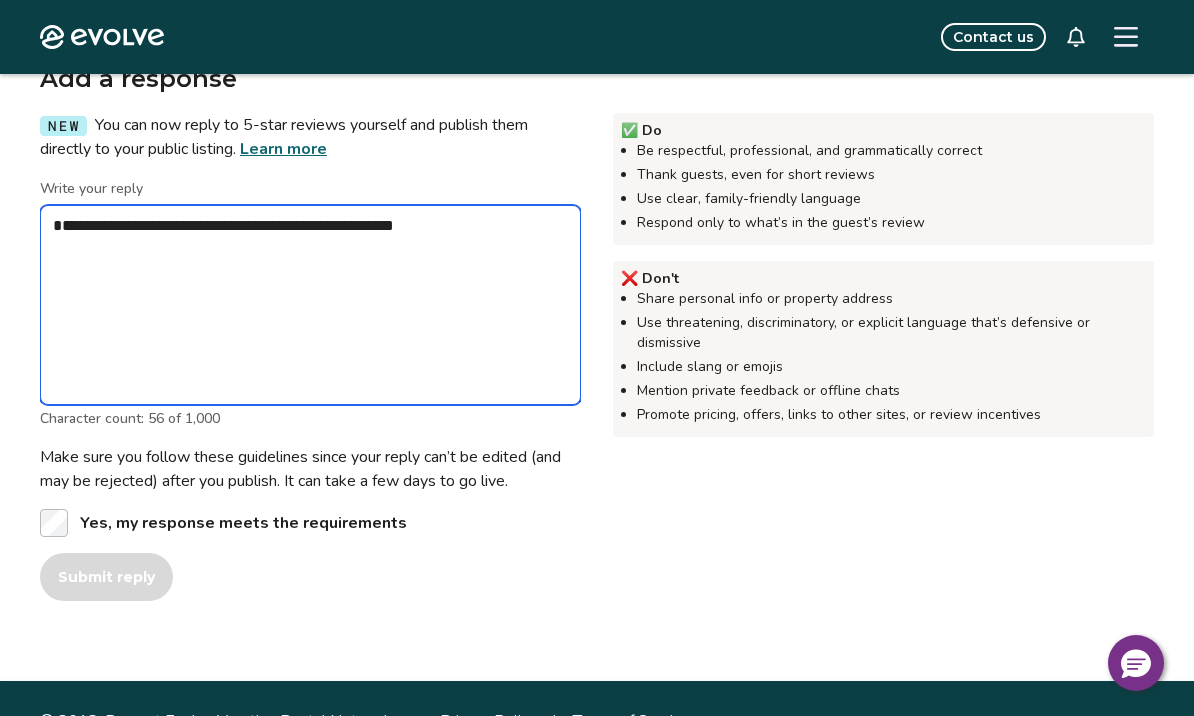 type on "*" 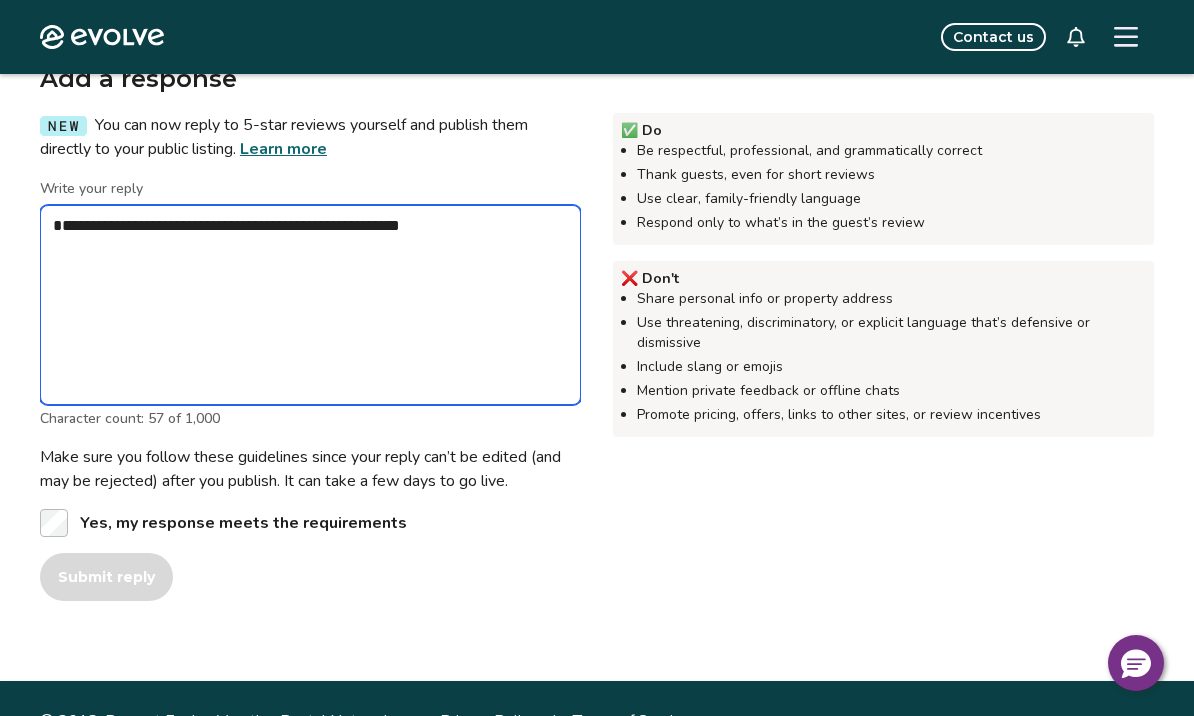 type on "*" 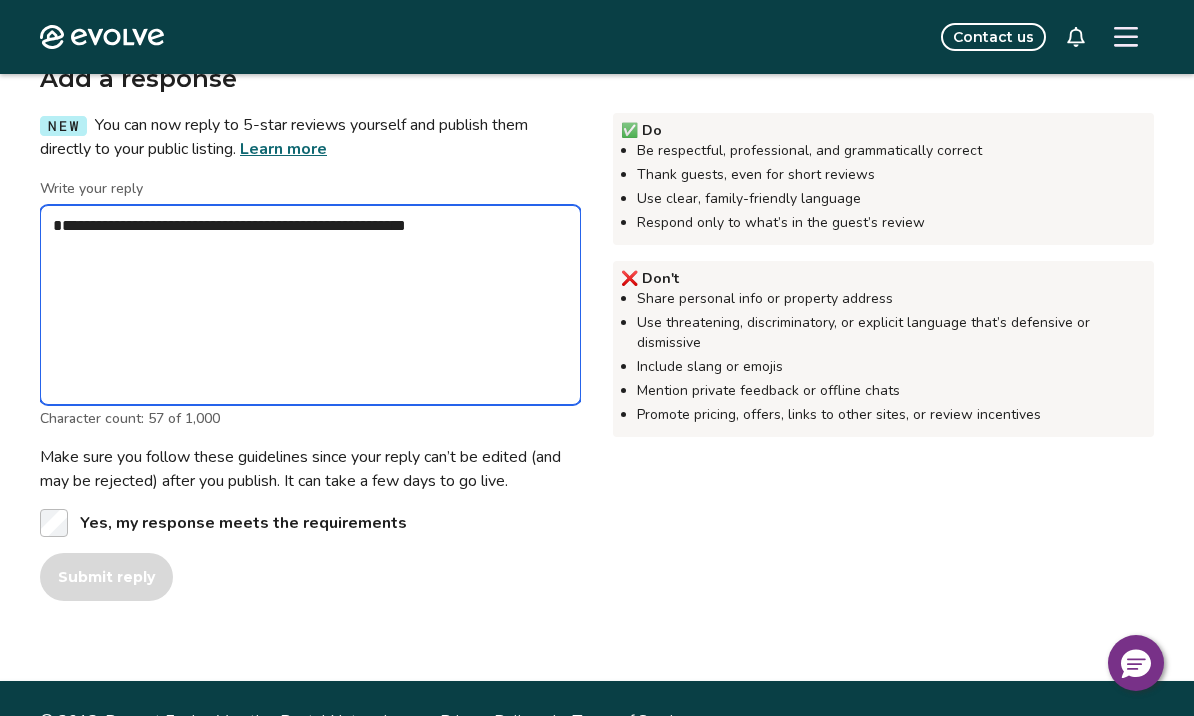 type on "*" 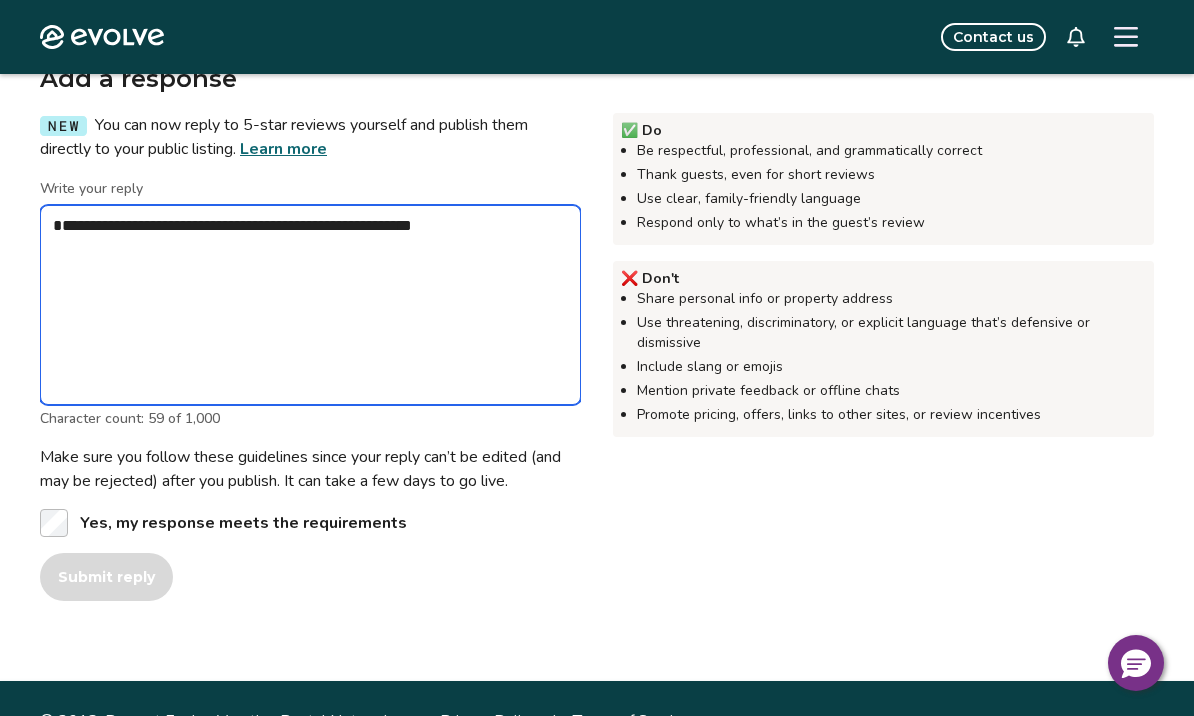 type on "*" 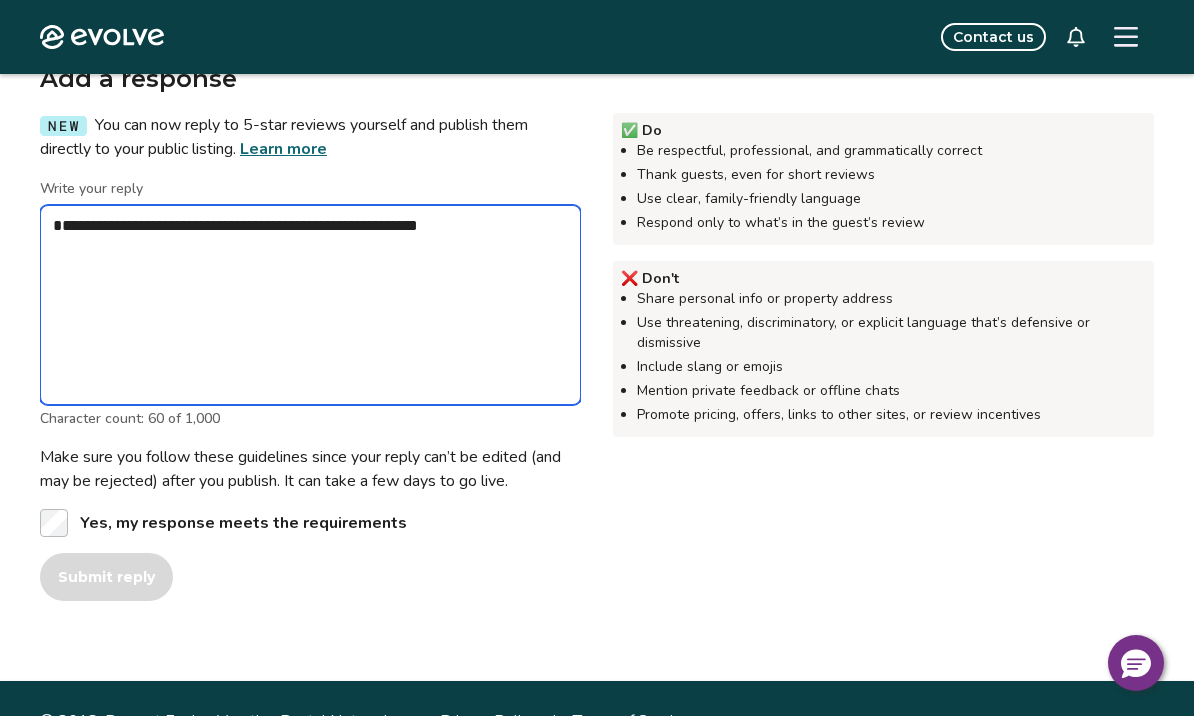 type on "*" 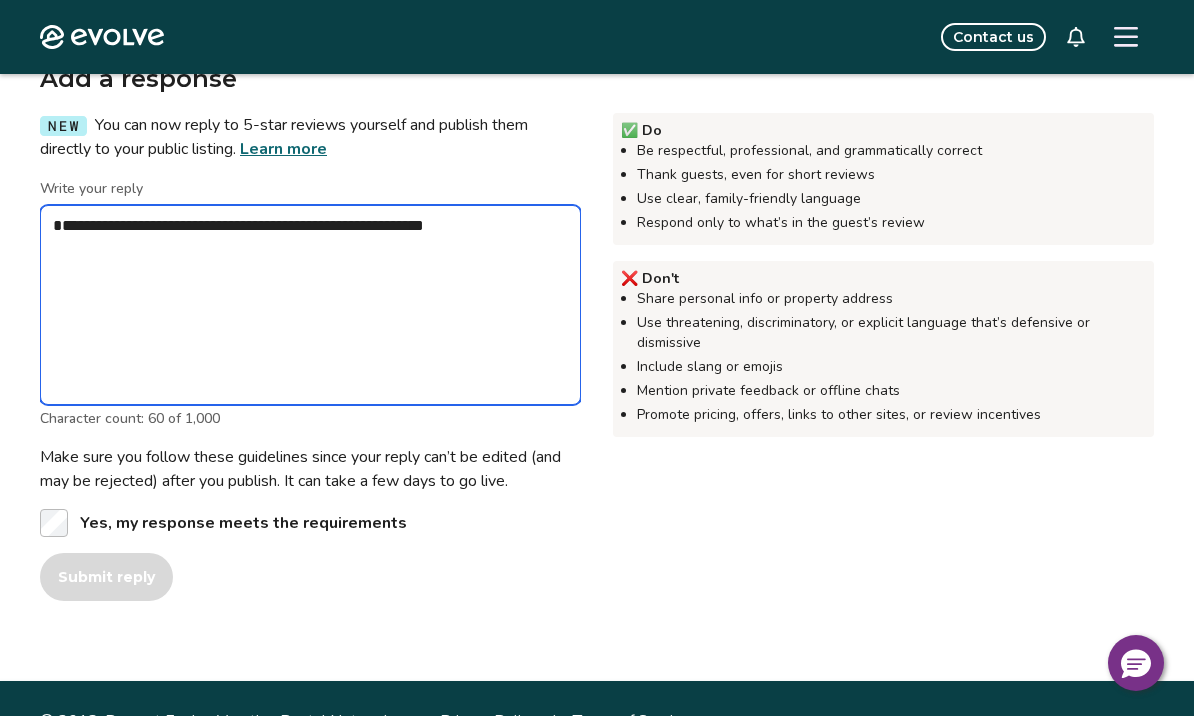 type on "*" 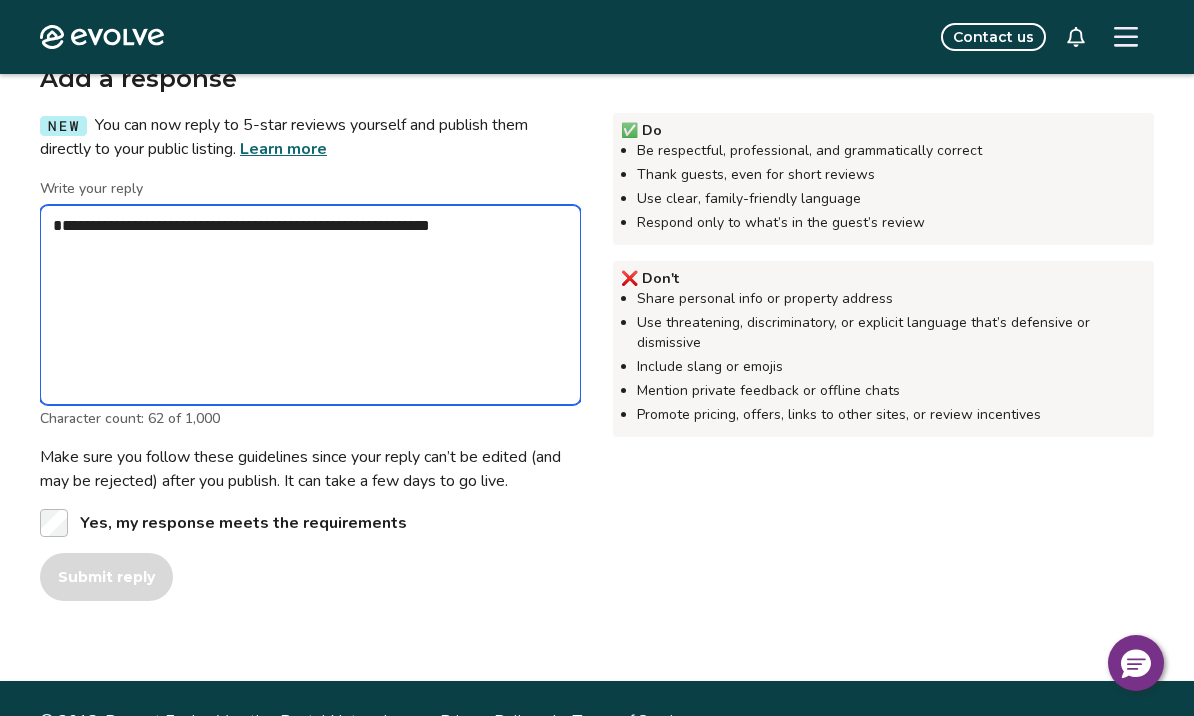 type on "*" 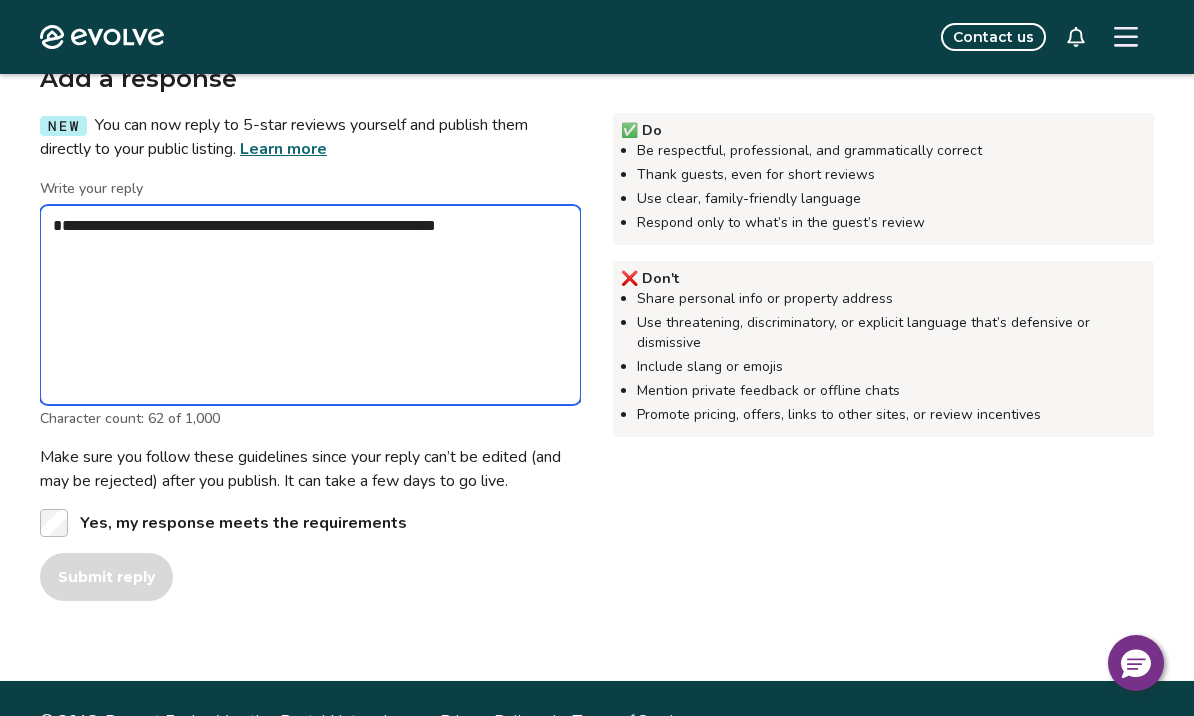 type on "**********" 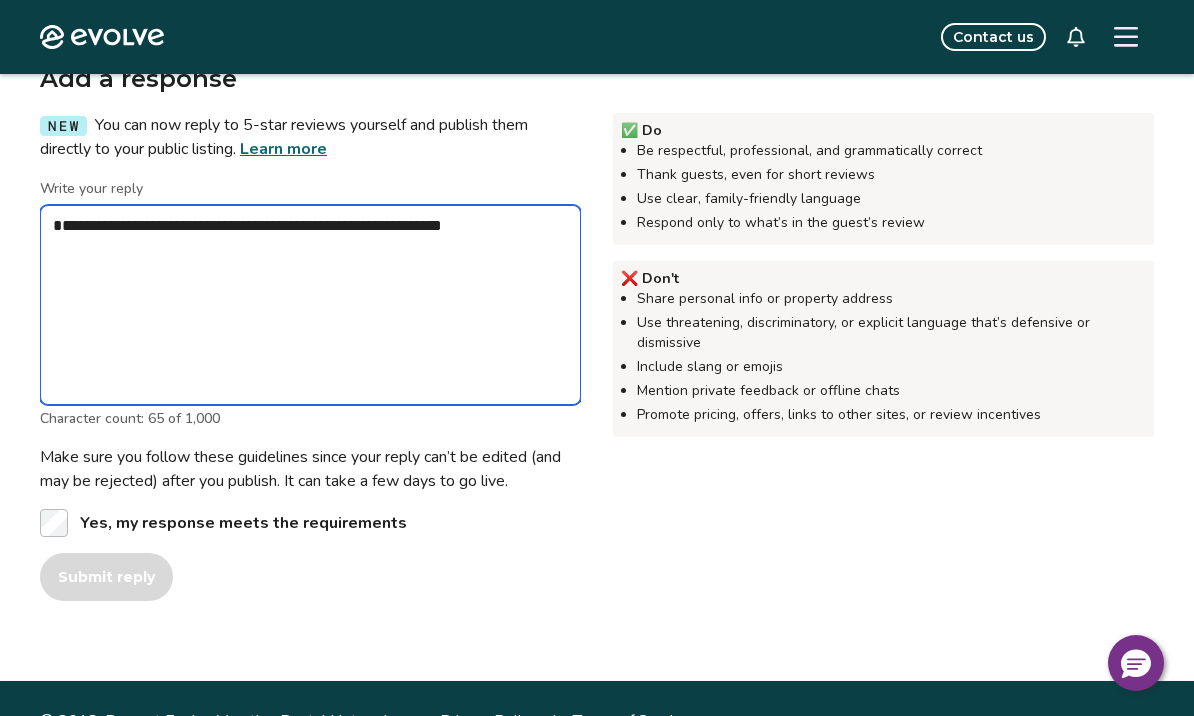 type on "*" 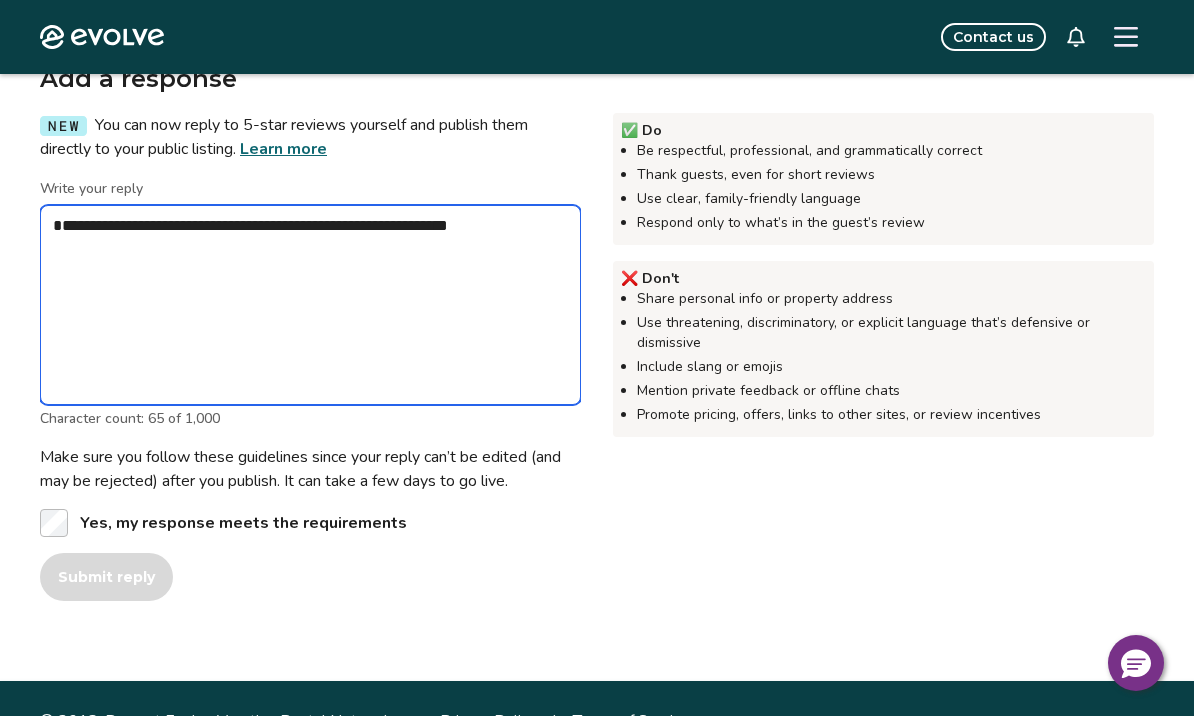 type on "*" 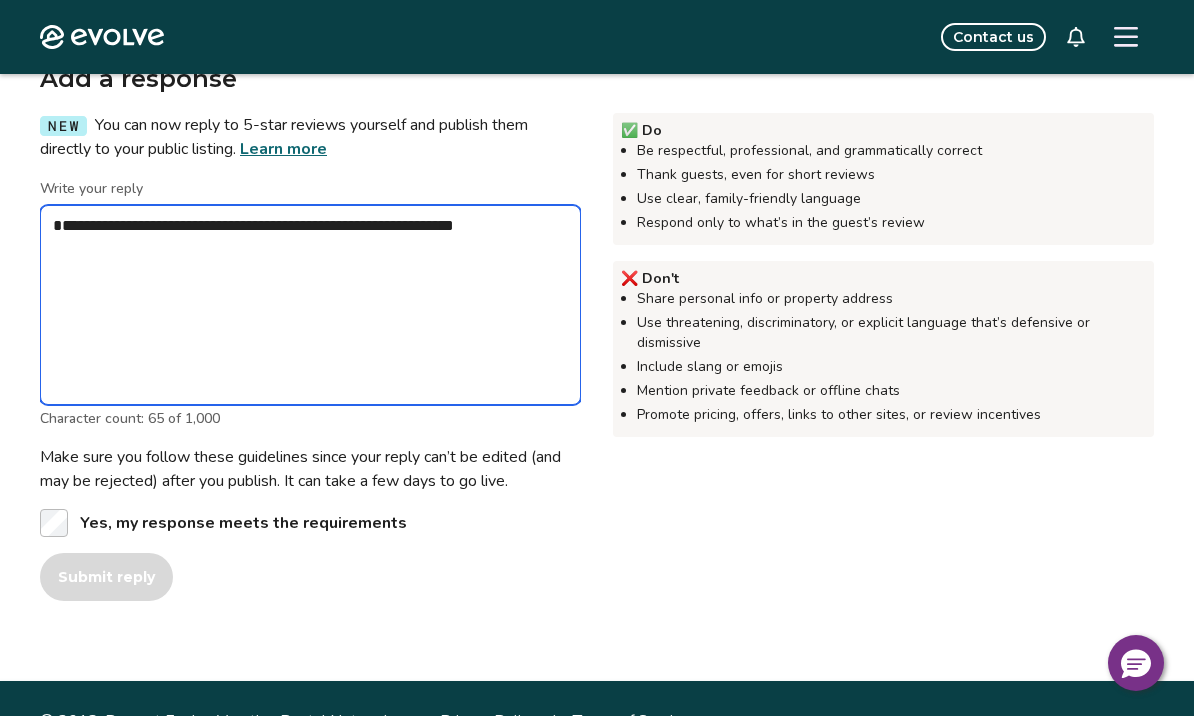 type on "*" 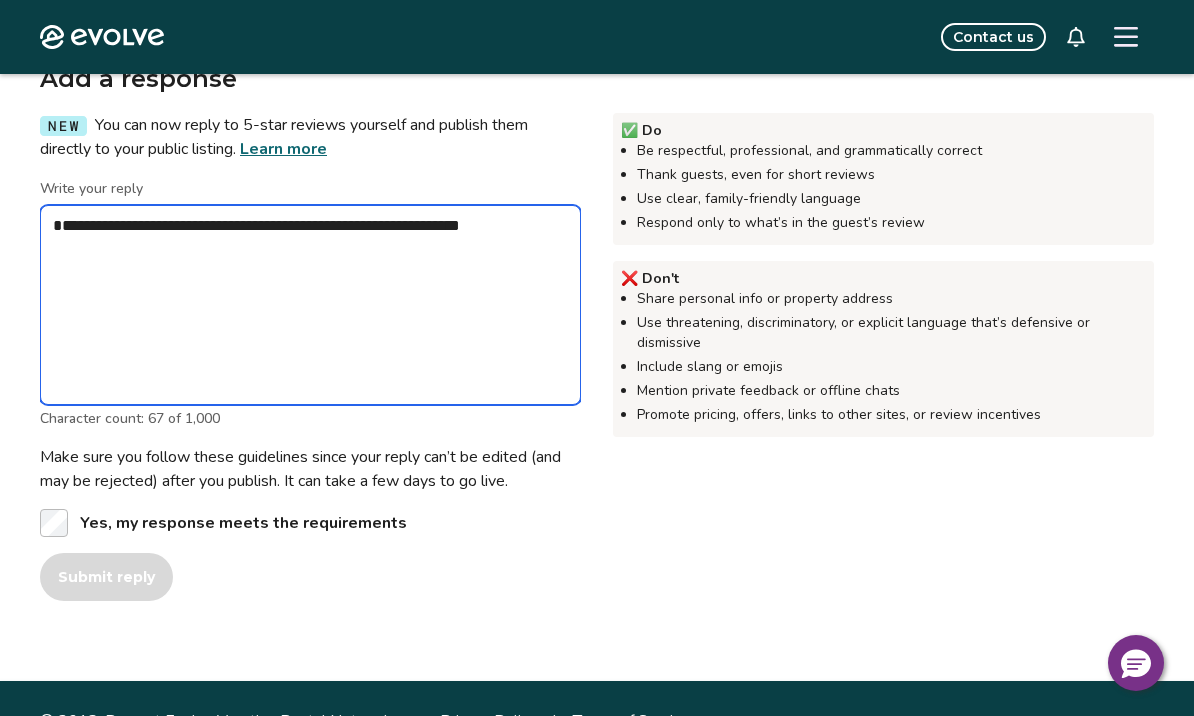 type on "*" 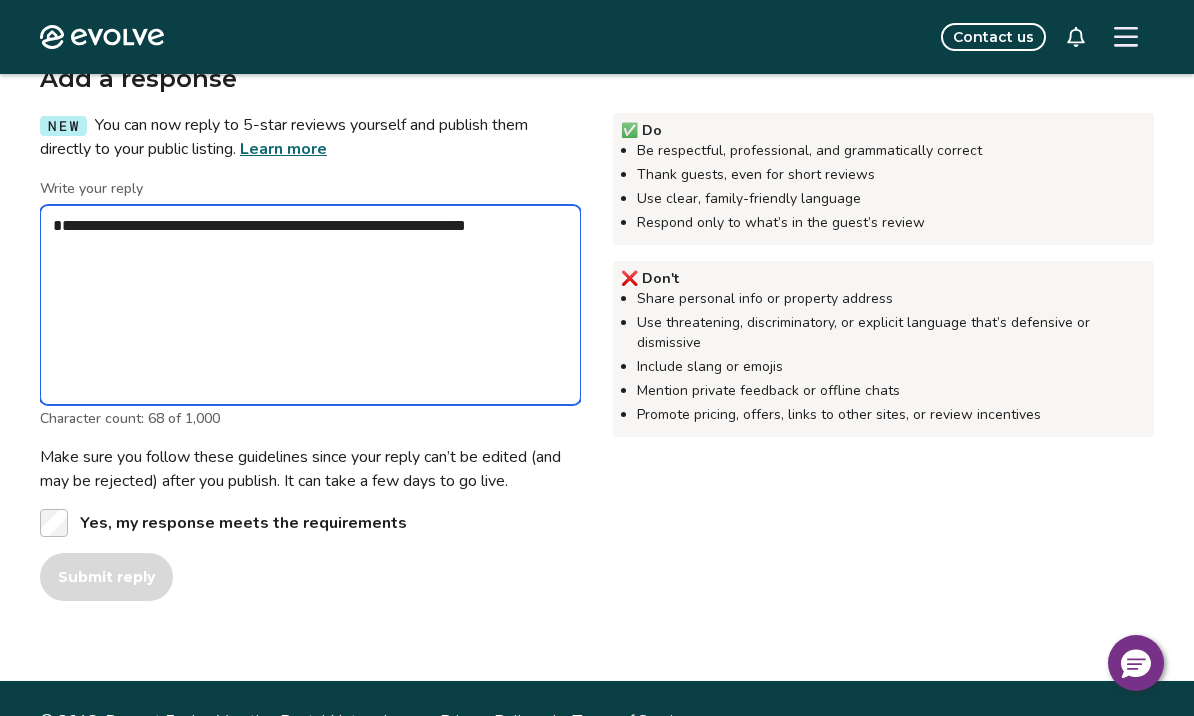 type on "*" 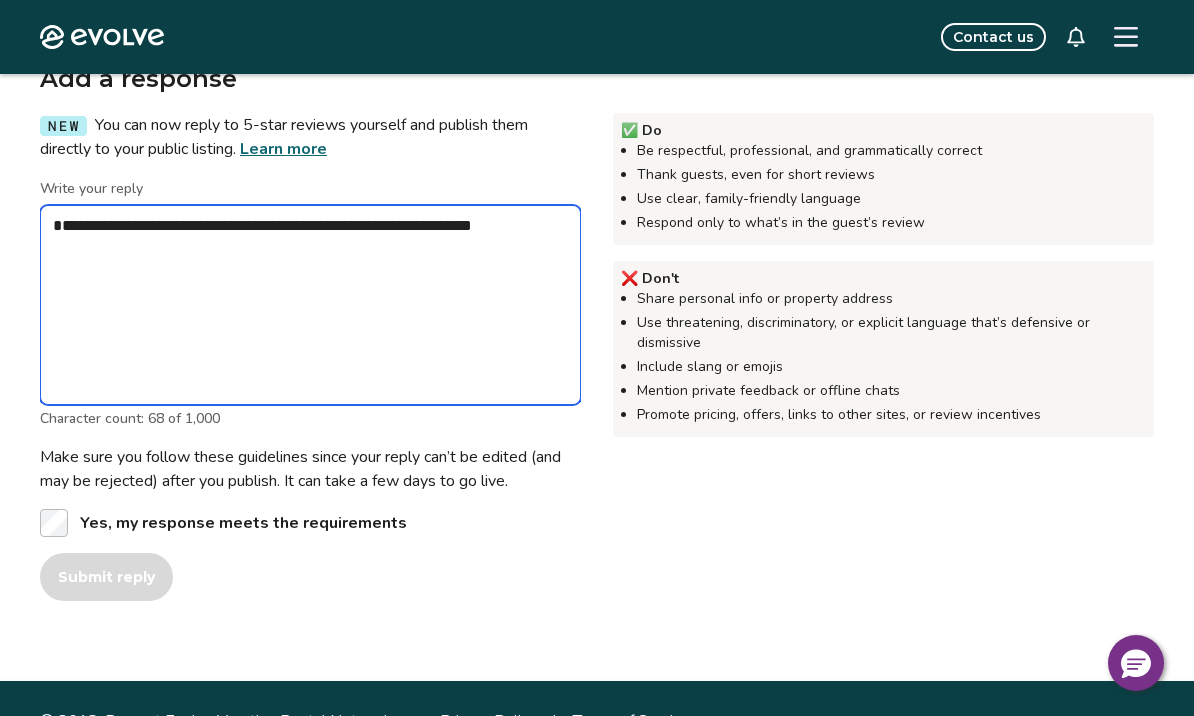type on "*" 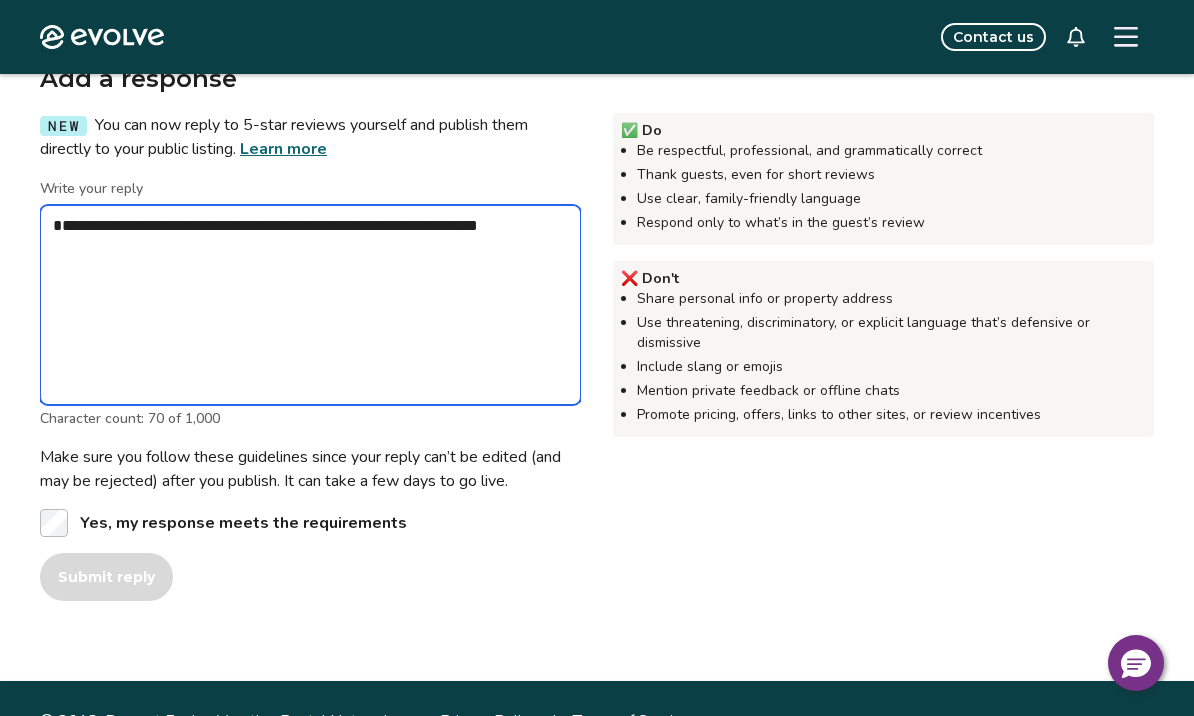 type on "*" 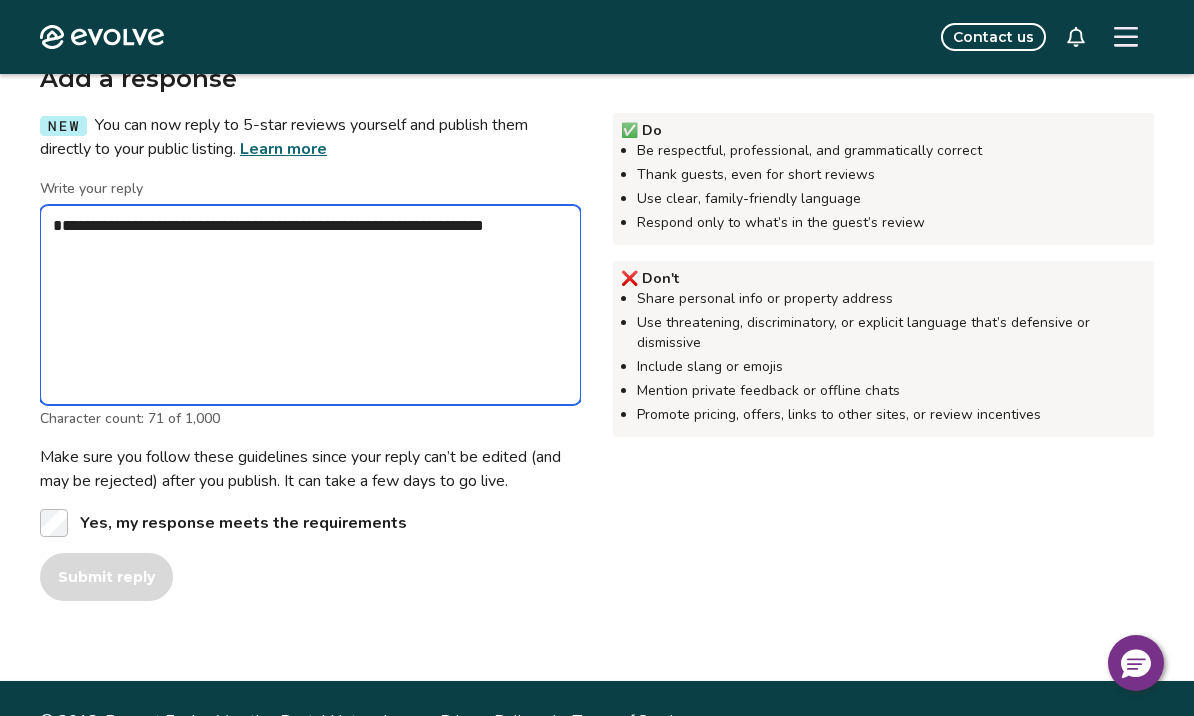 type on "*" 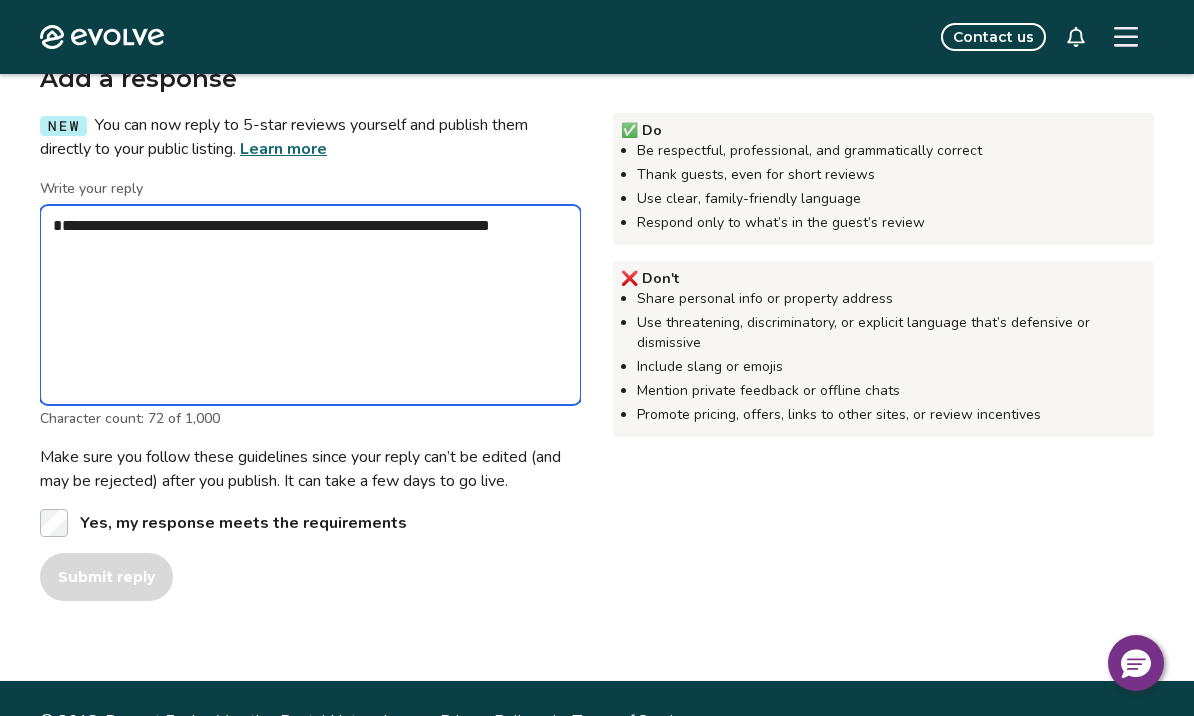 type on "*" 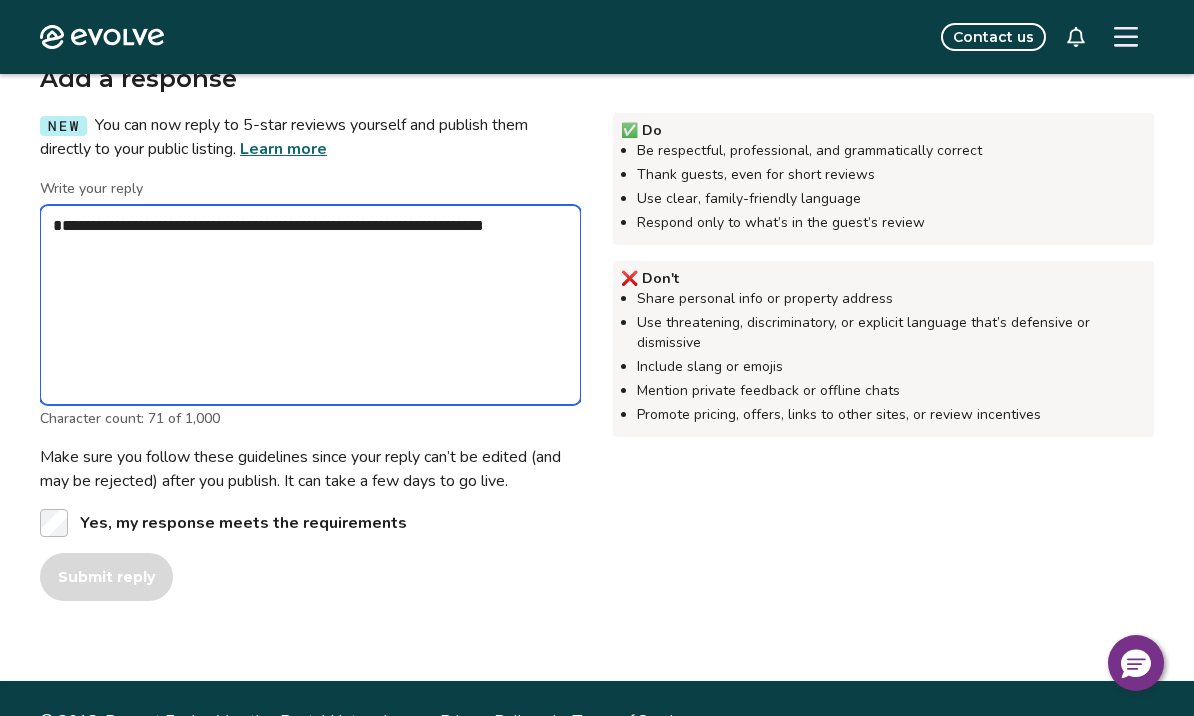 type on "*" 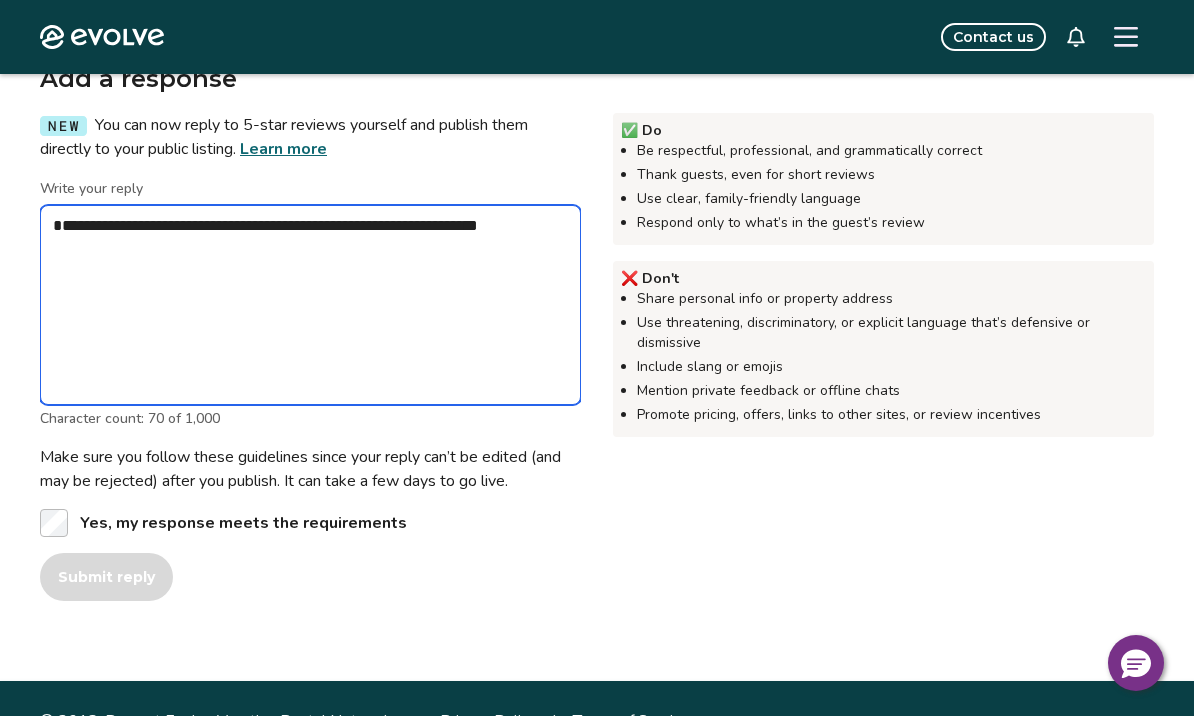 type on "*" 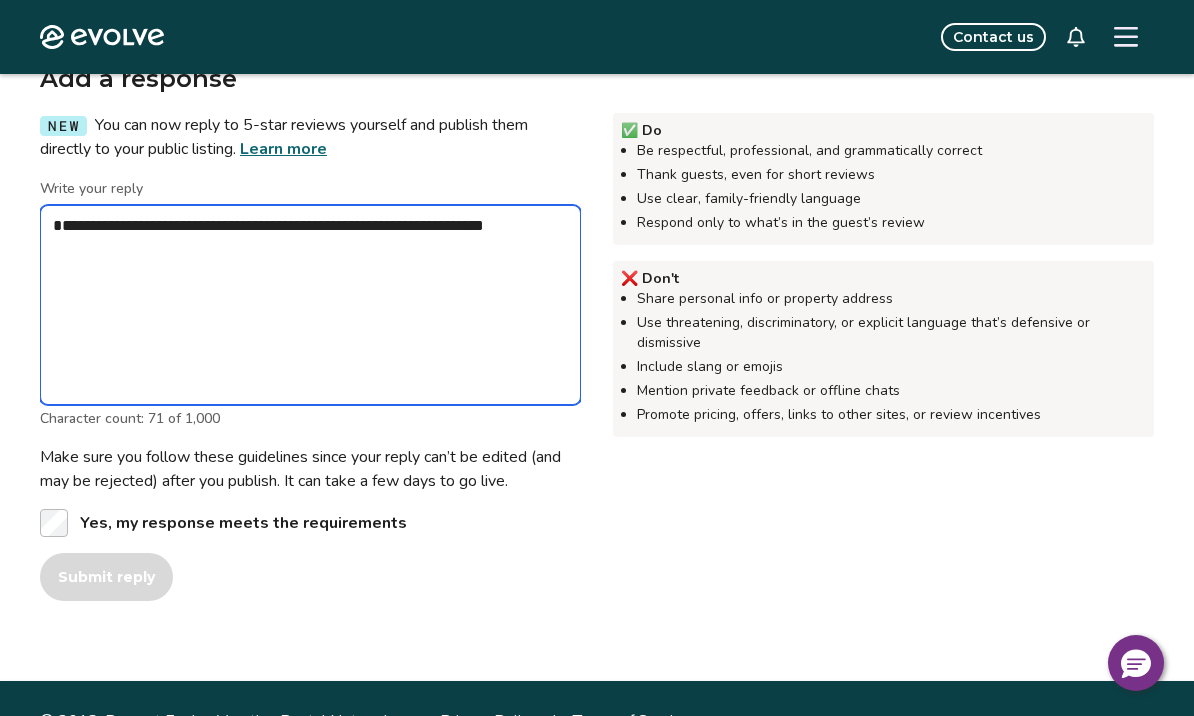 type on "*" 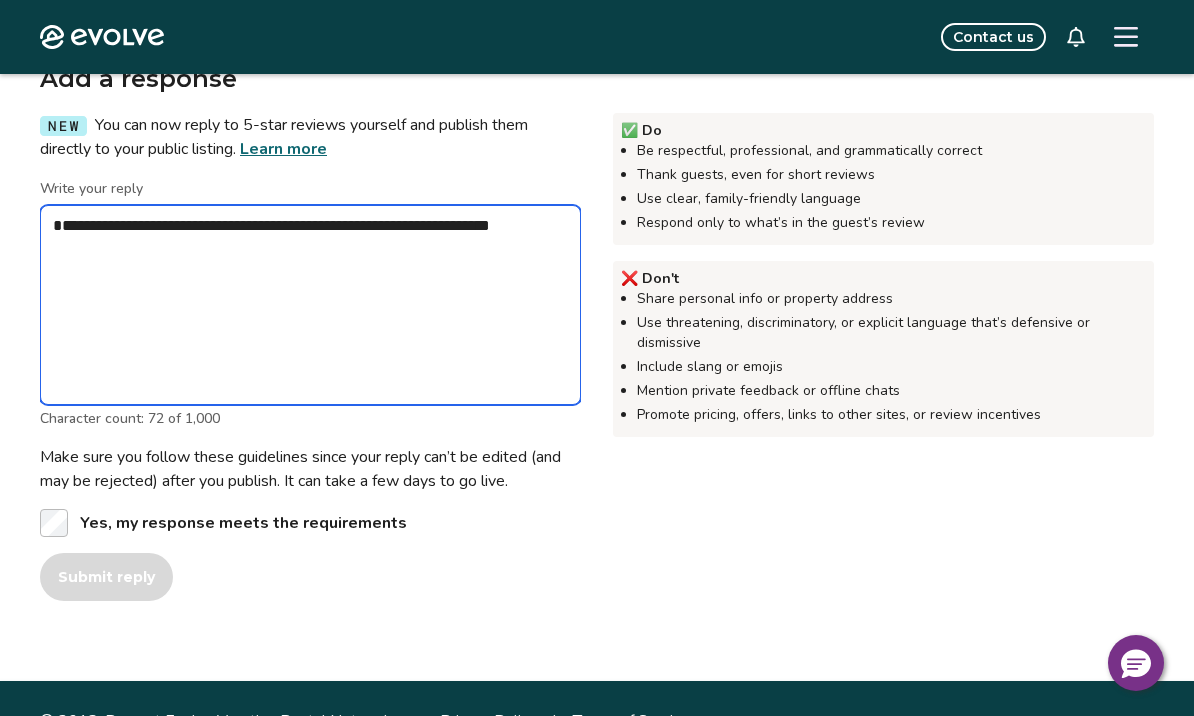 type on "*" 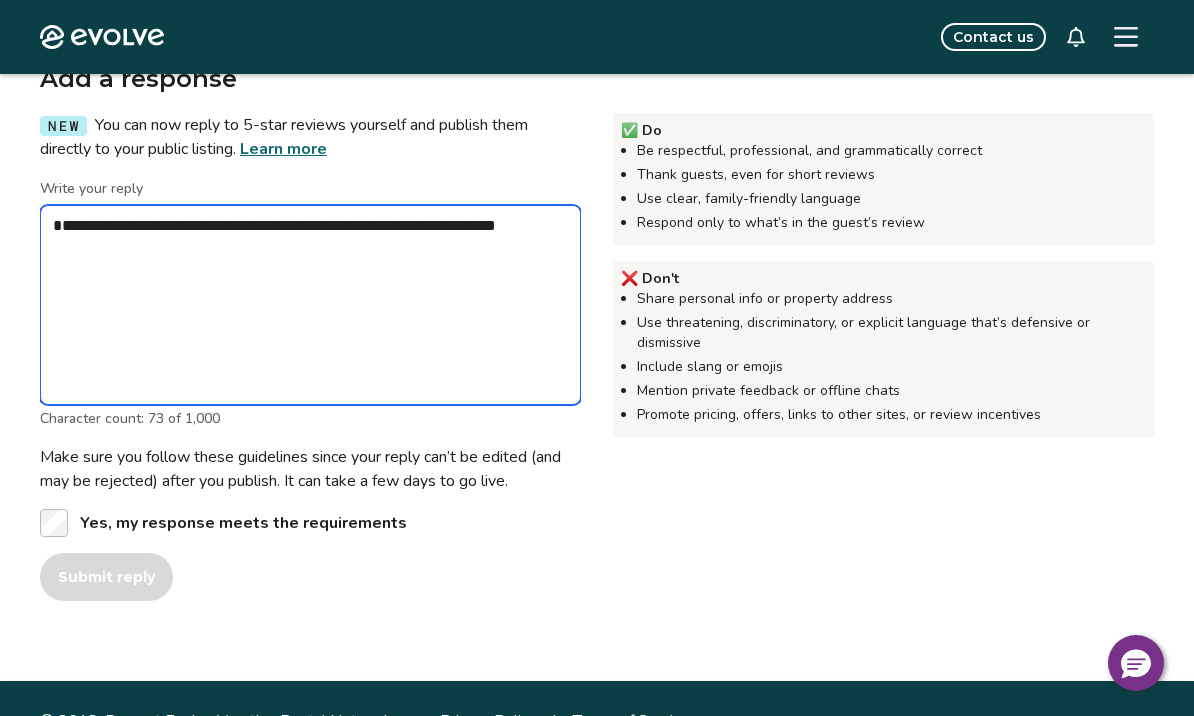 type on "*" 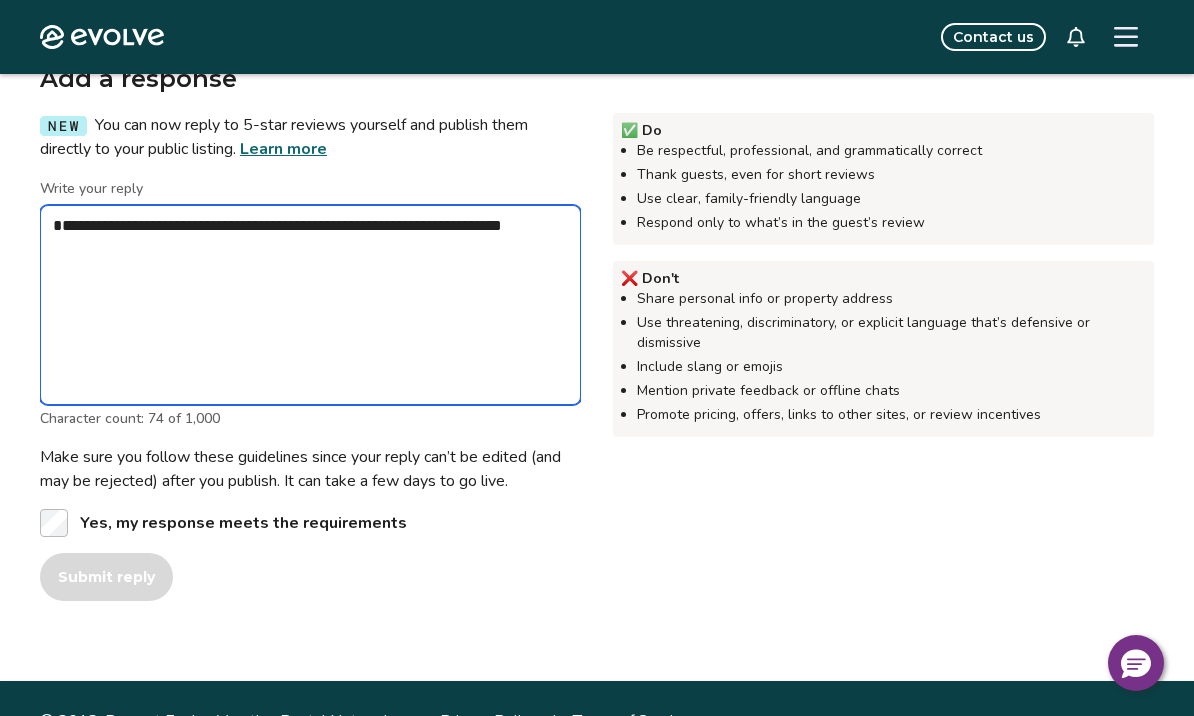 type on "*" 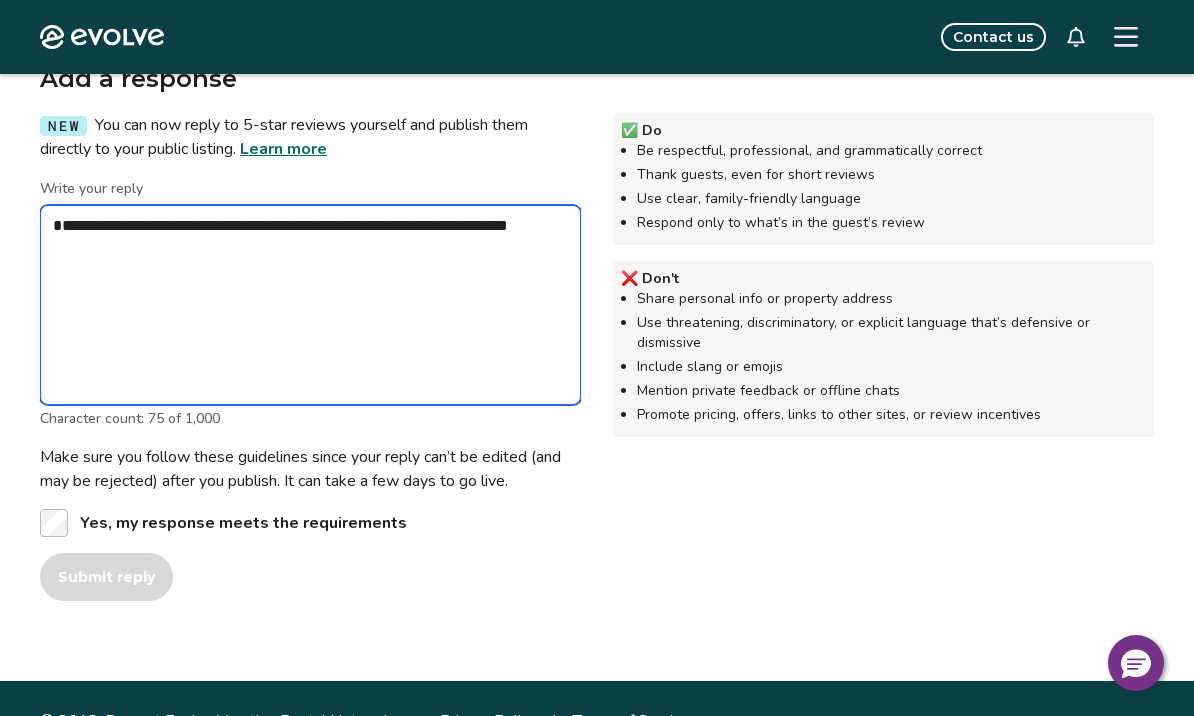 type on "*" 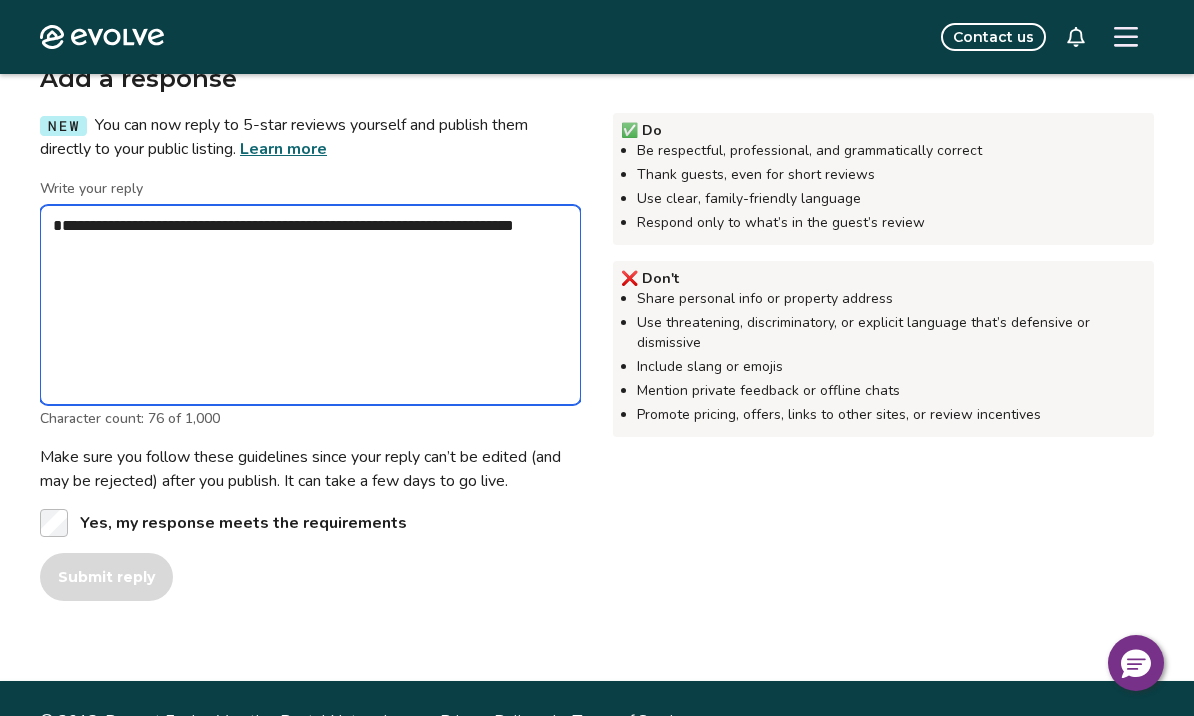 type on "*" 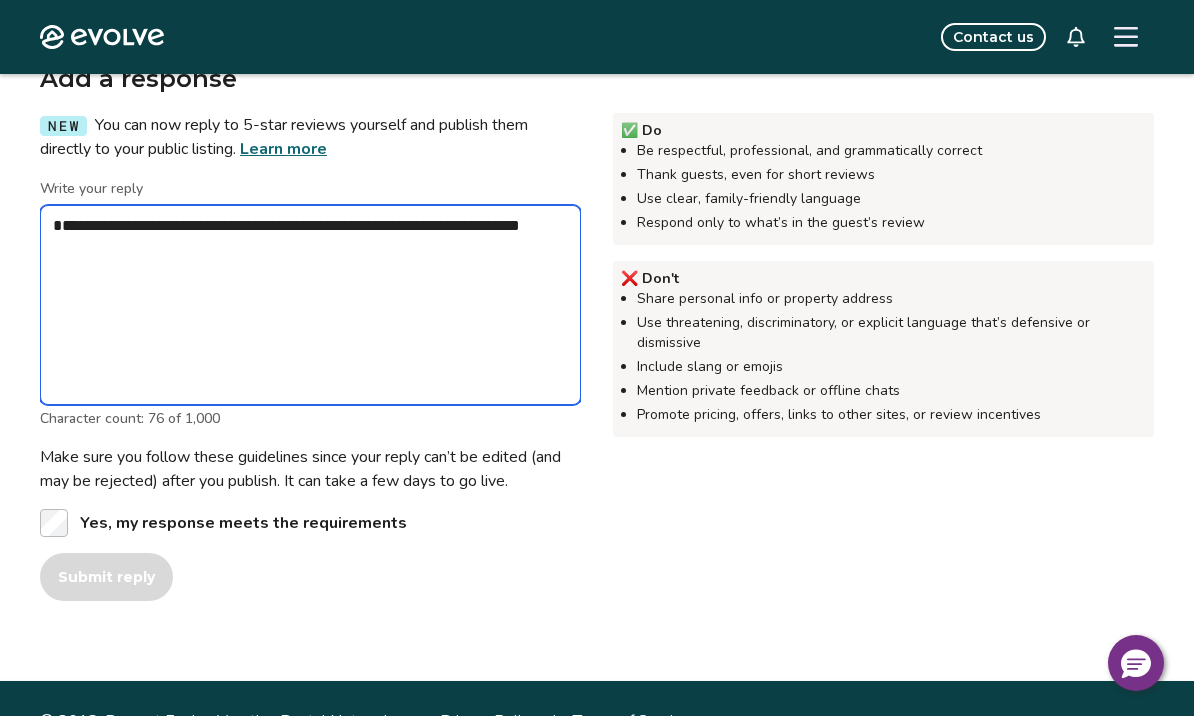 type on "*" 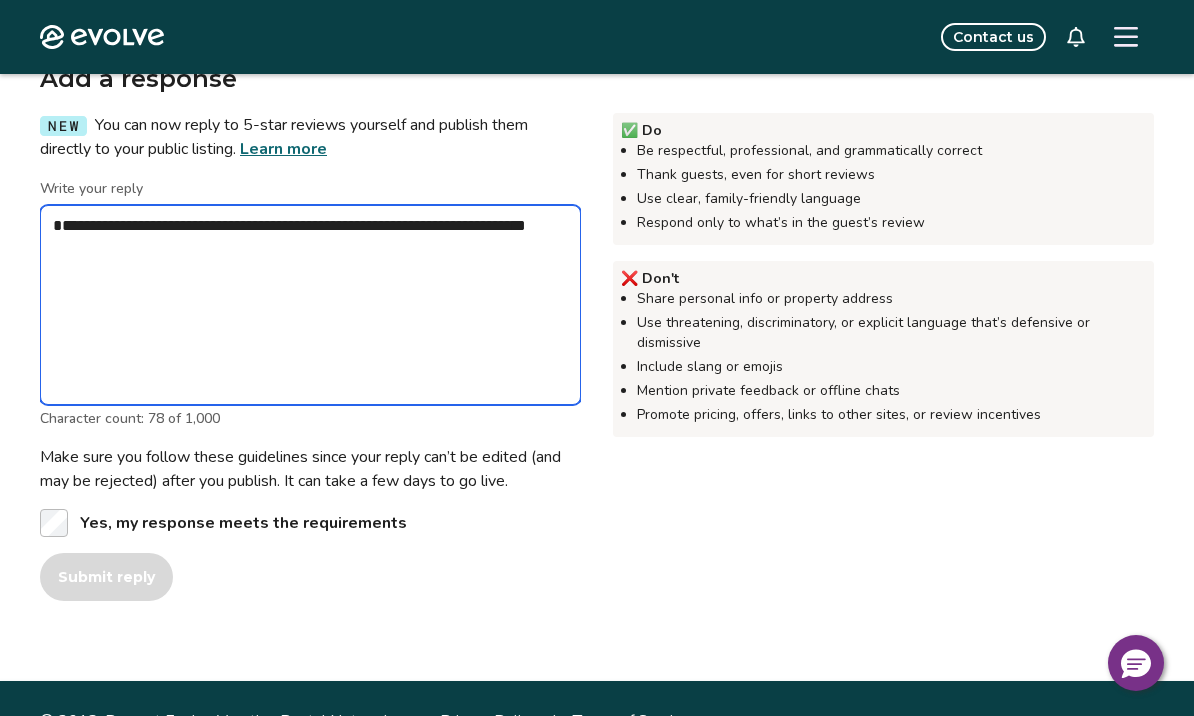 type on "*" 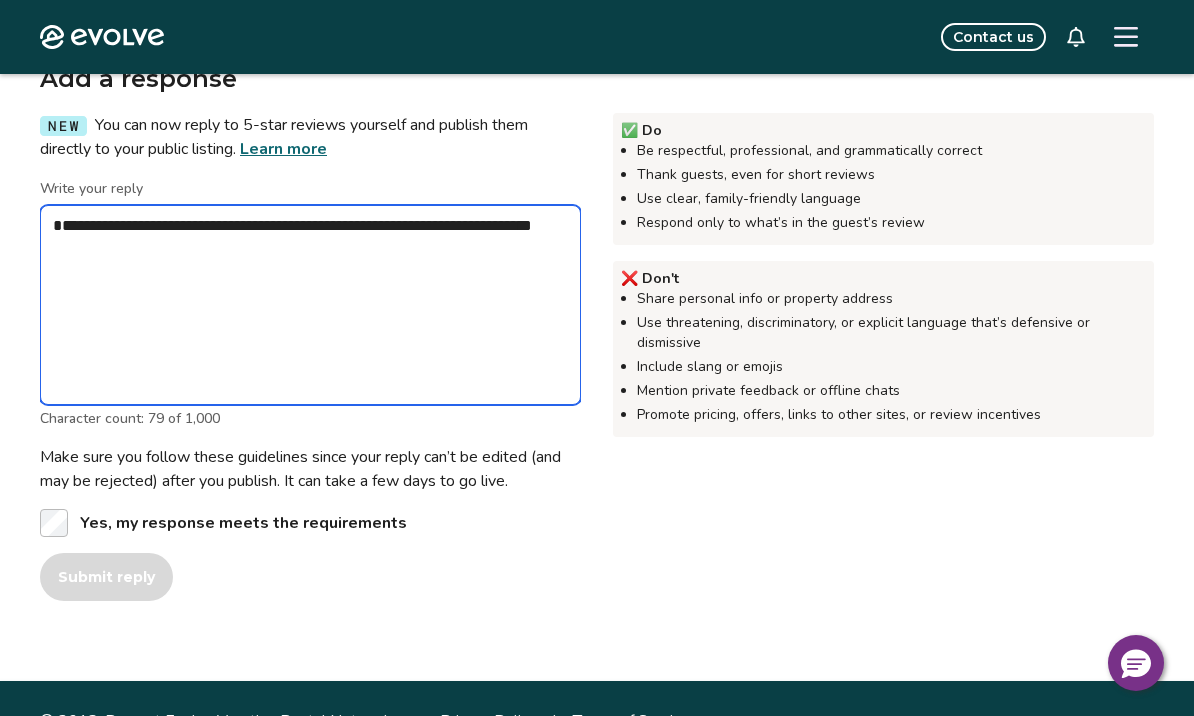 type on "*" 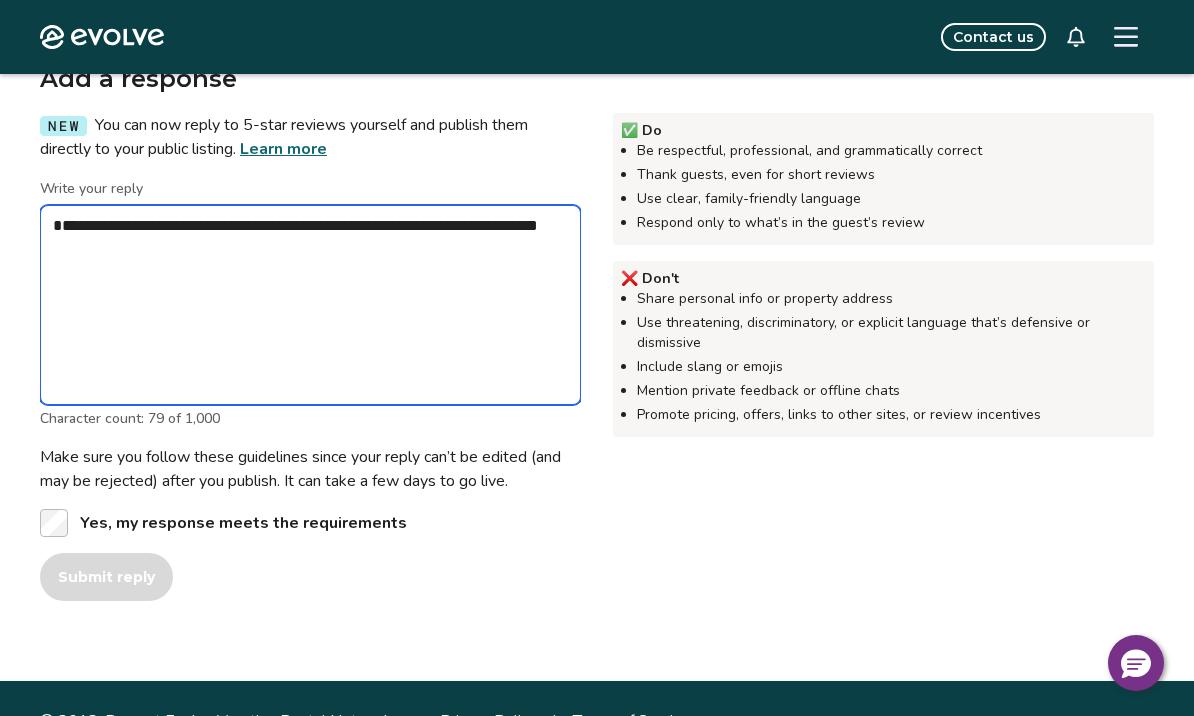type on "*" 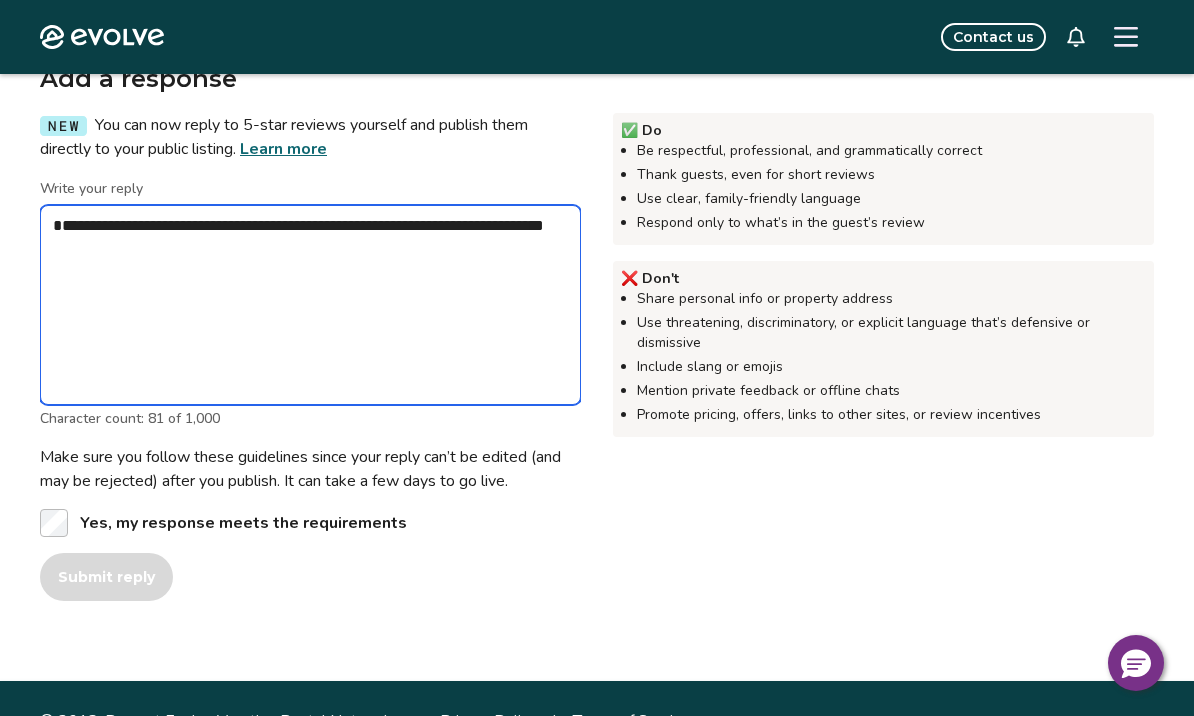 type on "*" 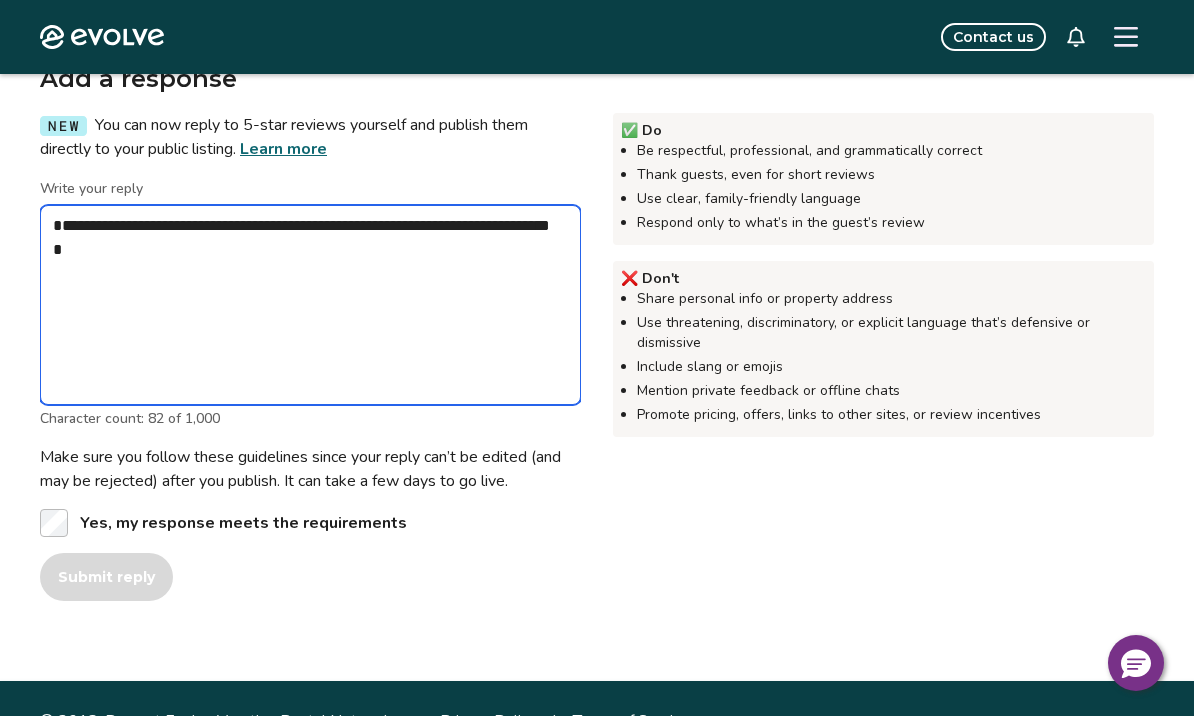 type on "*" 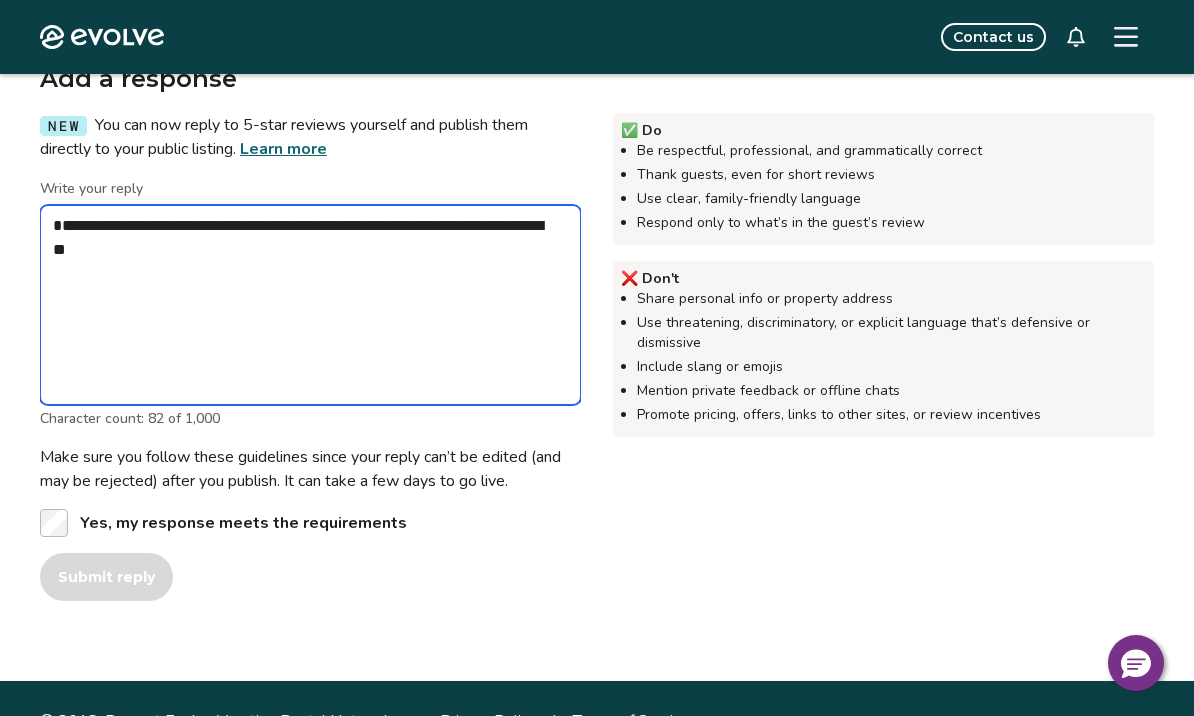 type on "*" 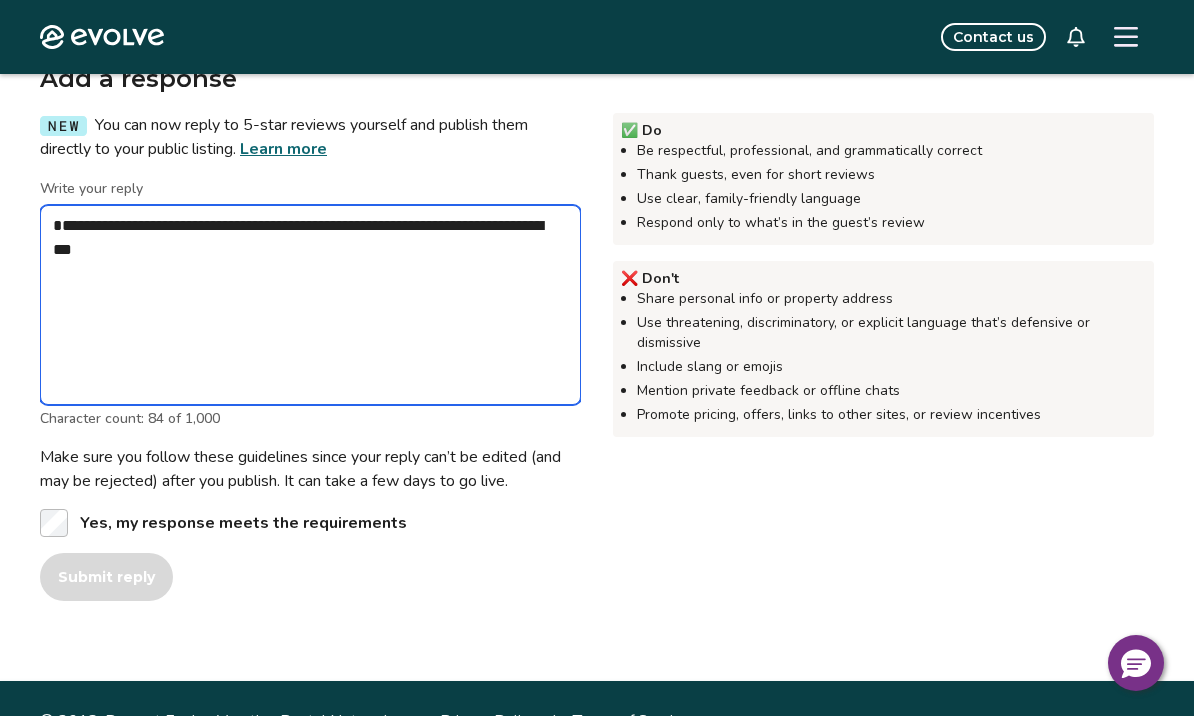 type on "*" 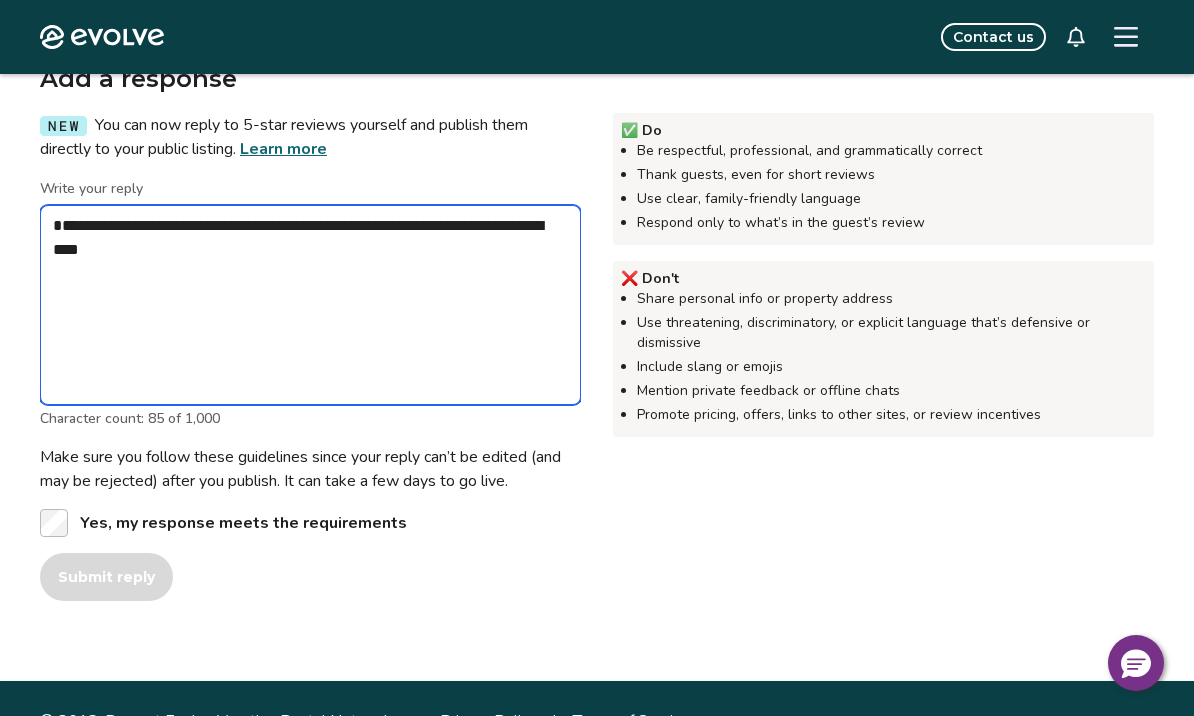 type on "*" 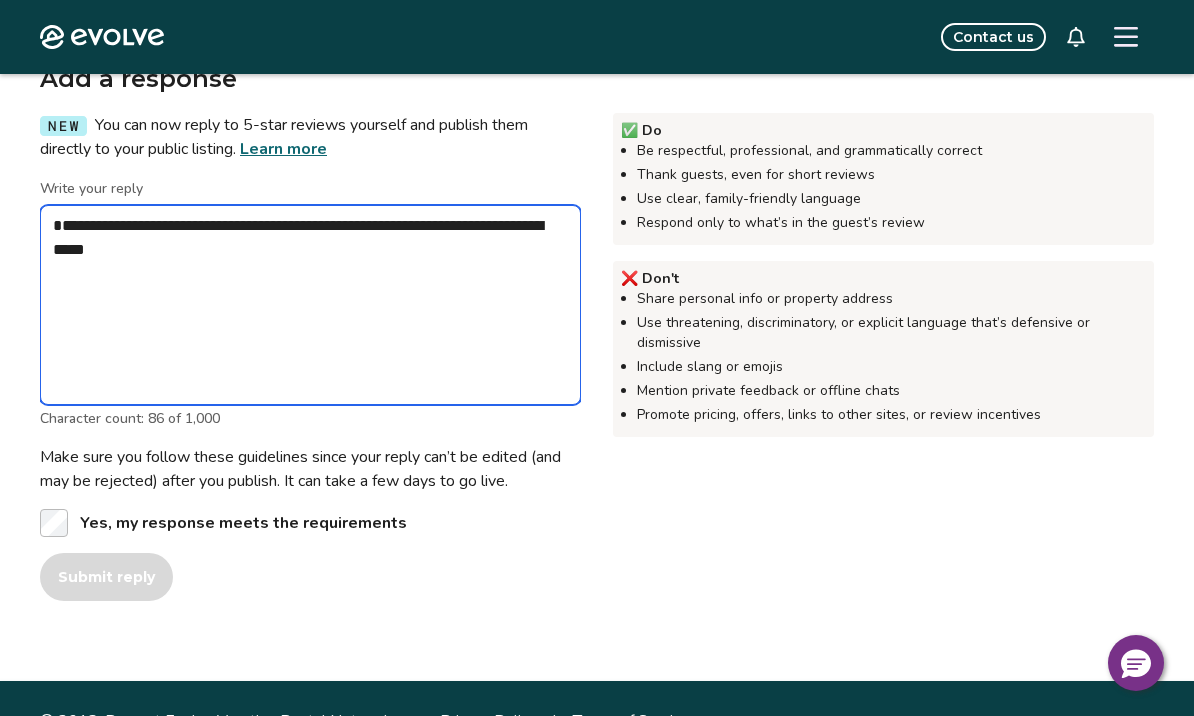 type on "*" 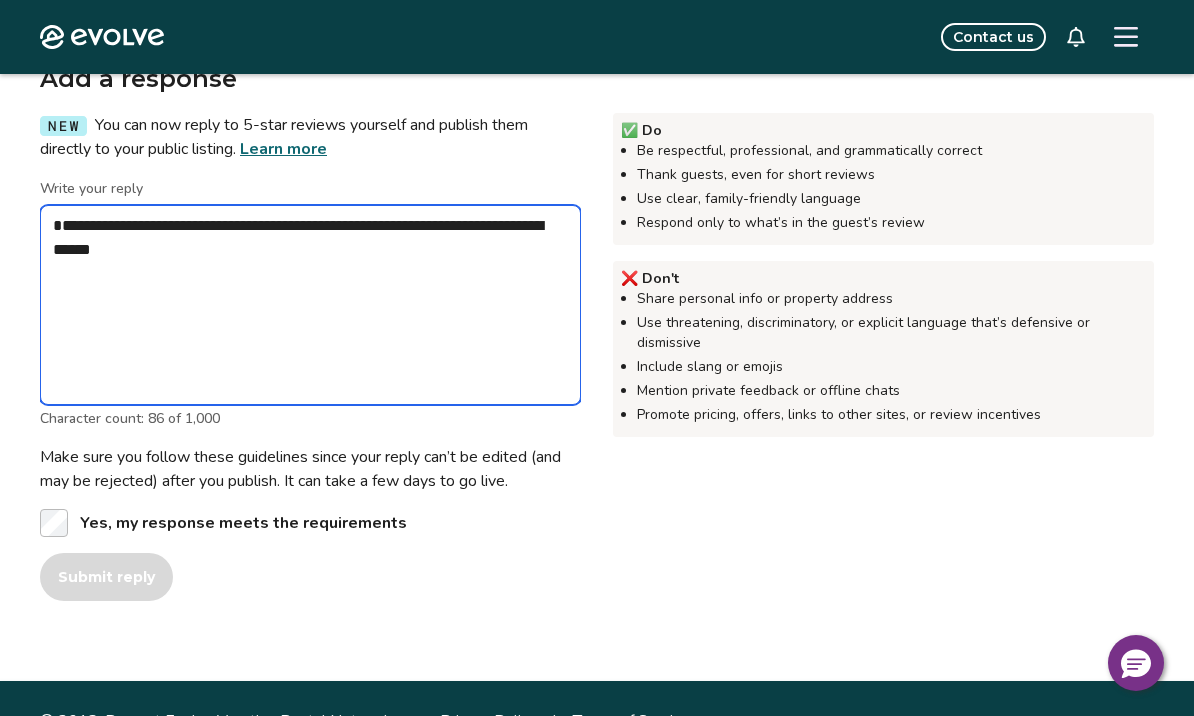 type on "*" 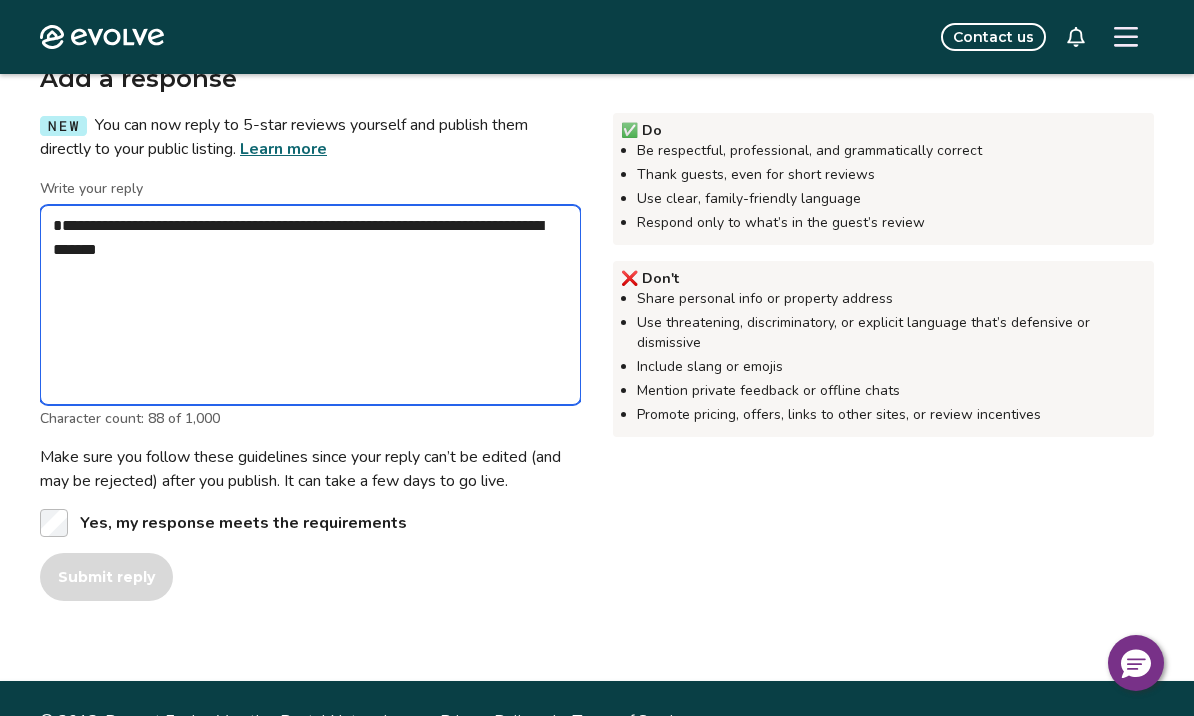 type on "*" 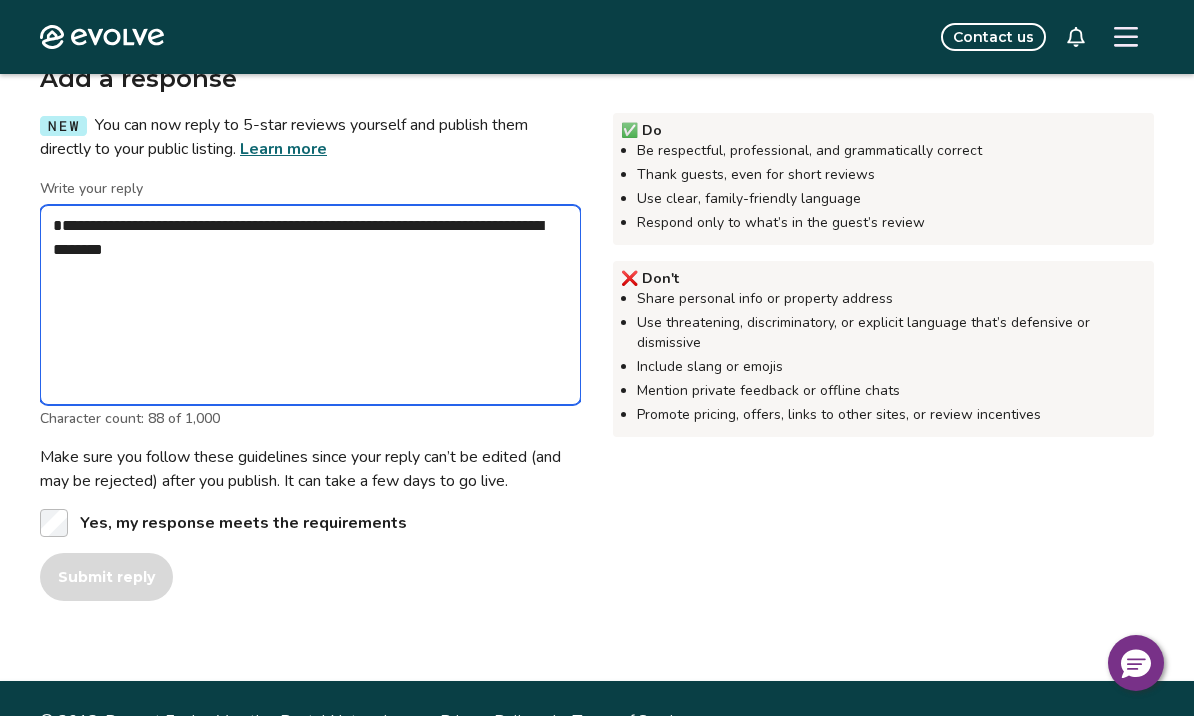 type 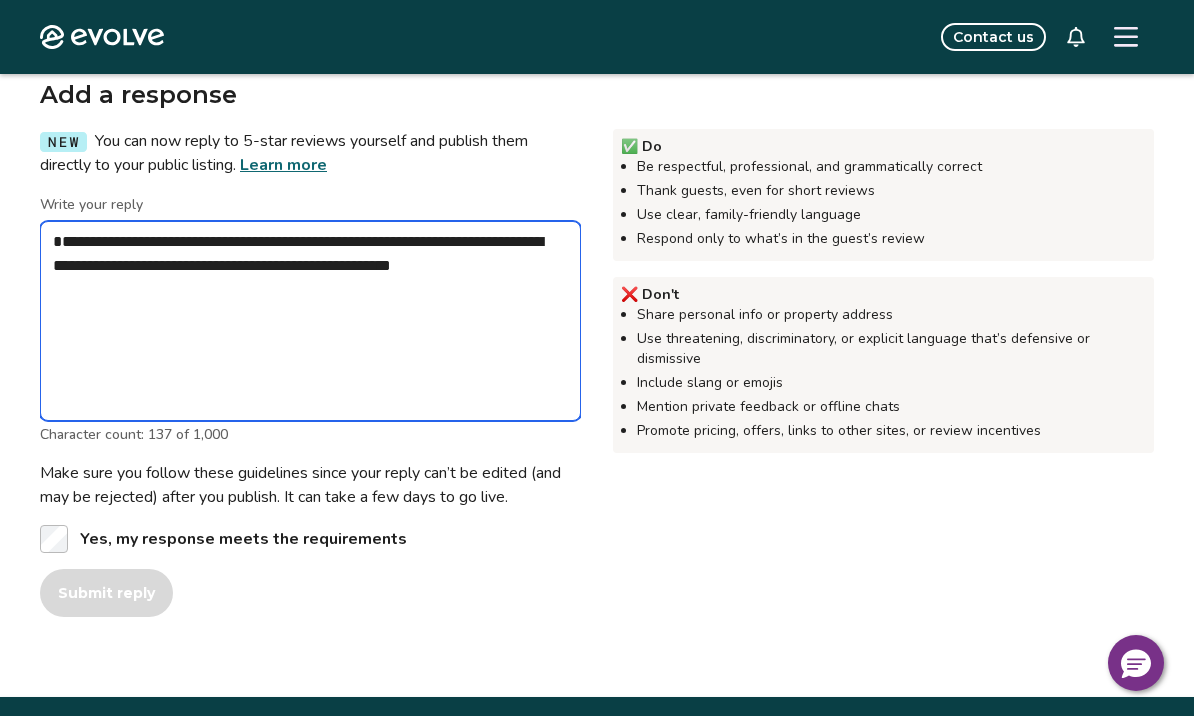 scroll, scrollTop: 596, scrollLeft: 0, axis: vertical 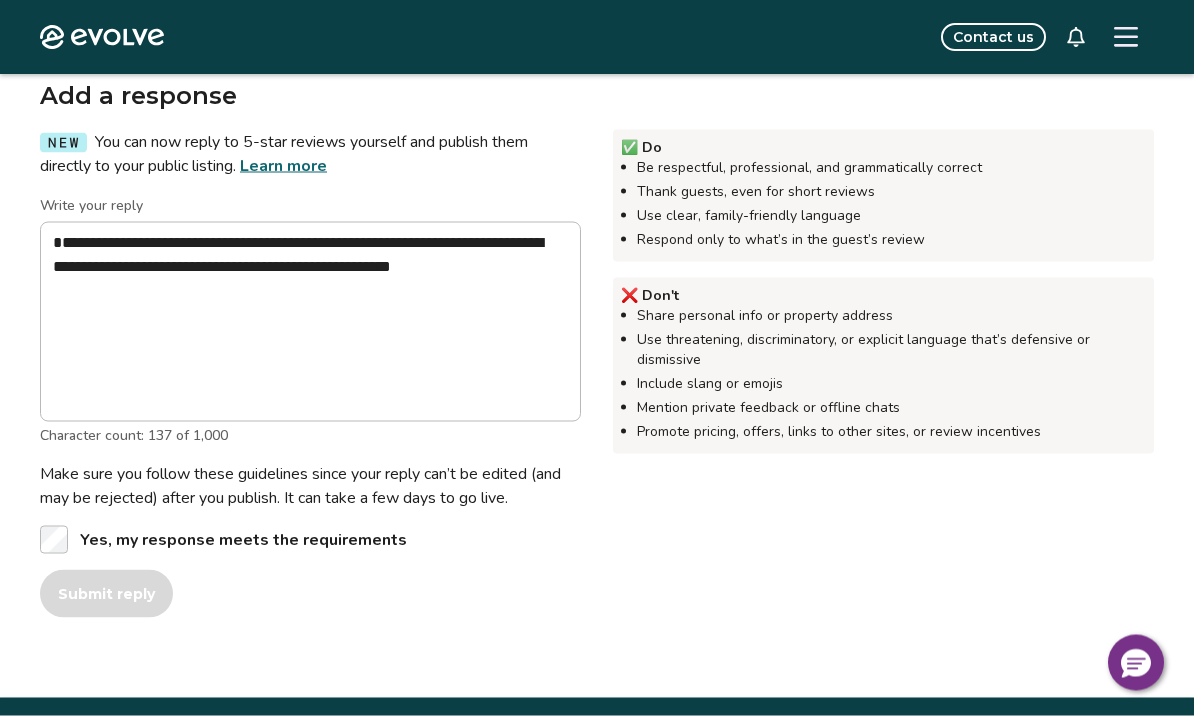 click on "**********" at bounding box center (310, 406) 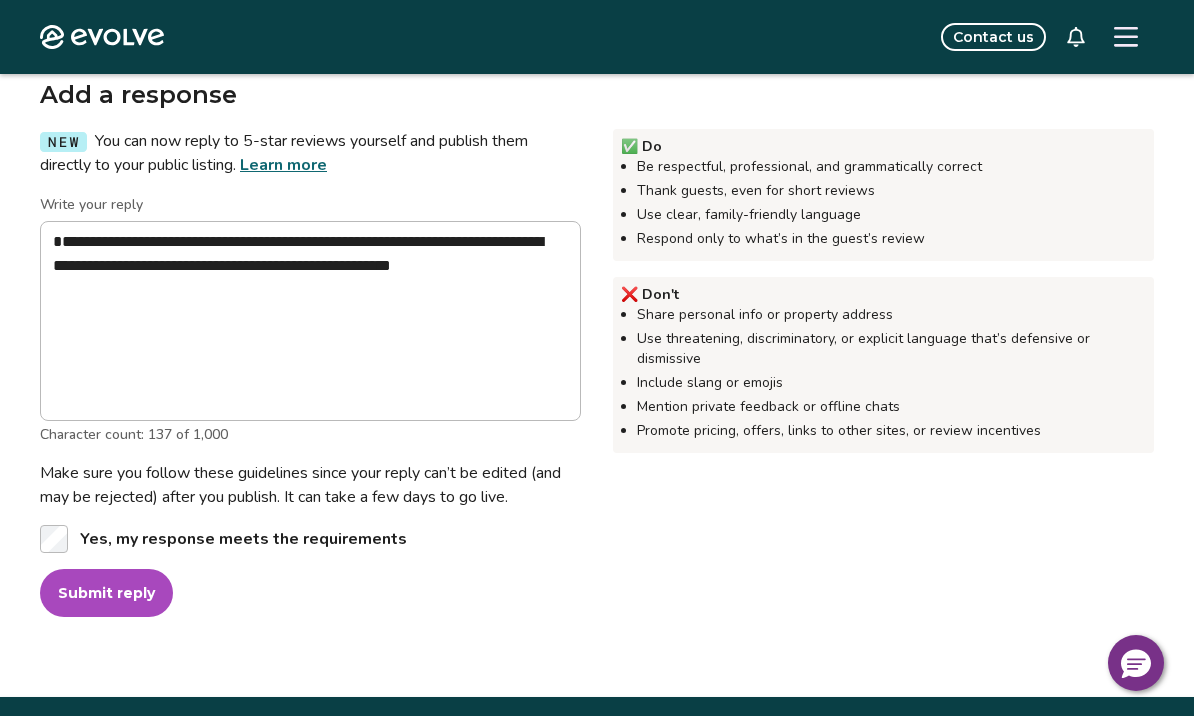 click on "Submit reply" at bounding box center [106, 593] 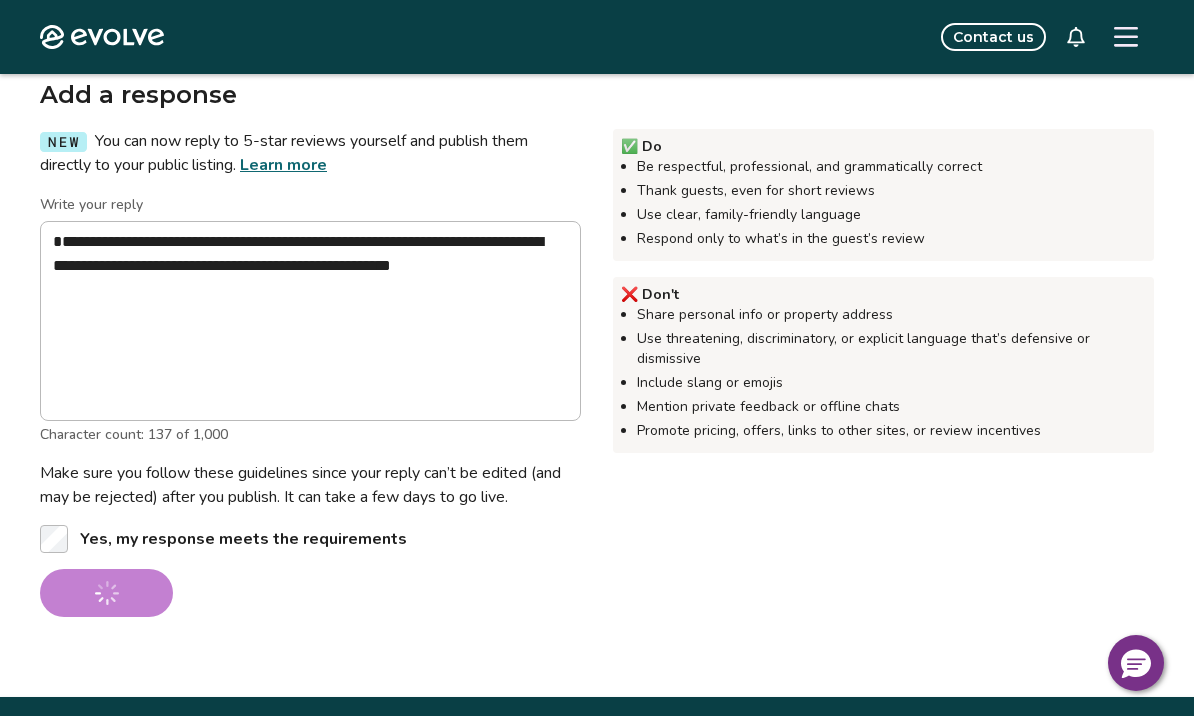 click on "Evolve Contact us" at bounding box center [597, 37] 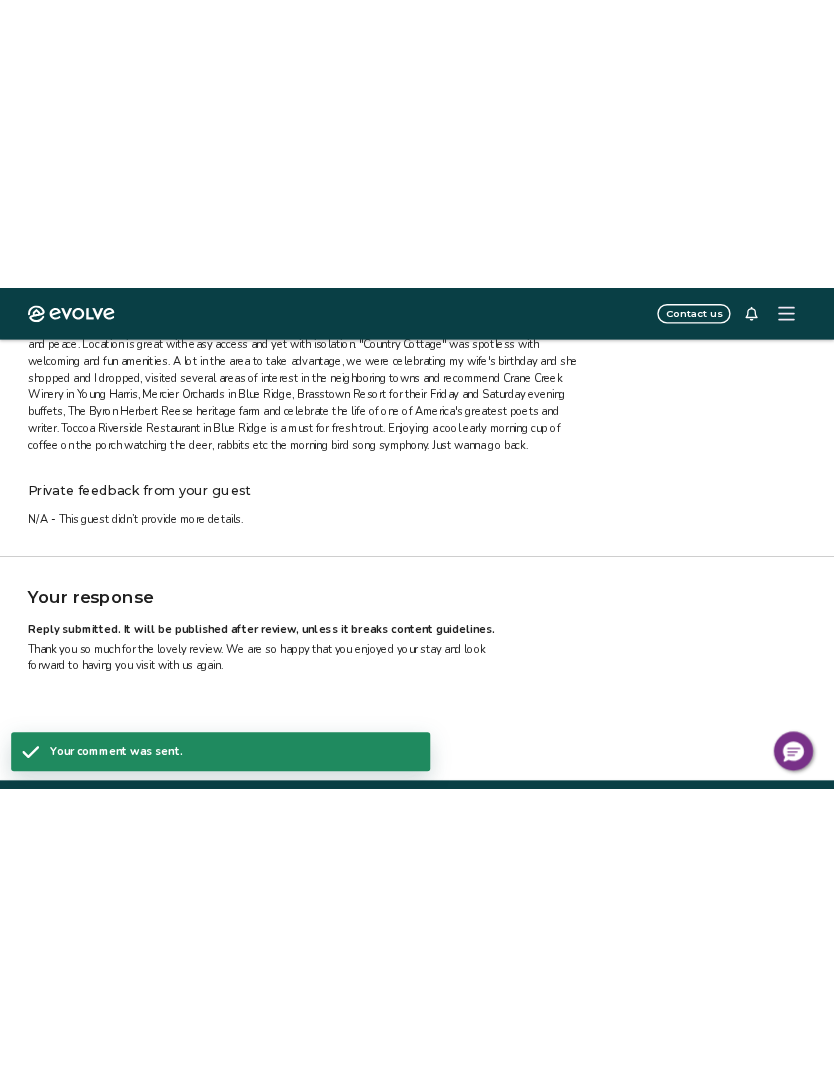 scroll, scrollTop: 0, scrollLeft: 0, axis: both 